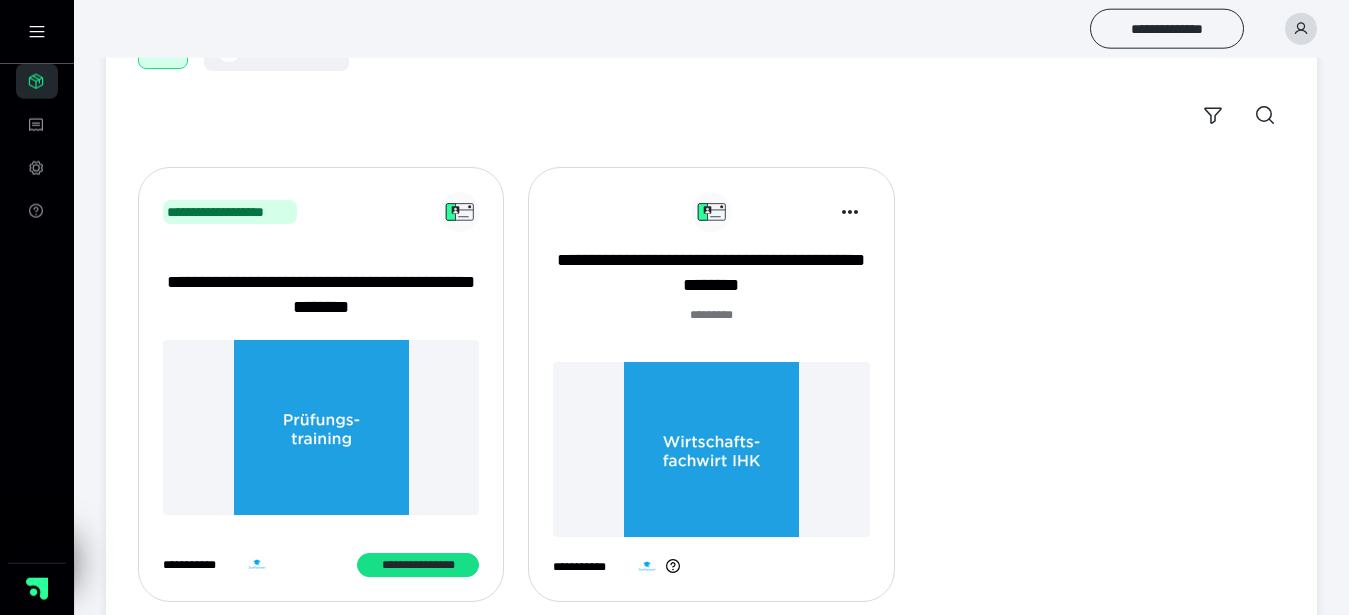 scroll, scrollTop: 192, scrollLeft: 0, axis: vertical 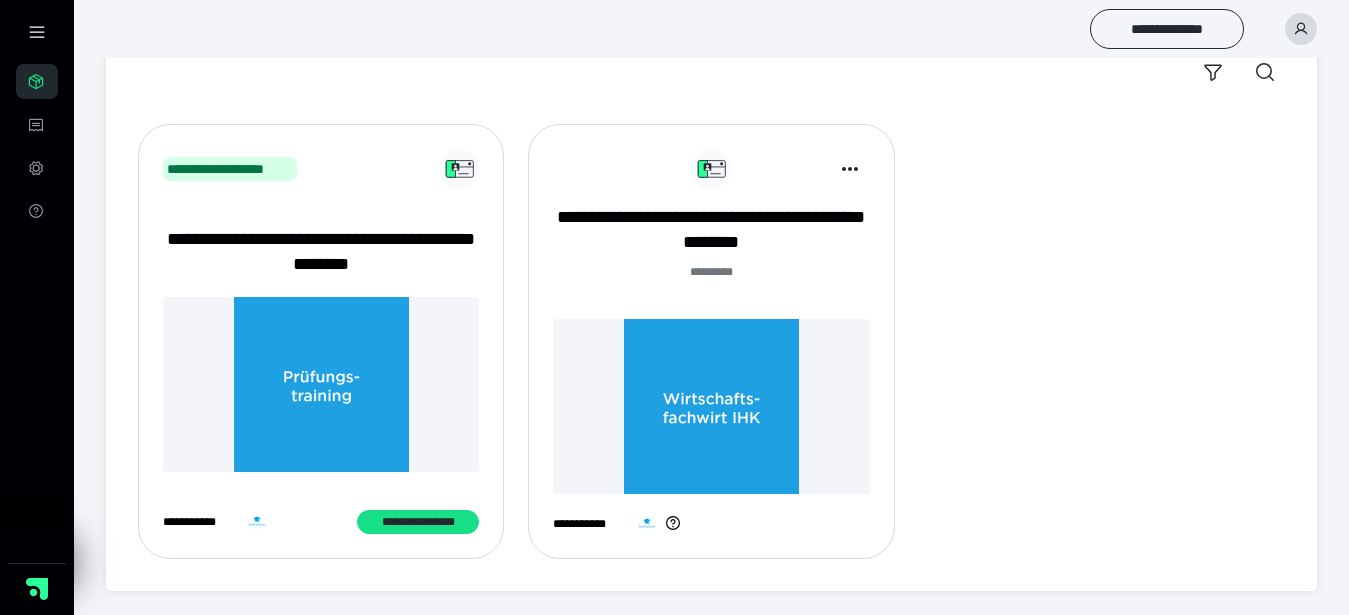 click at bounding box center (711, 406) 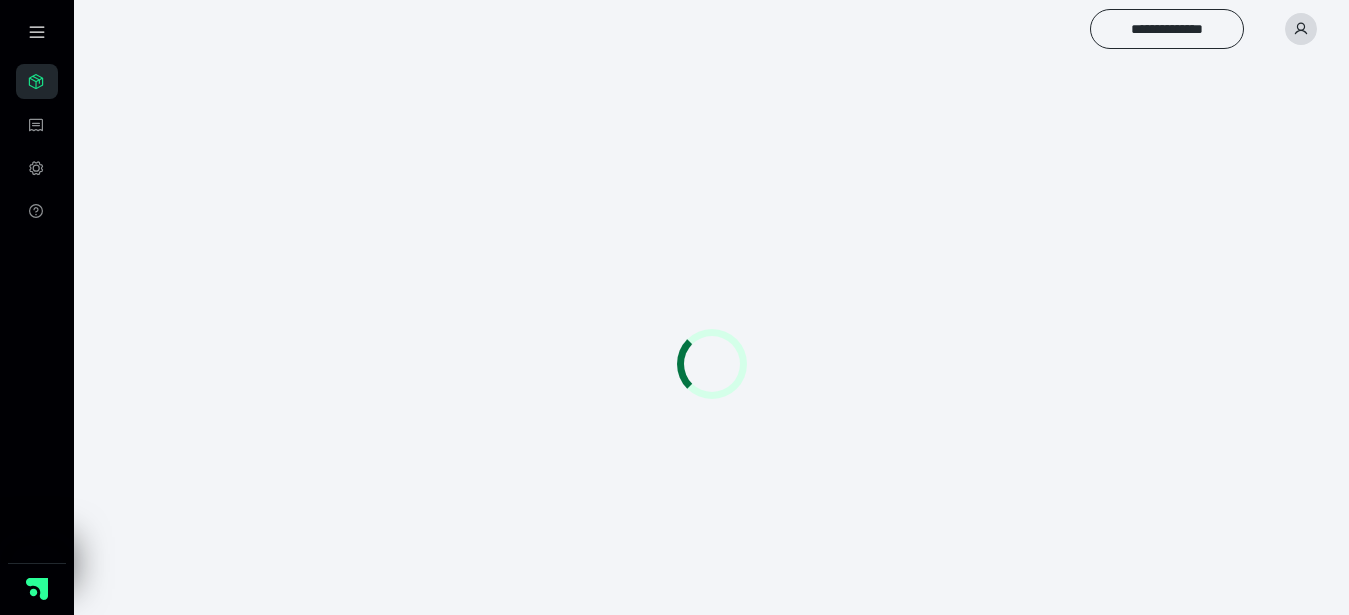 scroll, scrollTop: 0, scrollLeft: 0, axis: both 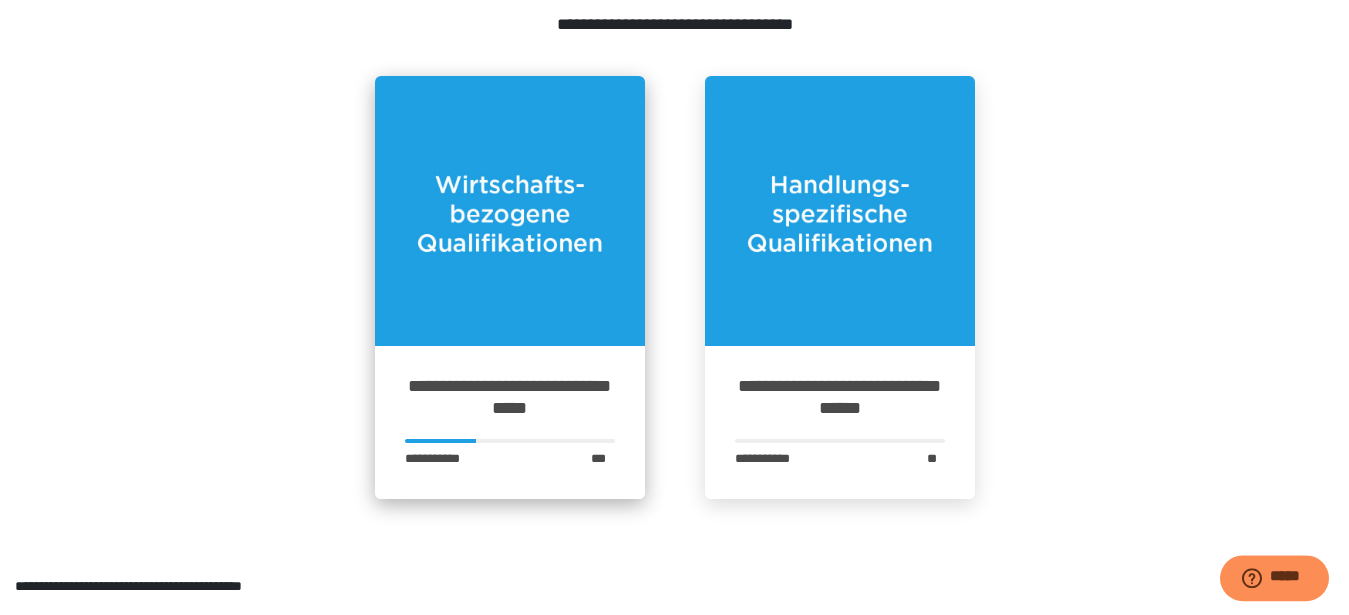 click at bounding box center (510, 211) 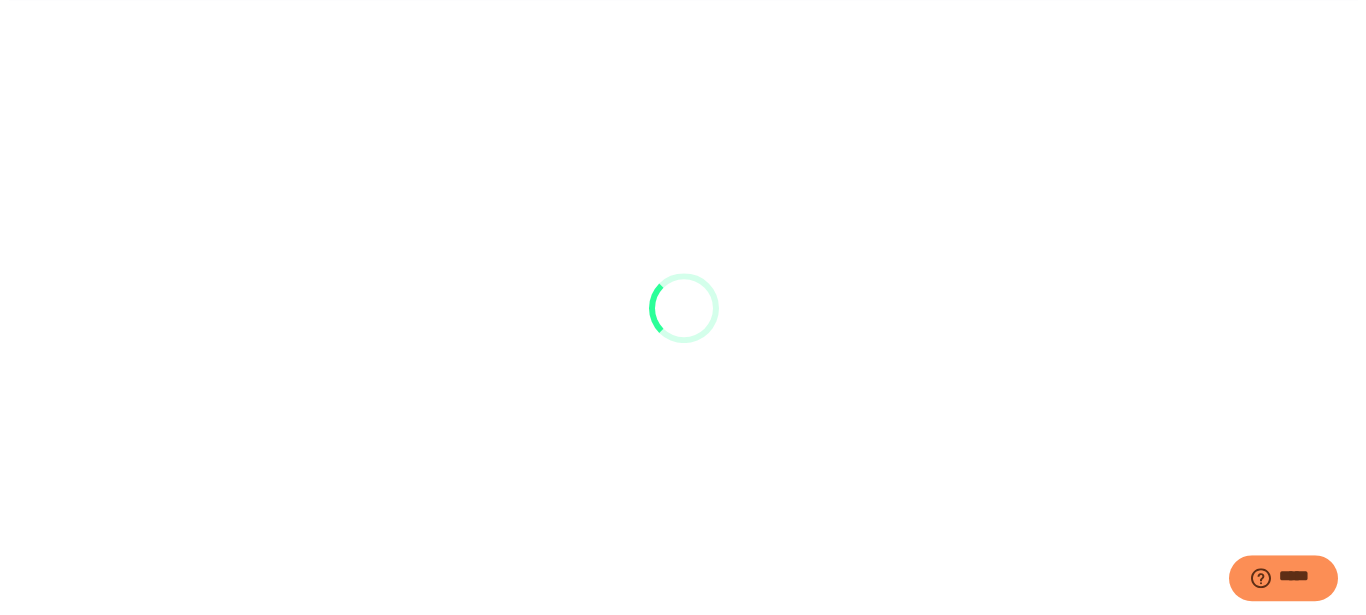 scroll, scrollTop: 0, scrollLeft: 0, axis: both 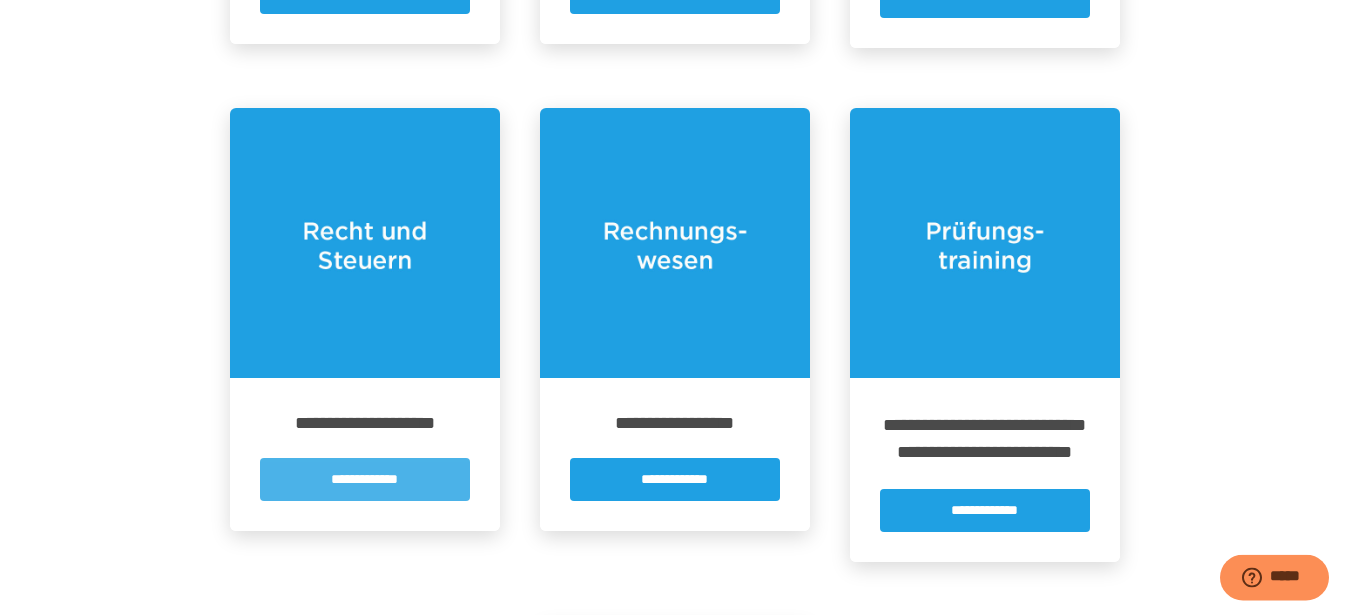 click on "**********" at bounding box center [365, 479] 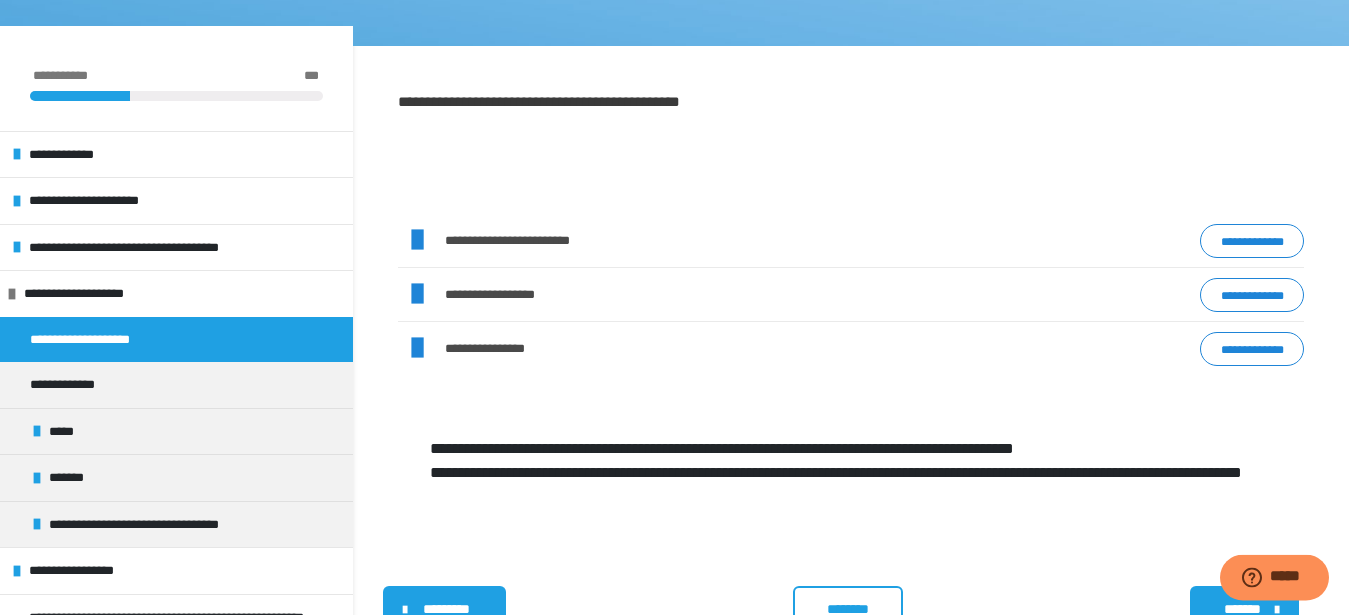 scroll, scrollTop: 235, scrollLeft: 0, axis: vertical 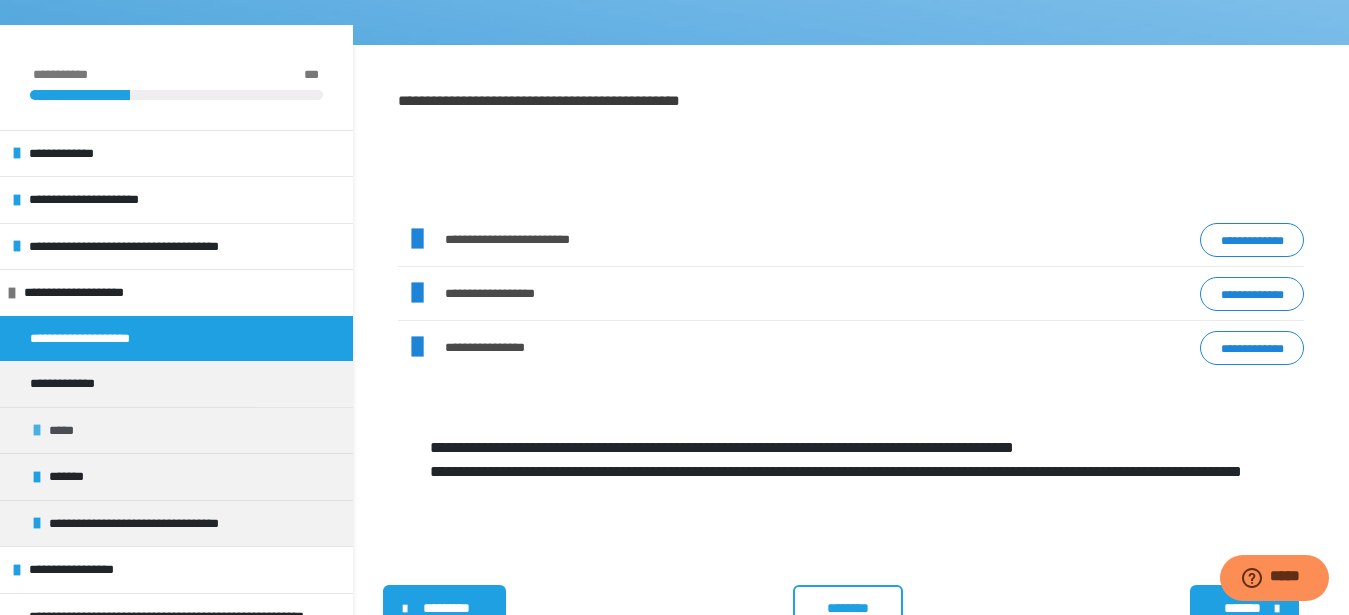 click on "*****" at bounding box center [176, 430] 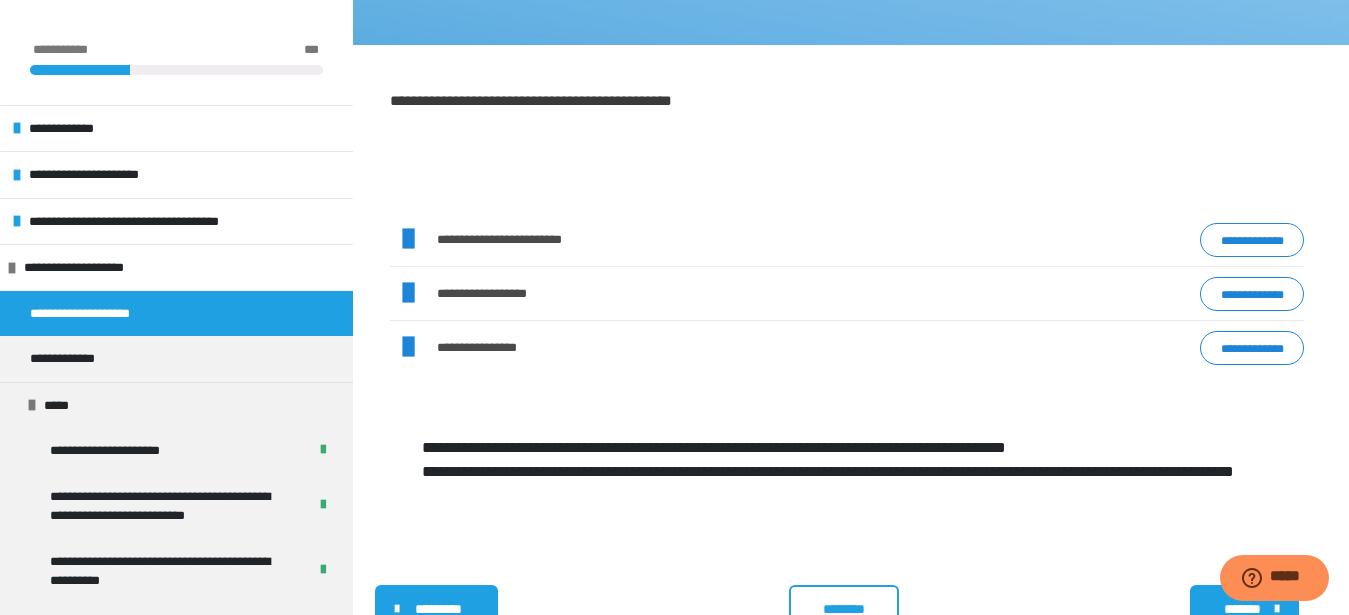 scroll, scrollTop: 340, scrollLeft: 0, axis: vertical 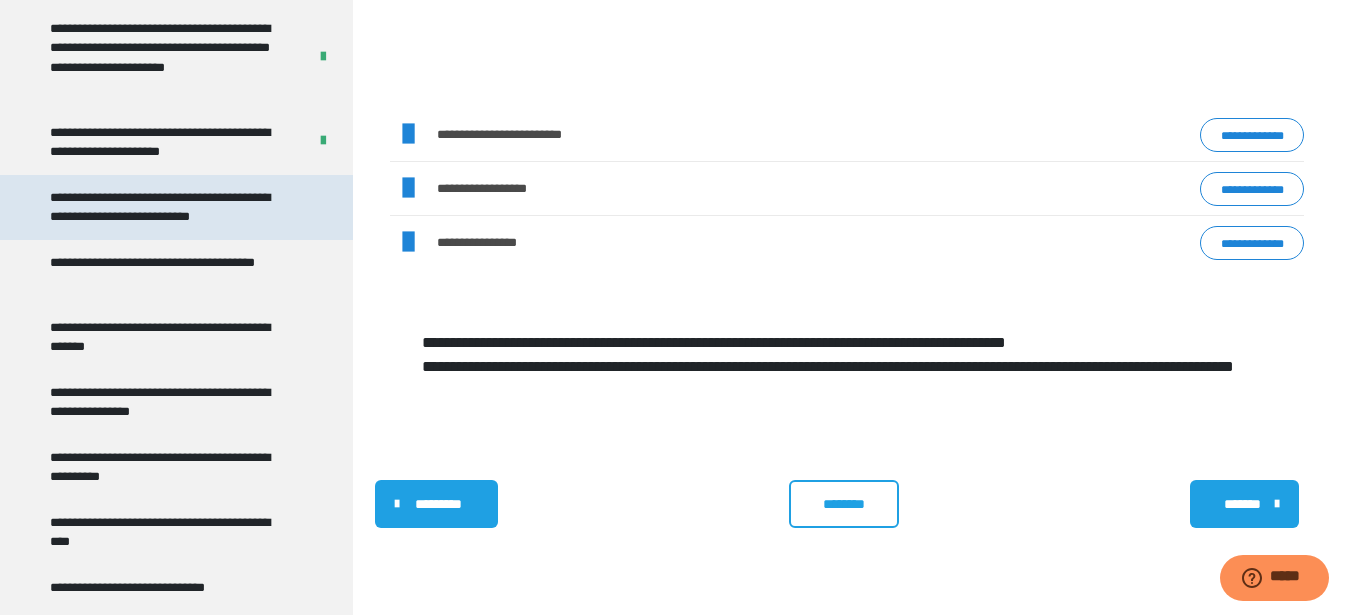 click on "**********" at bounding box center (170, 207) 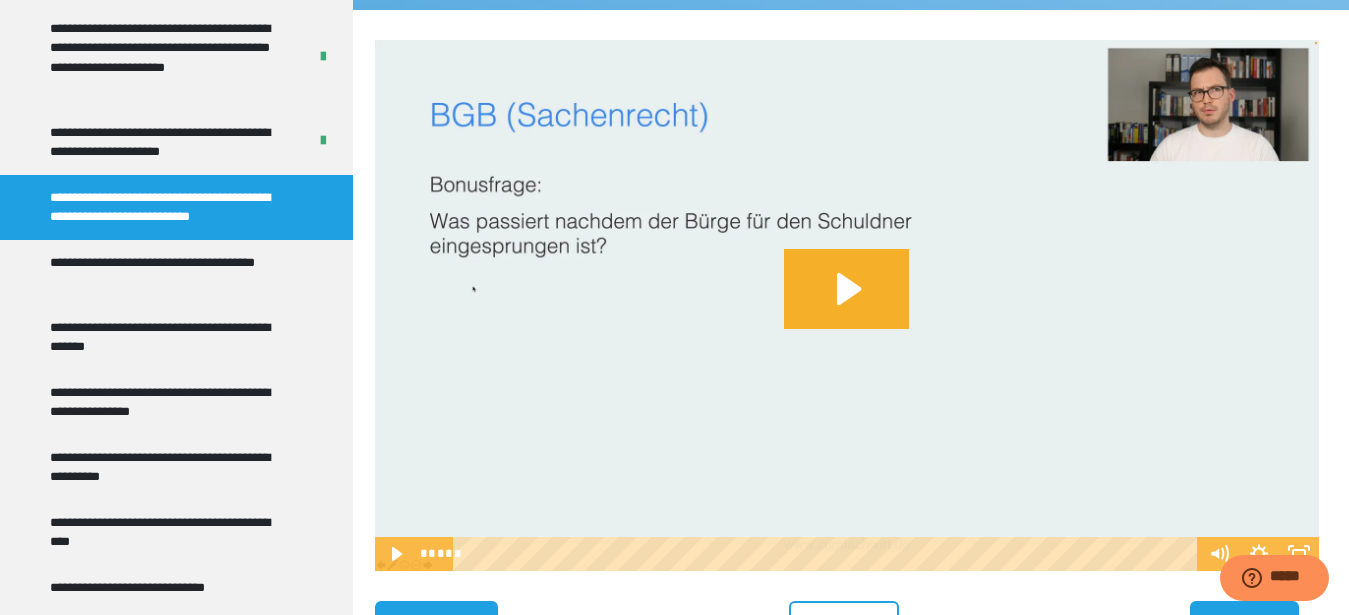 click at bounding box center [847, 305] 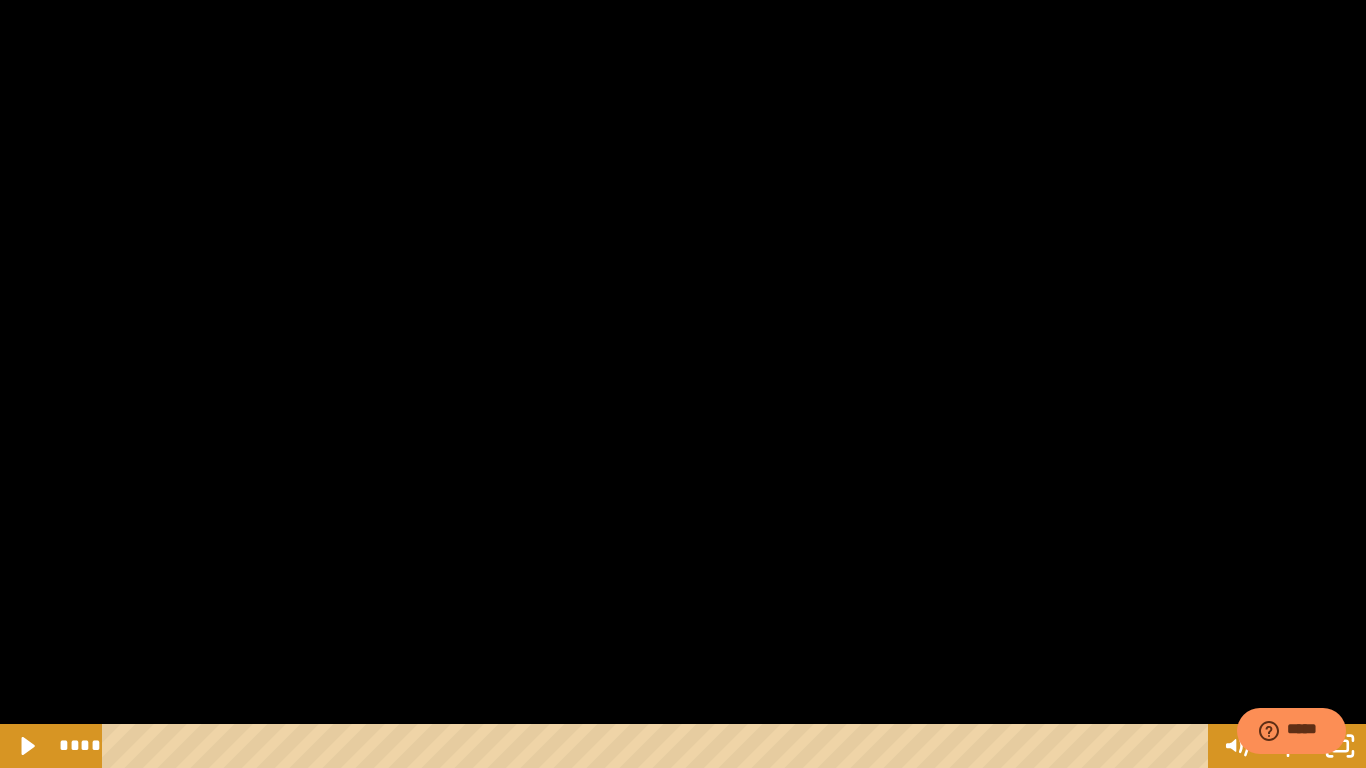click at bounding box center (683, 384) 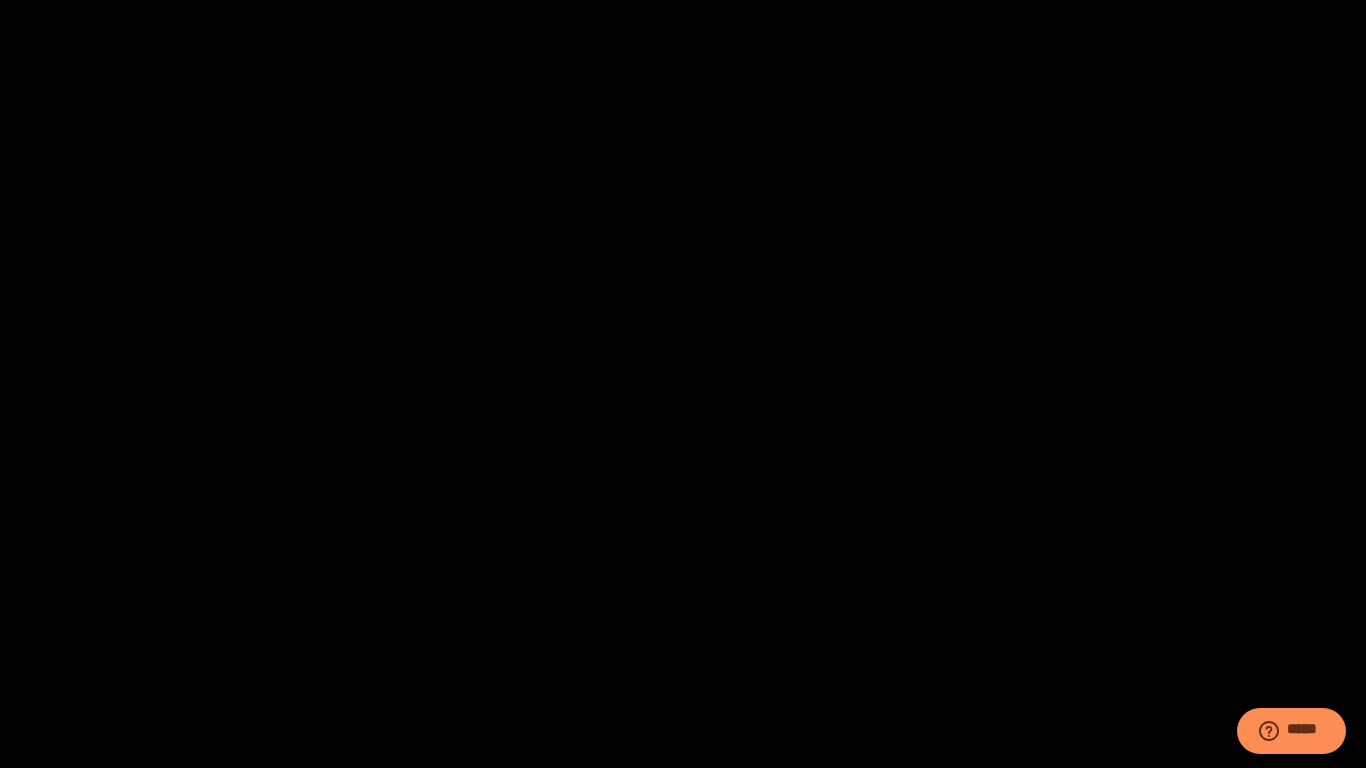 type 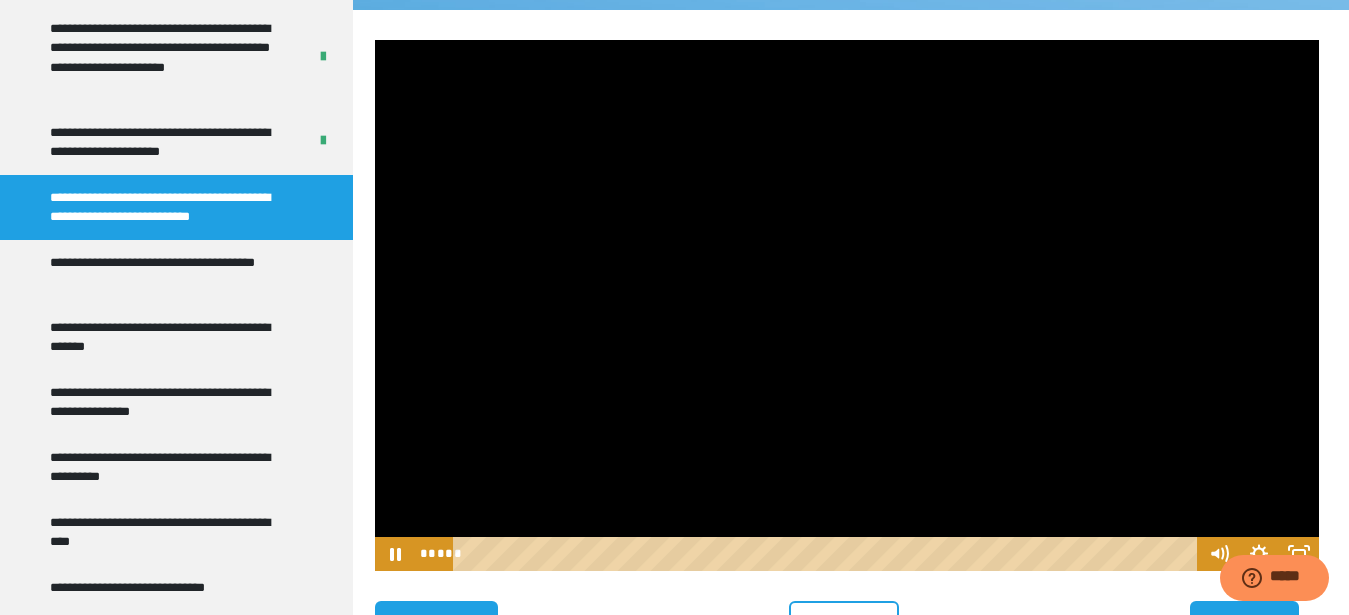 click at bounding box center (847, 305) 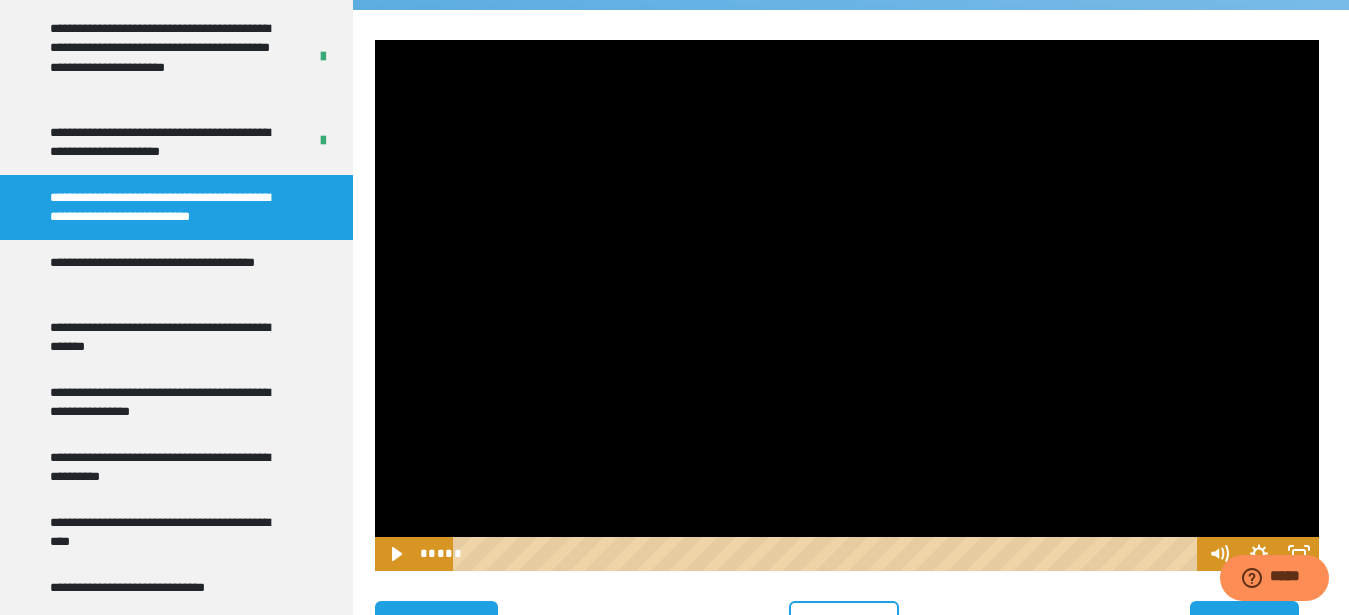 click at bounding box center [847, 305] 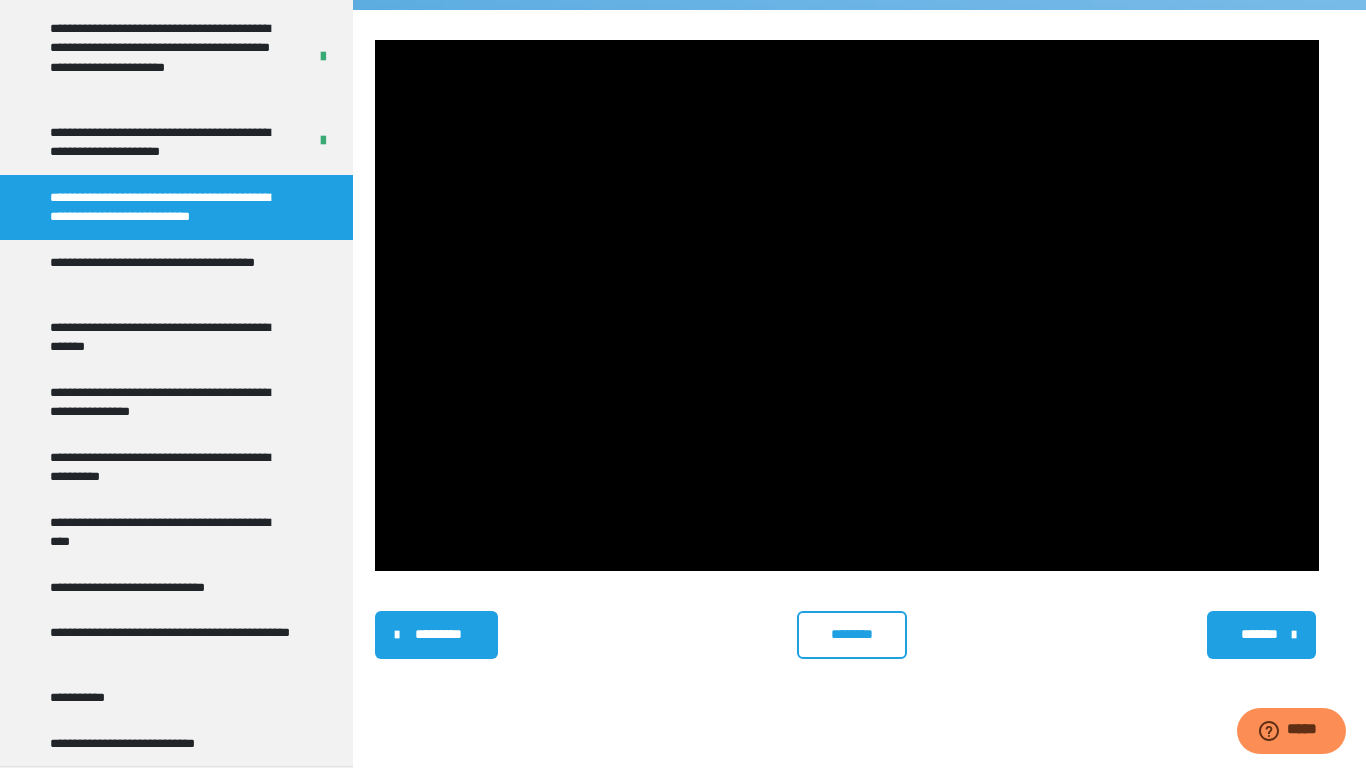 click at bounding box center (375, 40) 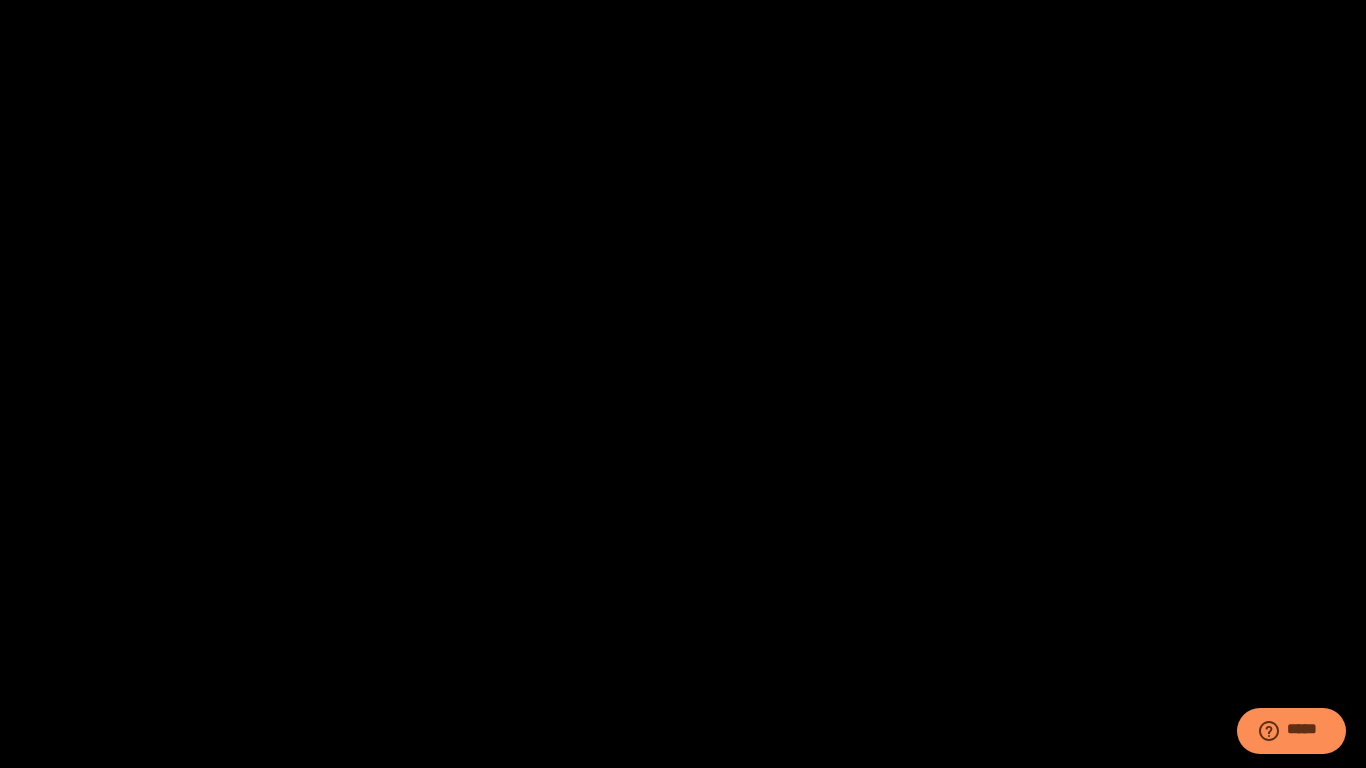 click at bounding box center (0, 0) 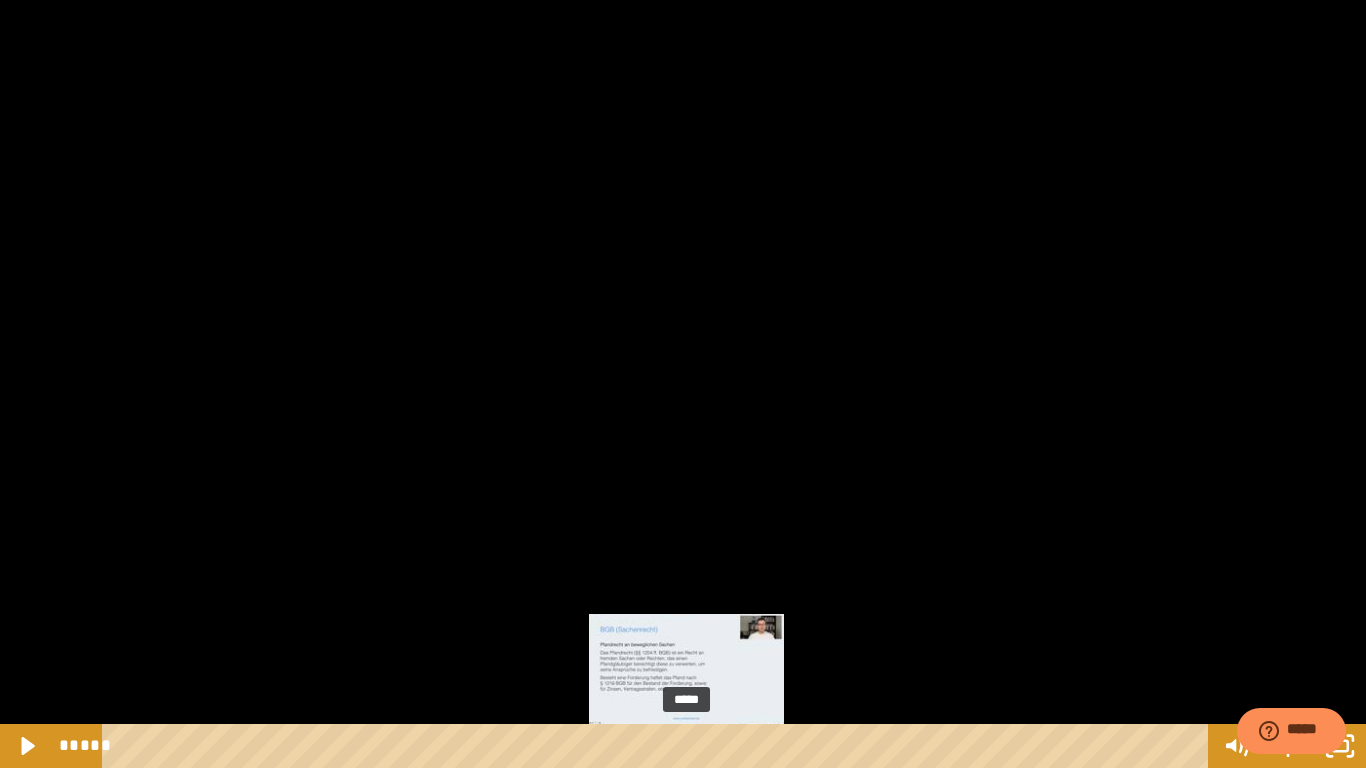 click on "*****" at bounding box center (659, 746) 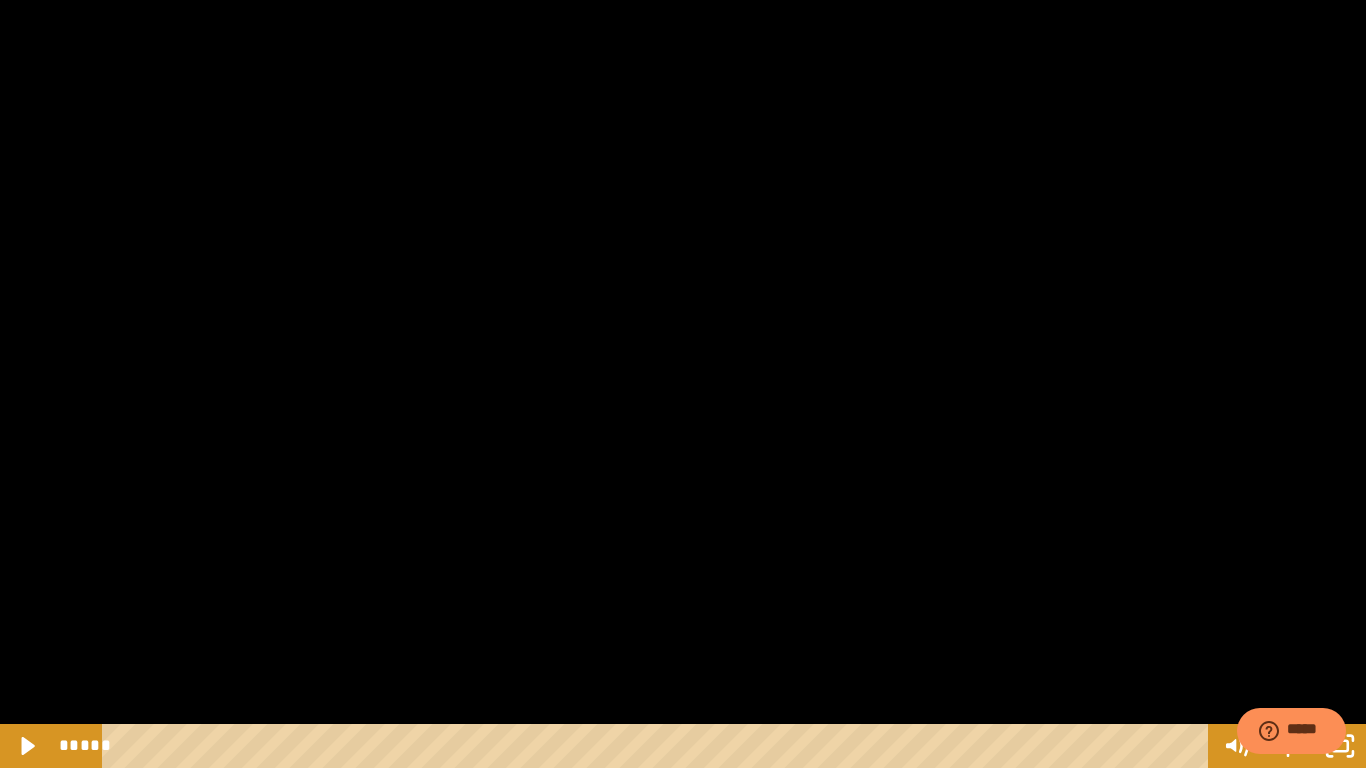 click at bounding box center (683, 384) 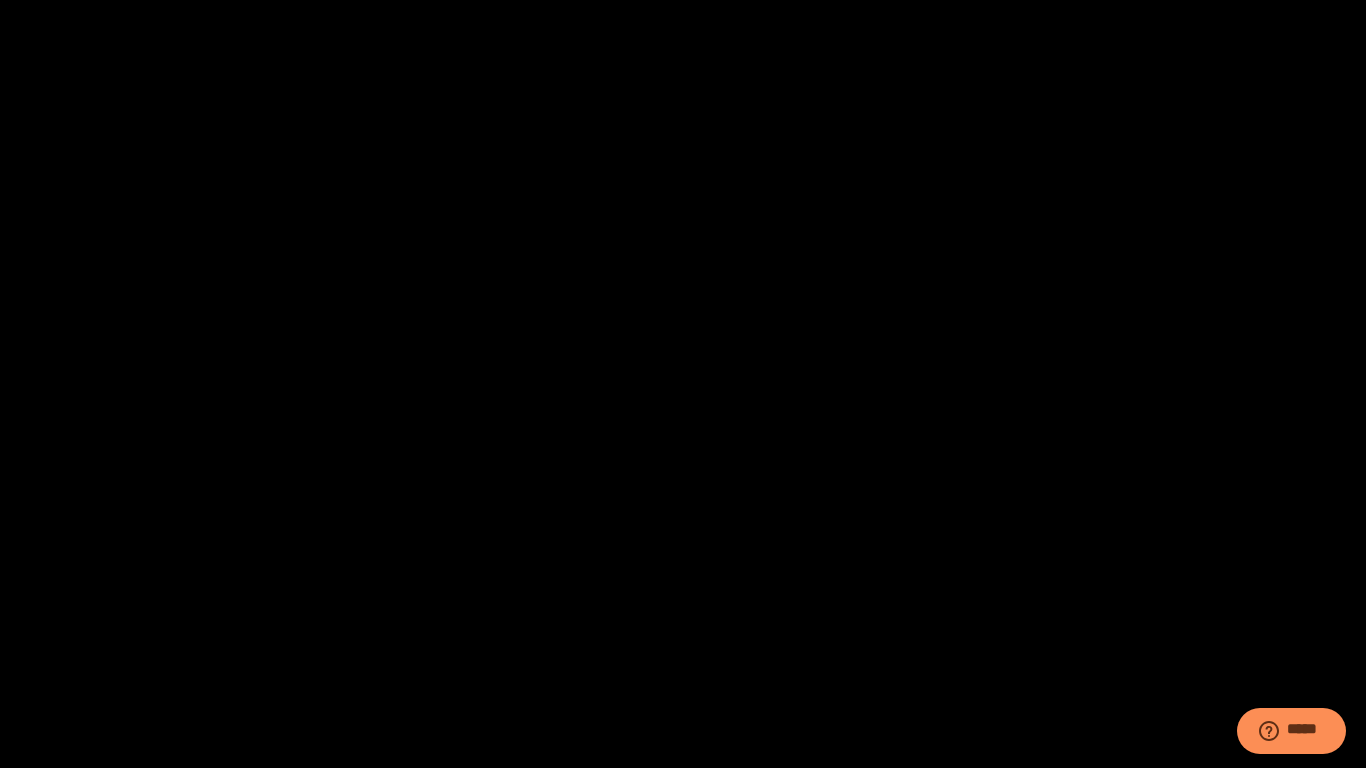 click at bounding box center [0, 0] 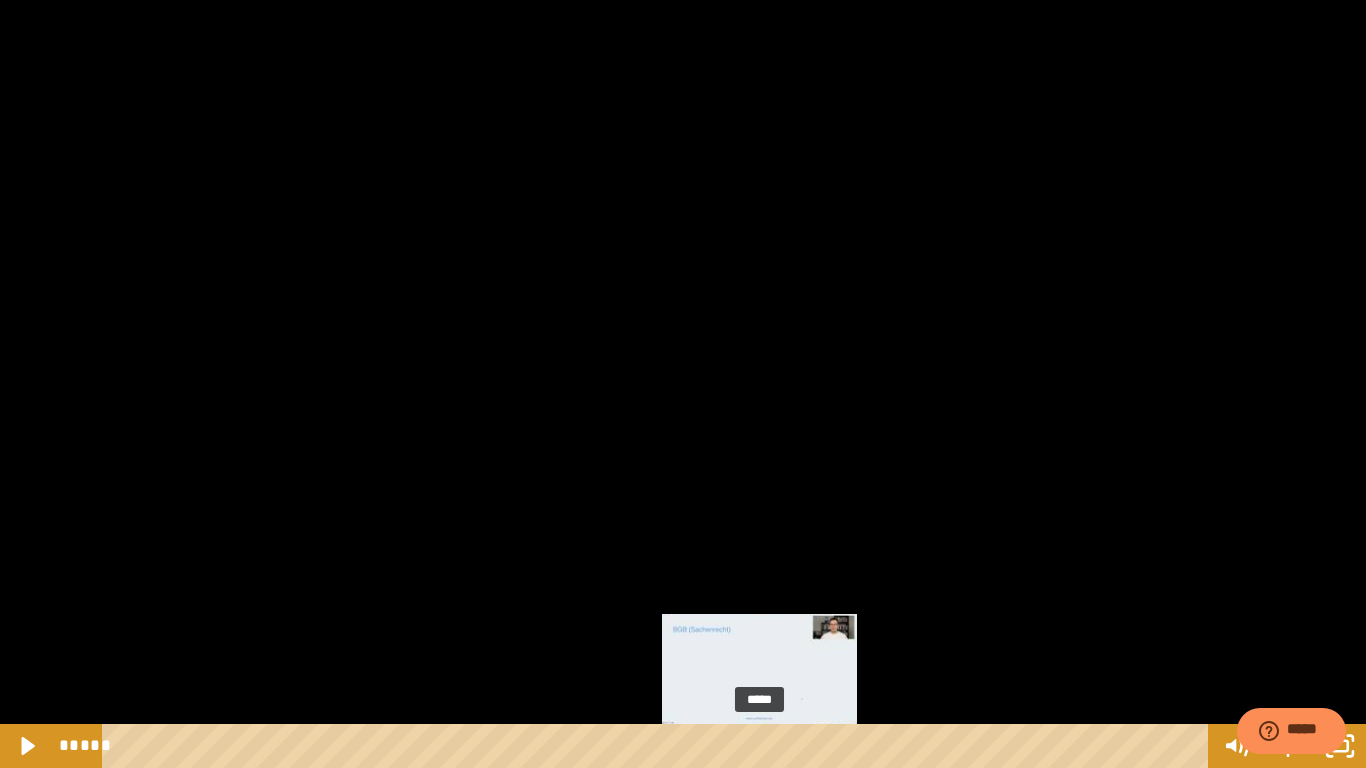 click on "*****" at bounding box center [659, 746] 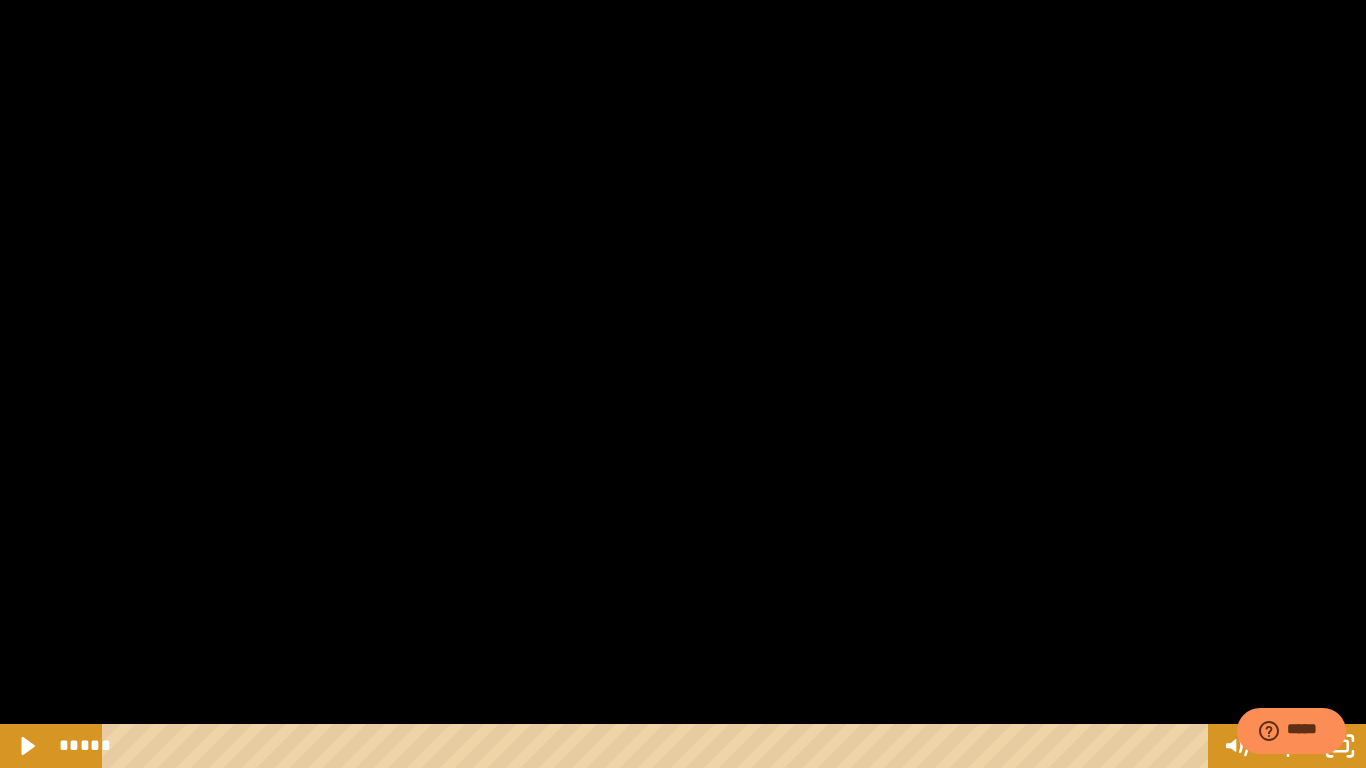 drag, startPoint x: 662, startPoint y: 721, endPoint x: 800, endPoint y: 692, distance: 141.01419 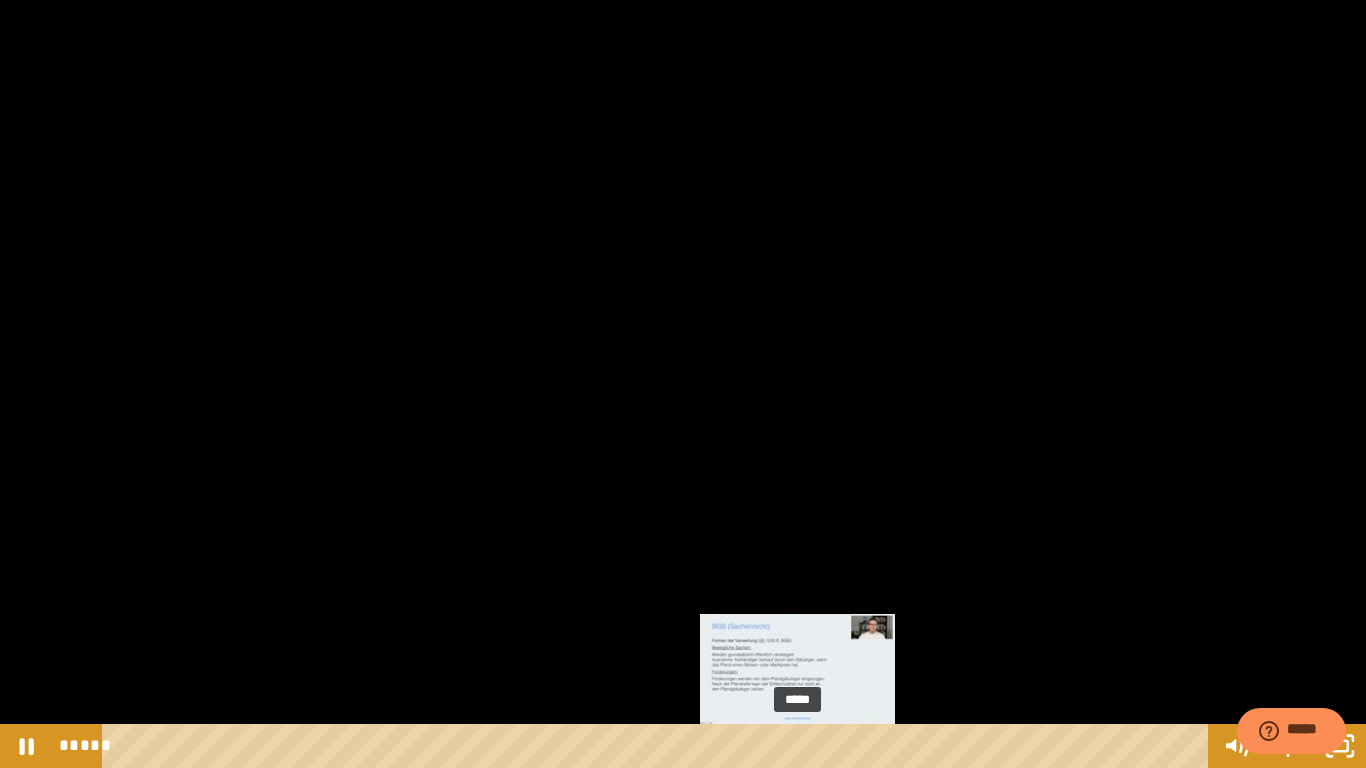 click on "*****" at bounding box center [659, 746] 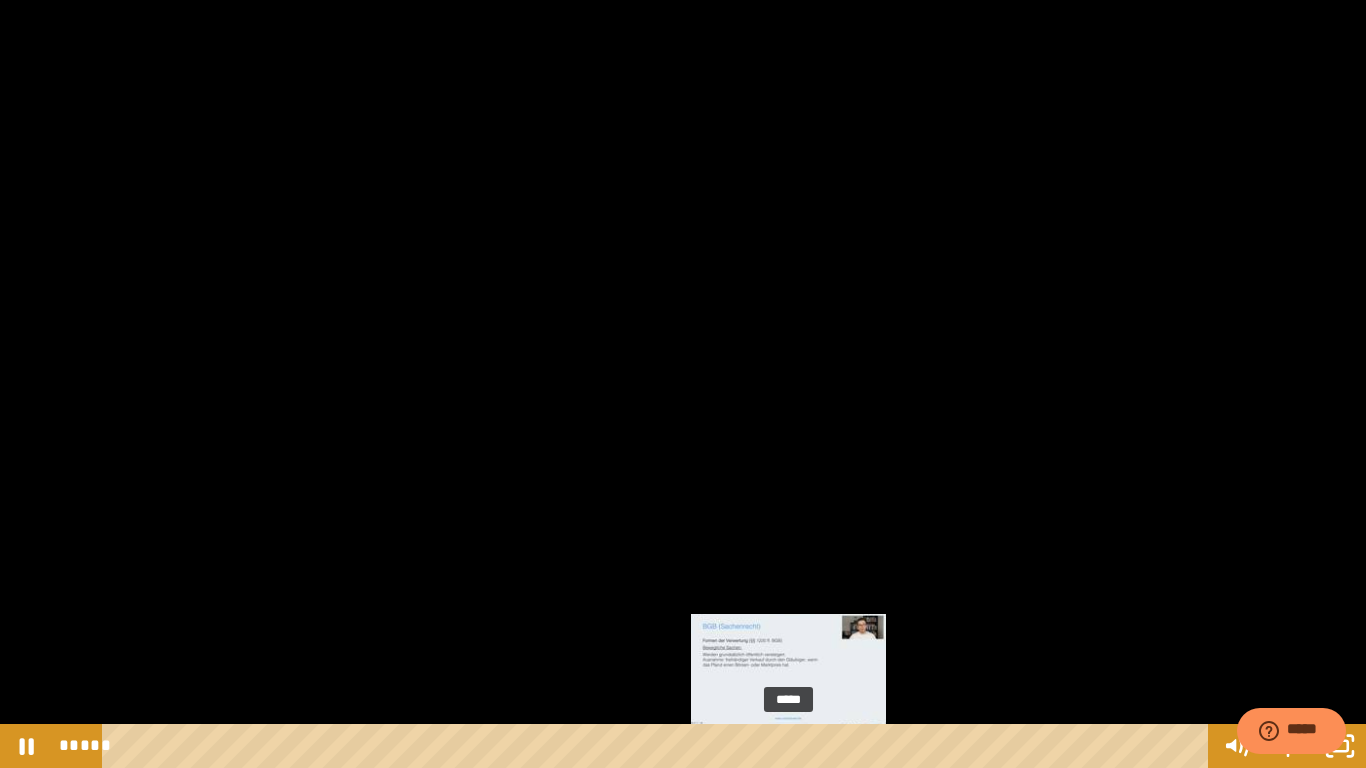 click on "*****" at bounding box center (659, 746) 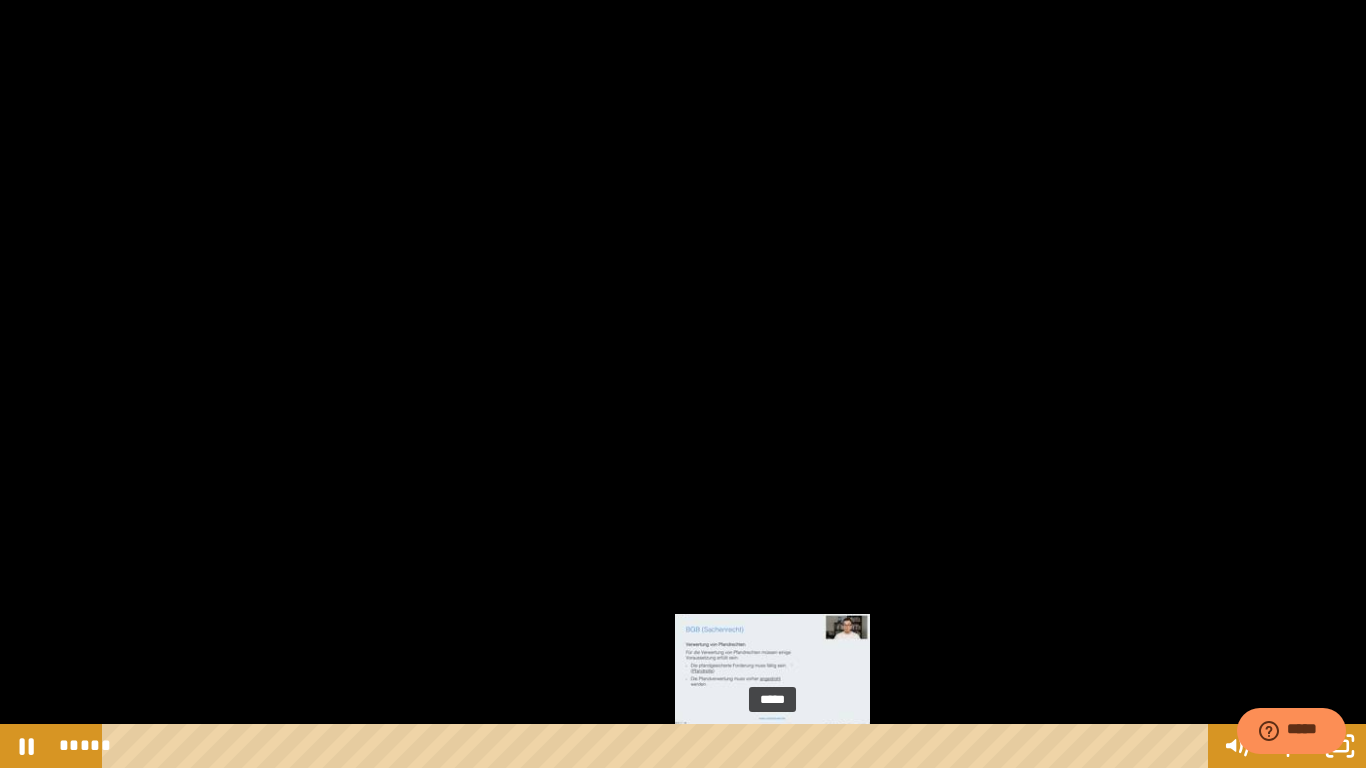 click on "*****" at bounding box center (659, 746) 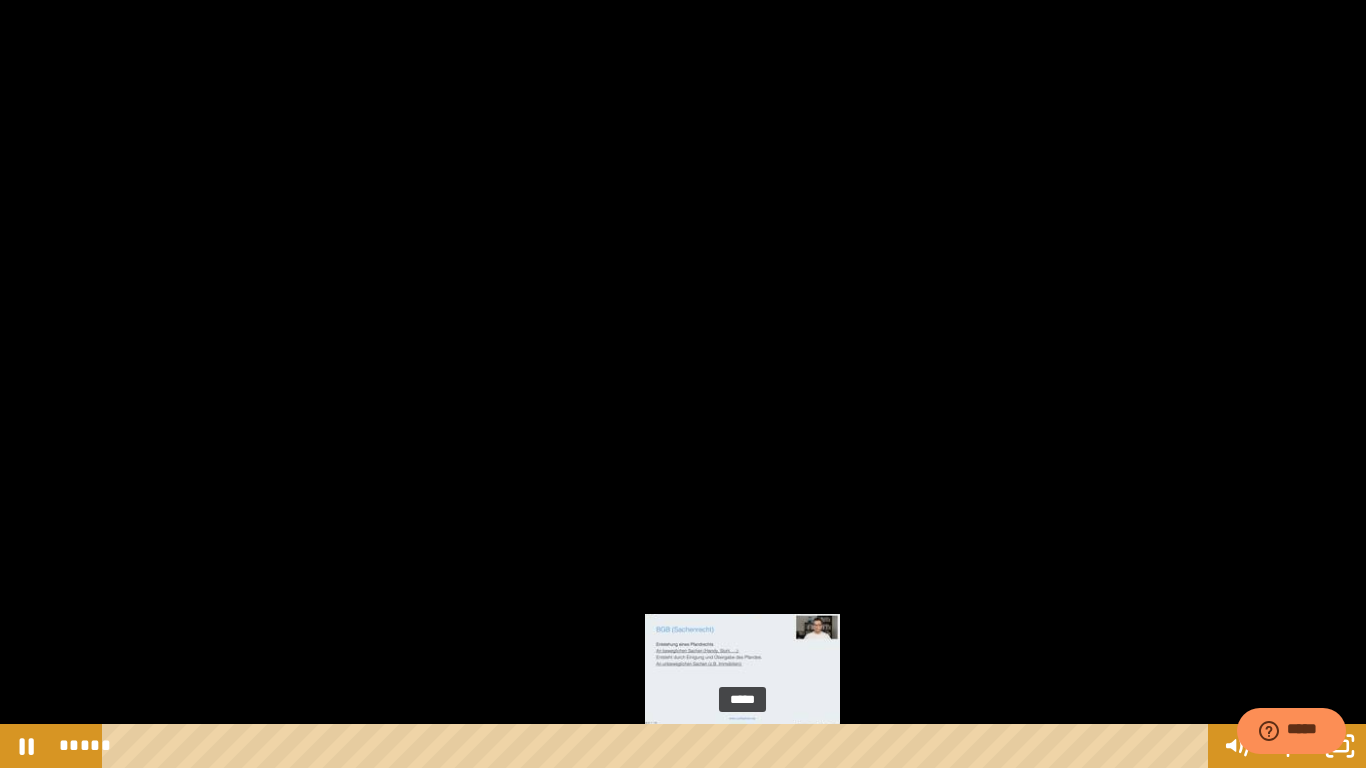 click on "*****" at bounding box center (659, 746) 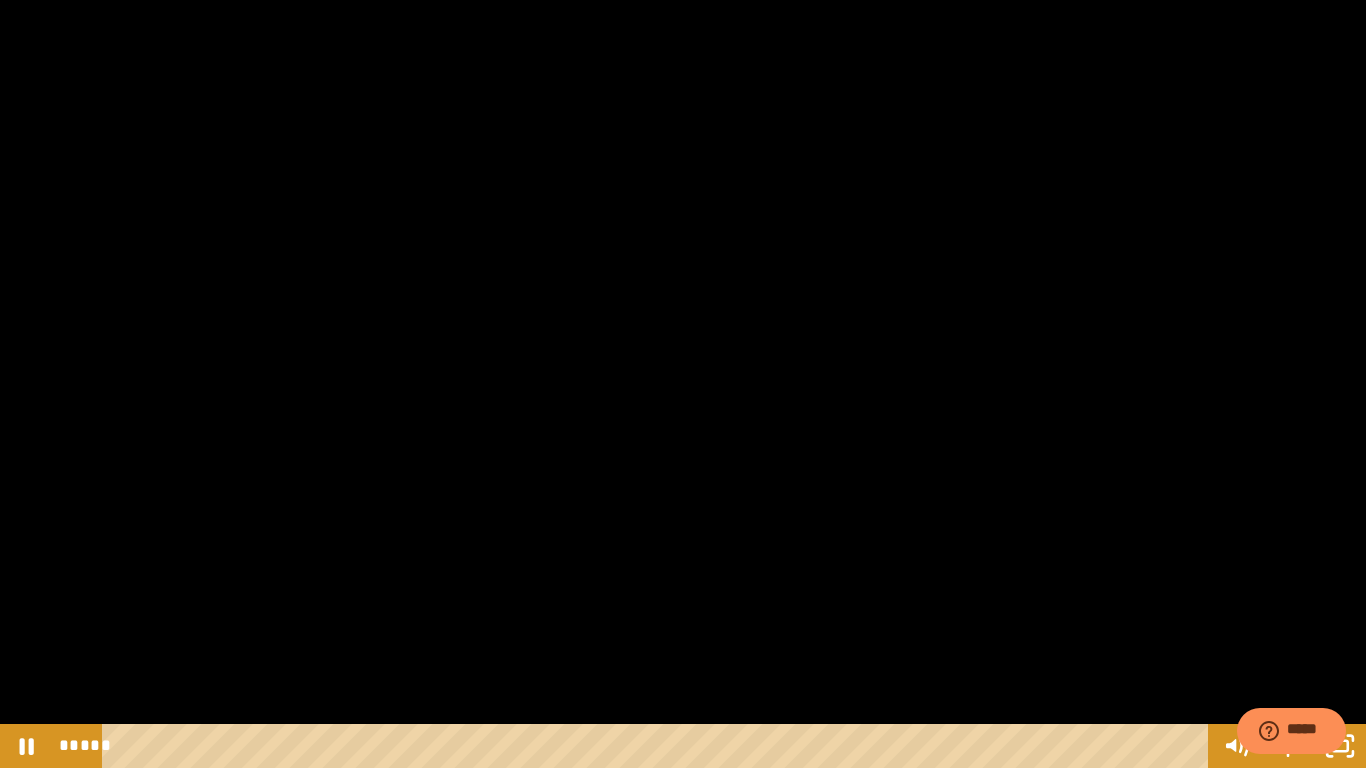 click at bounding box center (683, 384) 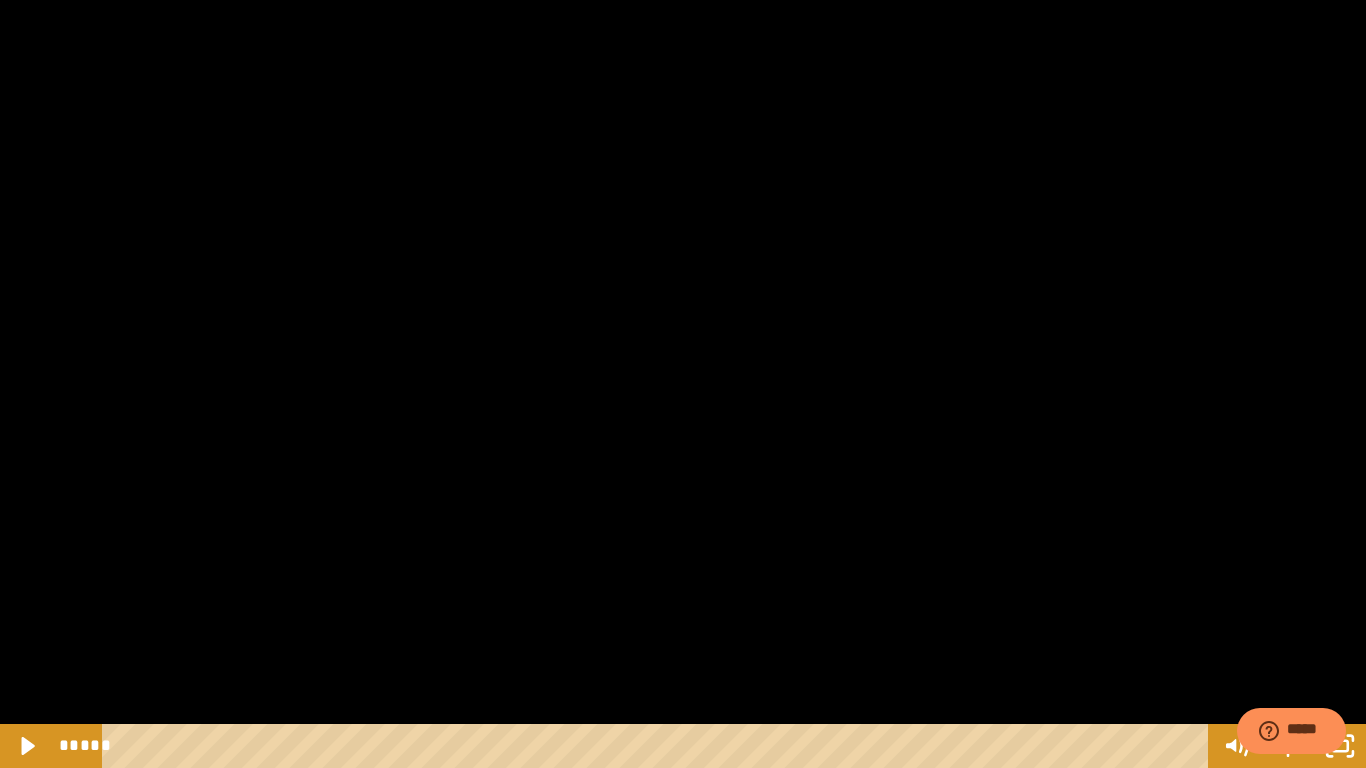 click at bounding box center (0, 0) 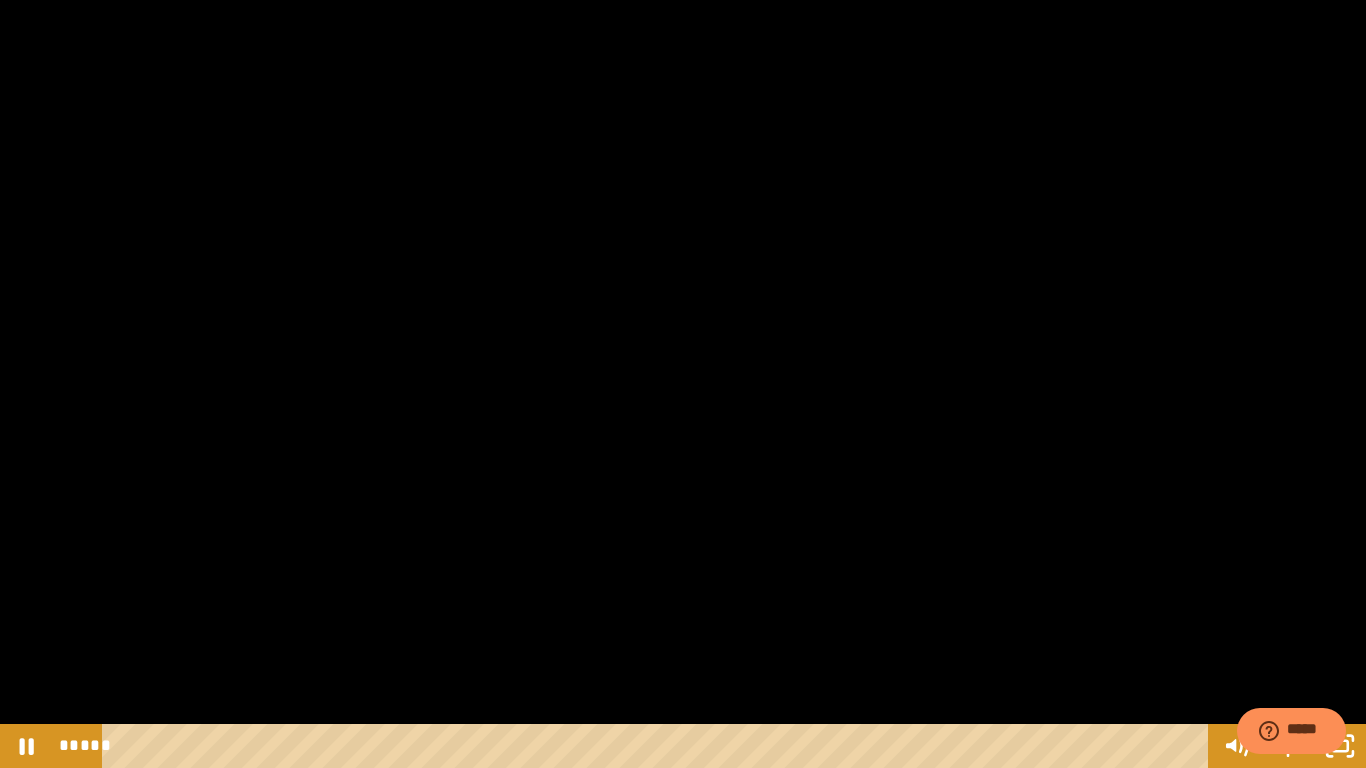 click at bounding box center (0, 0) 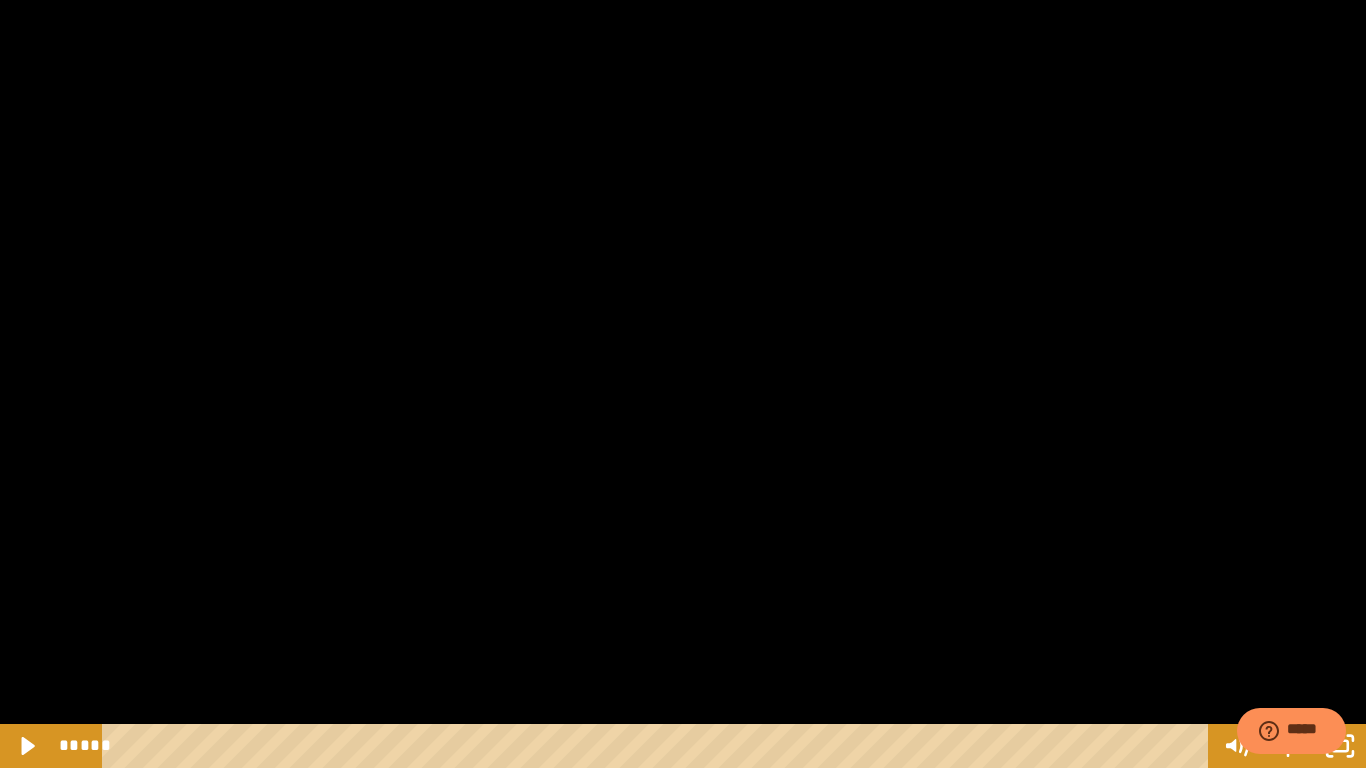 click at bounding box center (0, 0) 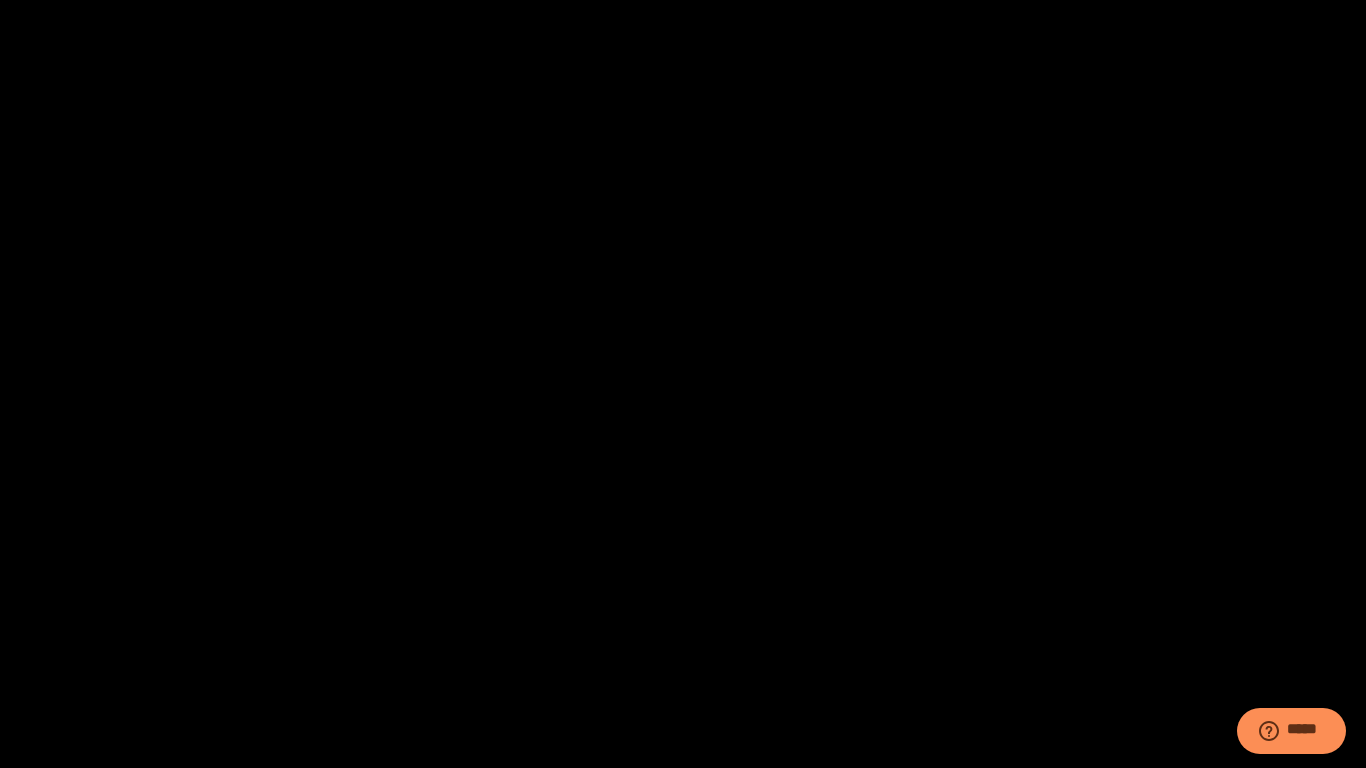 click at bounding box center (0, 0) 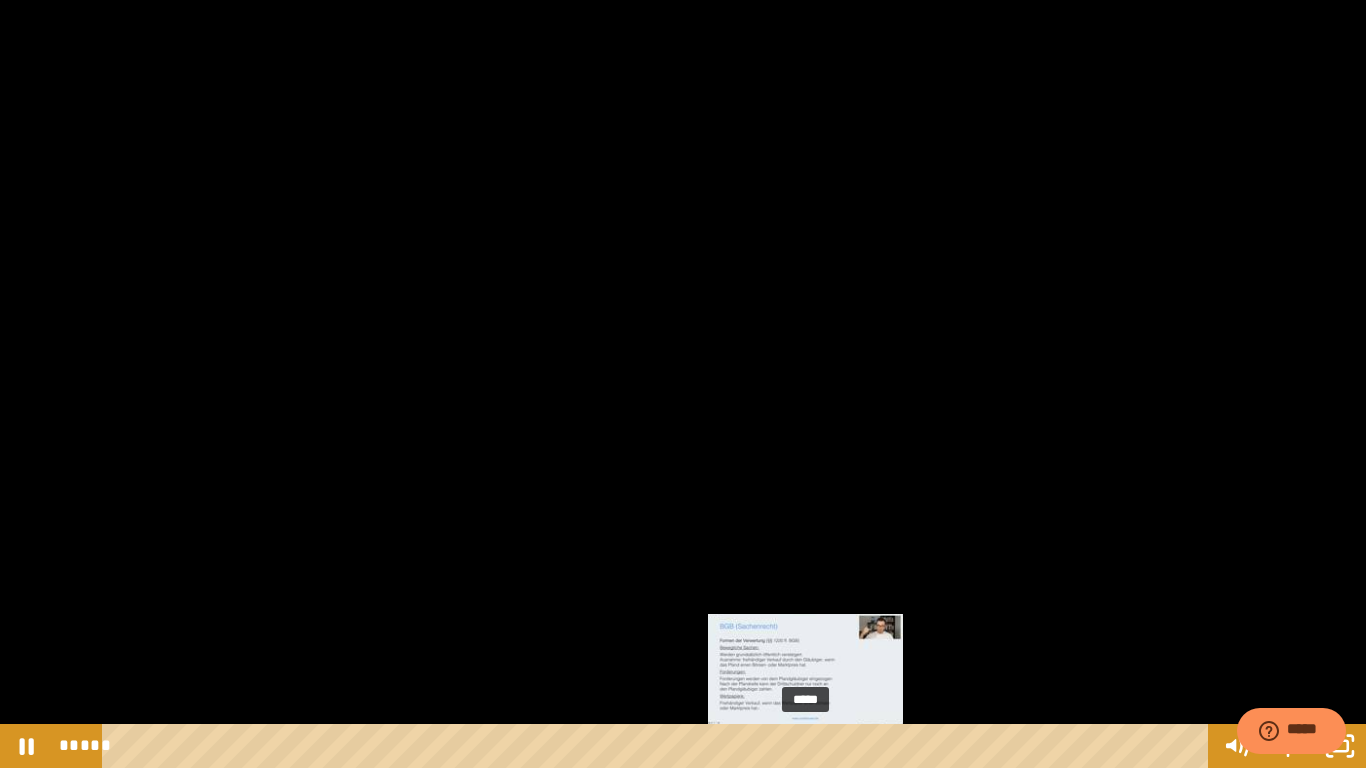 click on "*****" at bounding box center [659, 746] 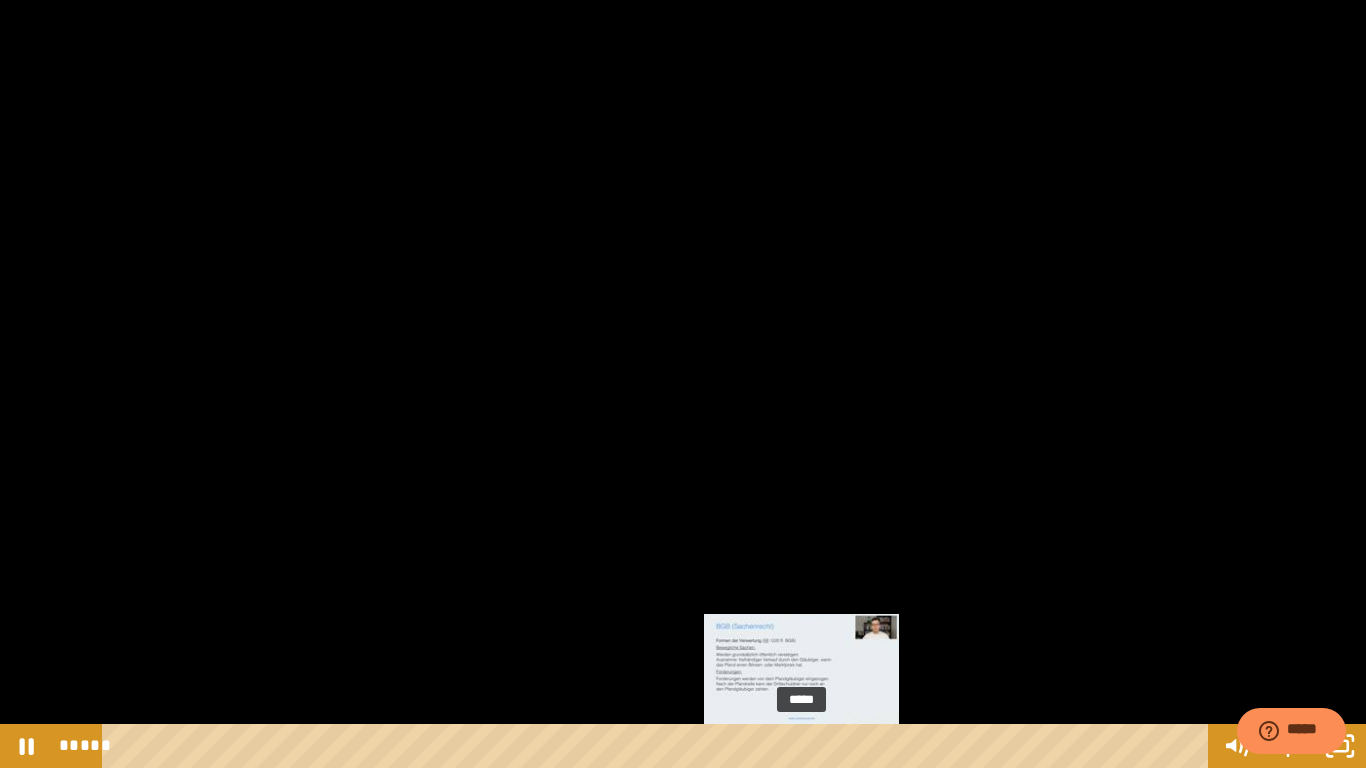 click at bounding box center (801, 746) 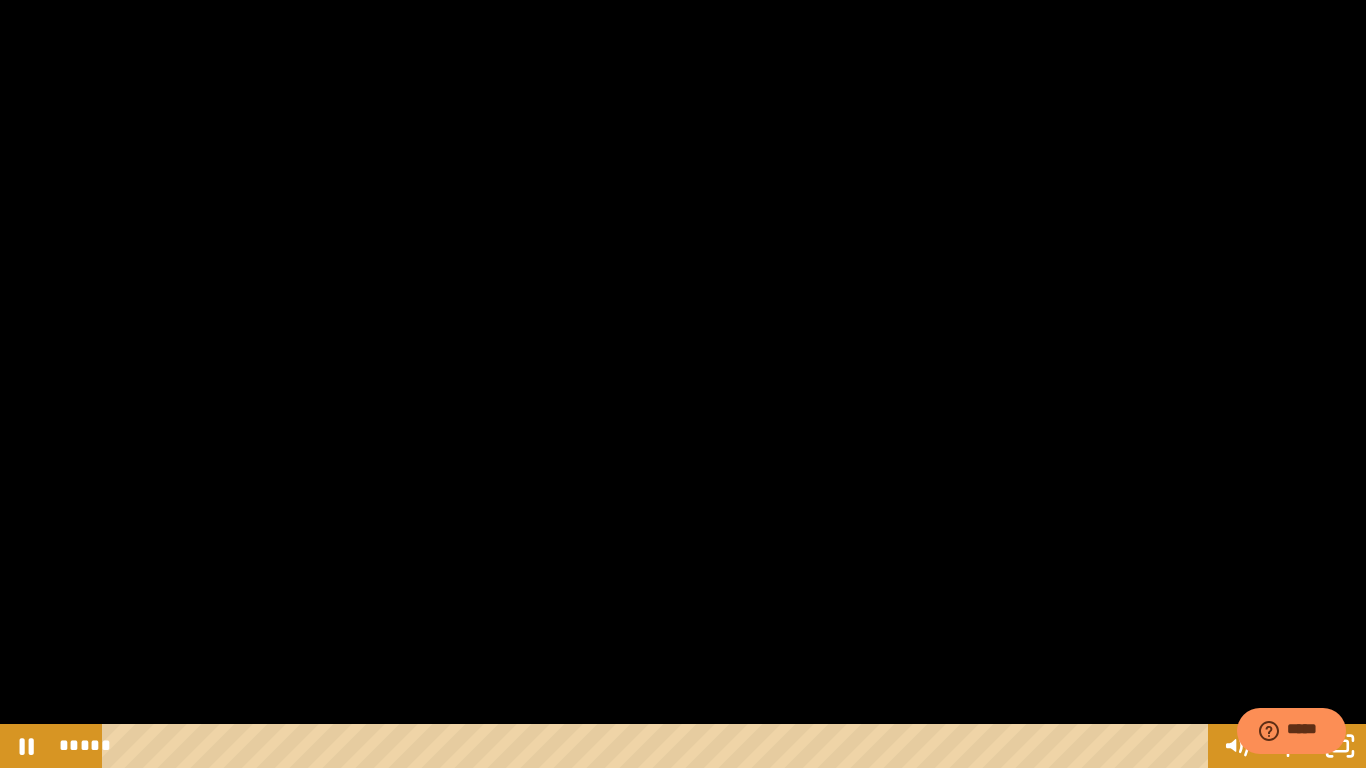 click at bounding box center (683, 384) 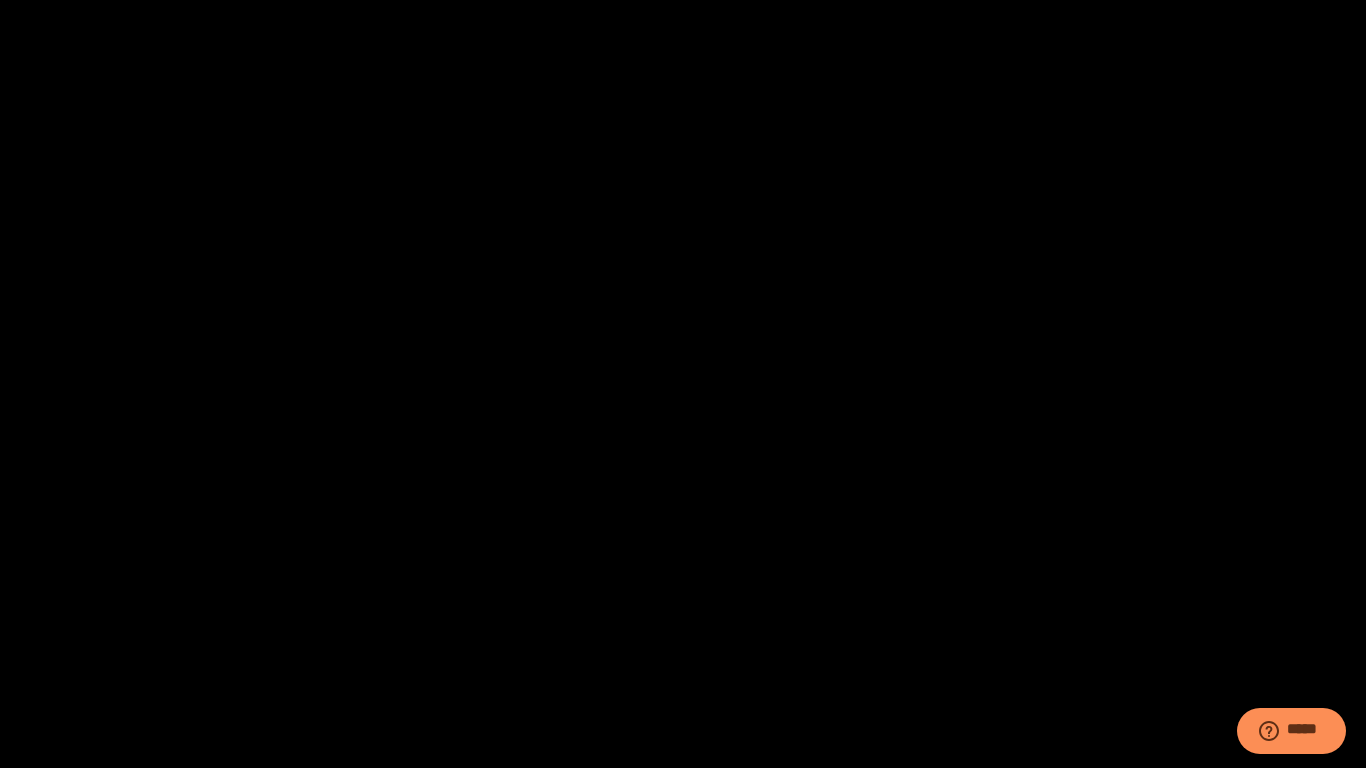 click at bounding box center [0, 0] 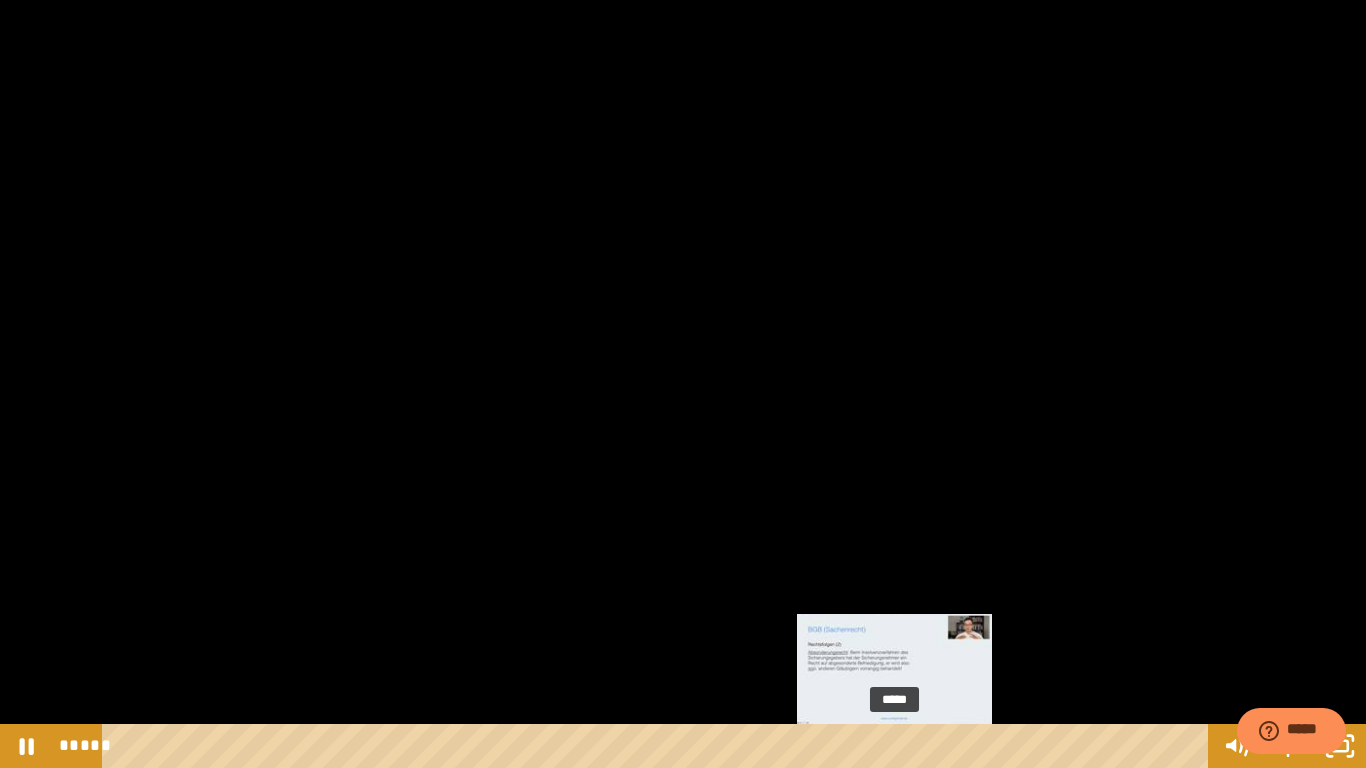 click at bounding box center (894, 746) 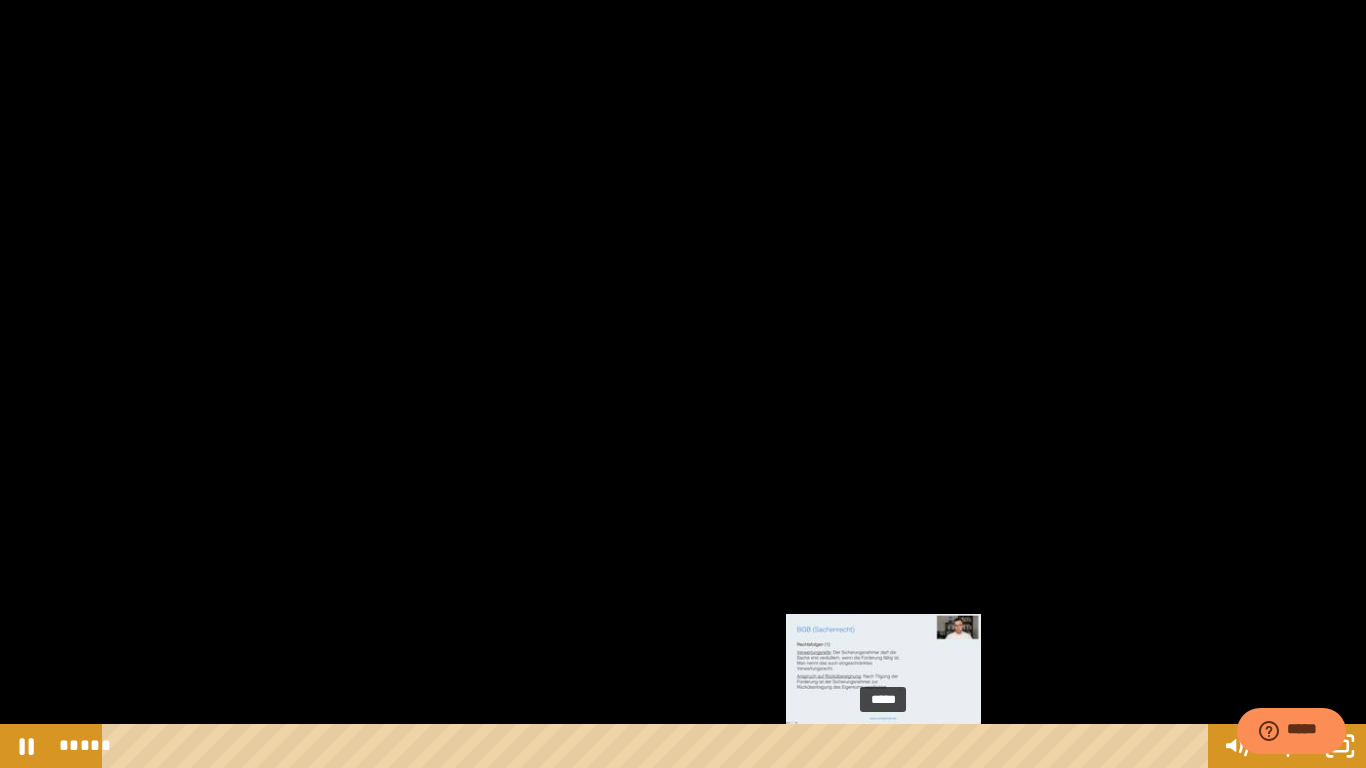 click on "*****" at bounding box center (659, 746) 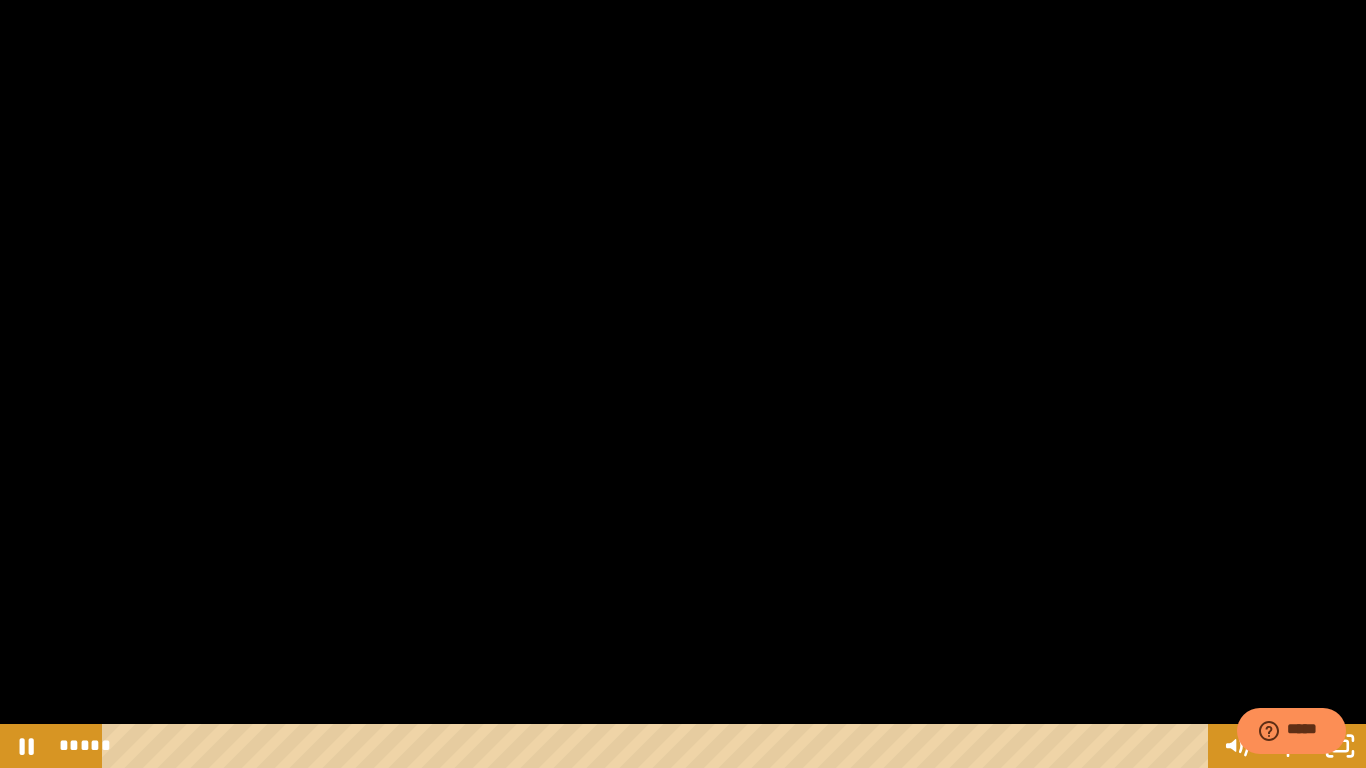 click at bounding box center (683, 384) 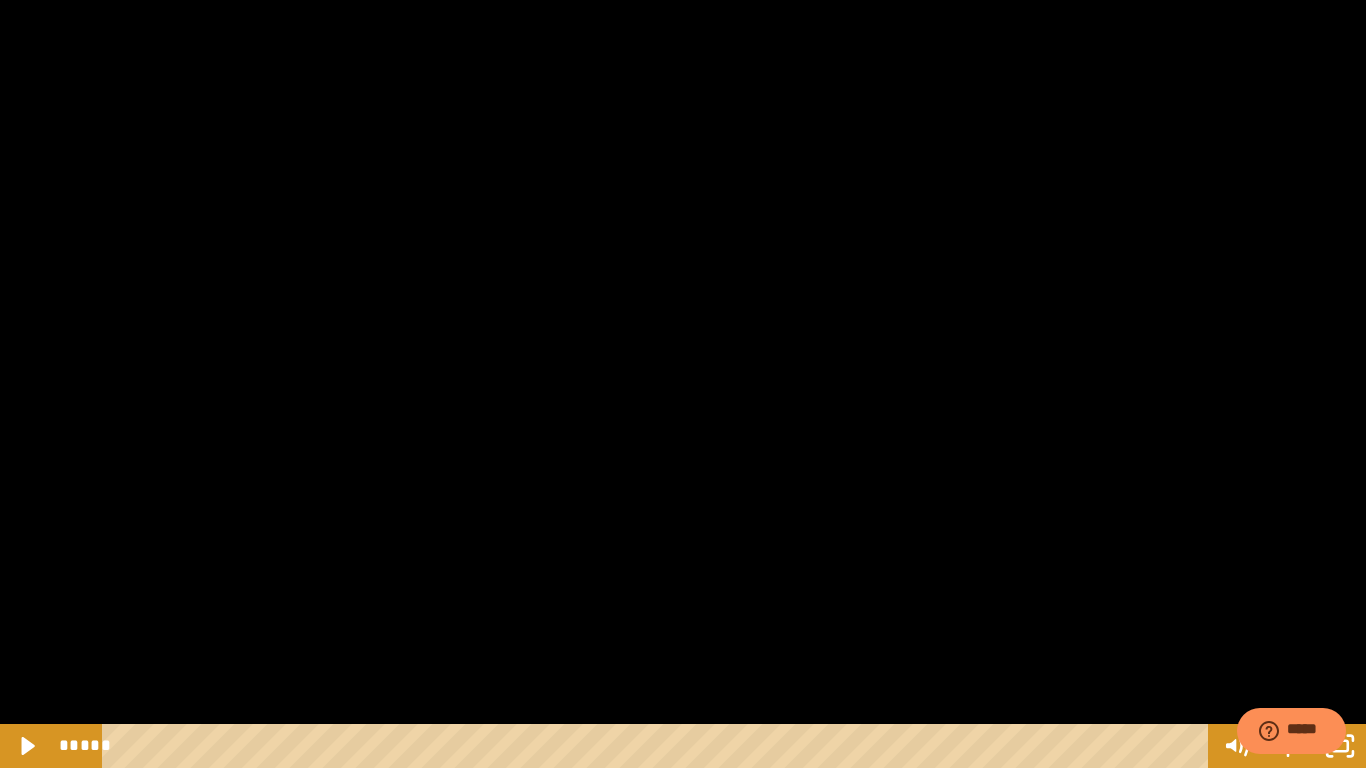 click at bounding box center (0, 0) 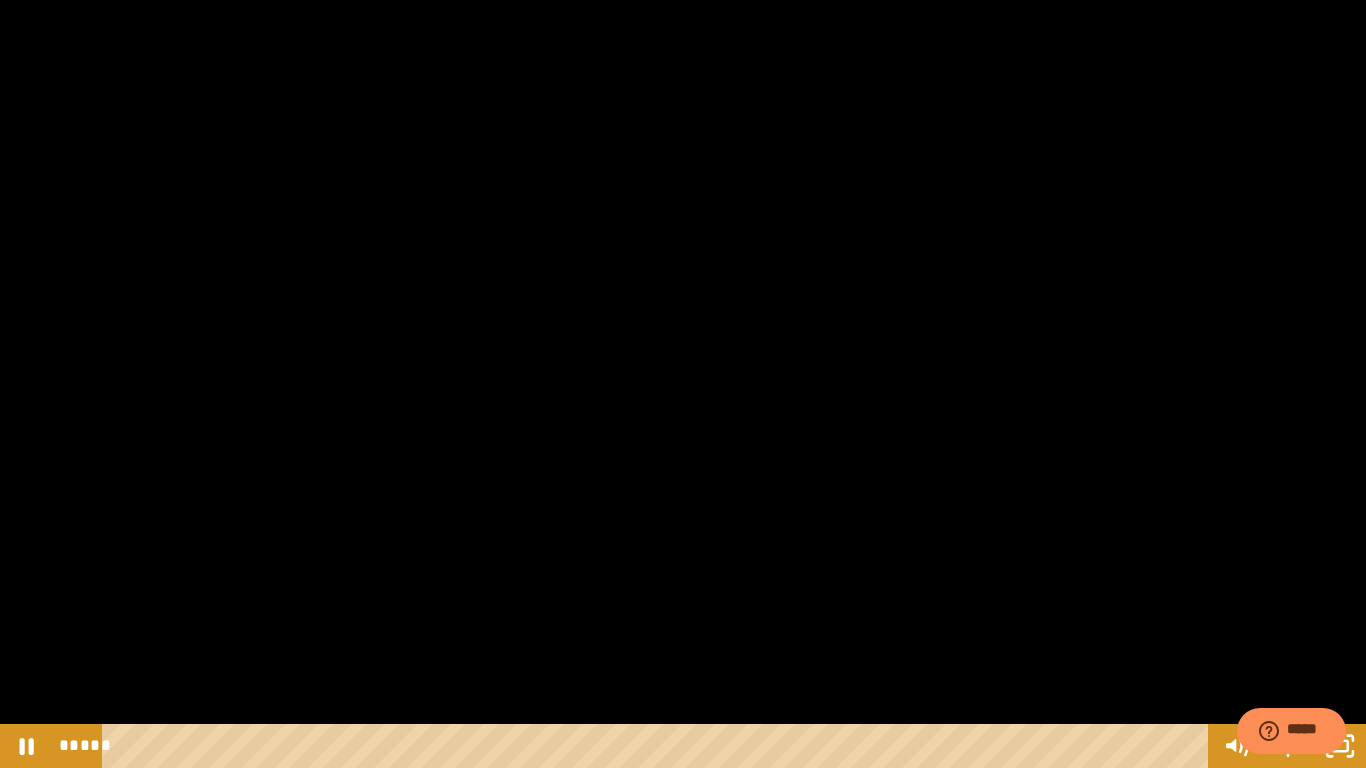 click at bounding box center (683, 384) 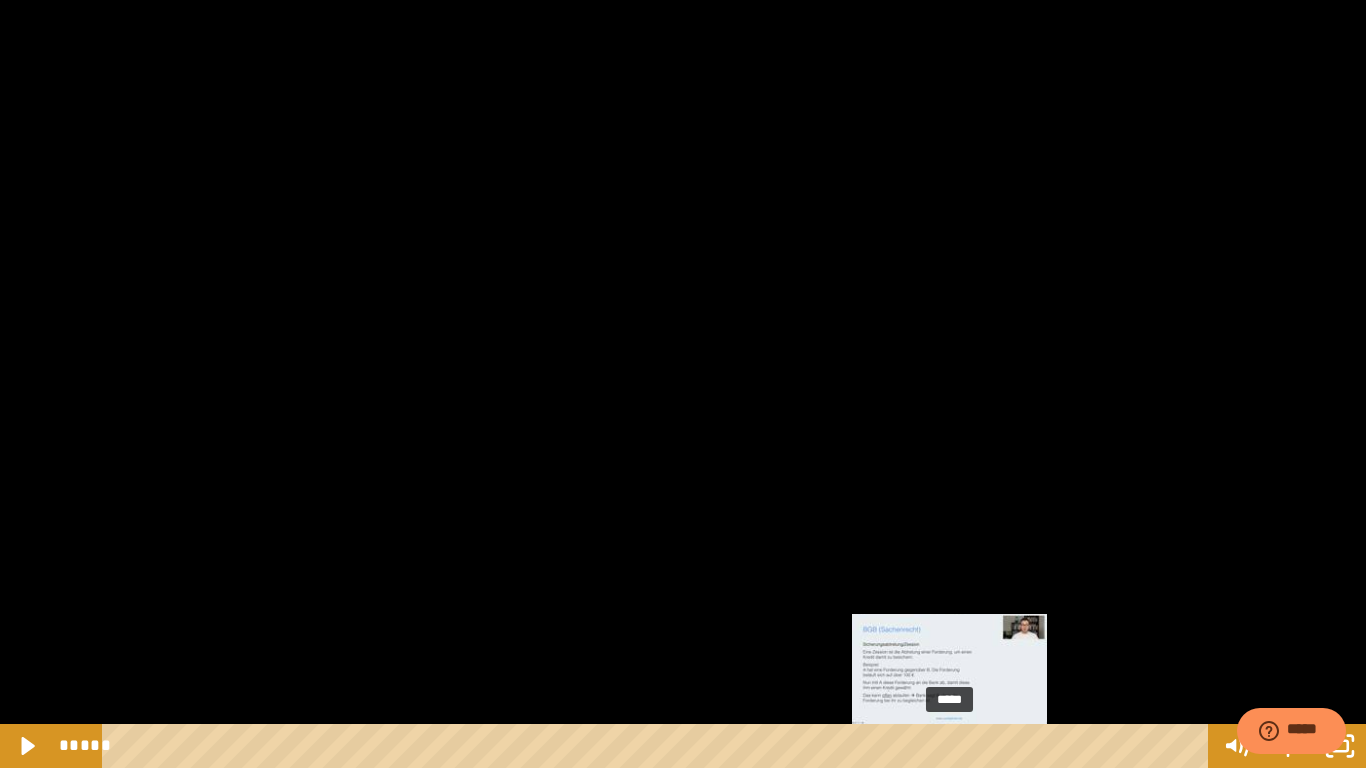 click at bounding box center (949, 746) 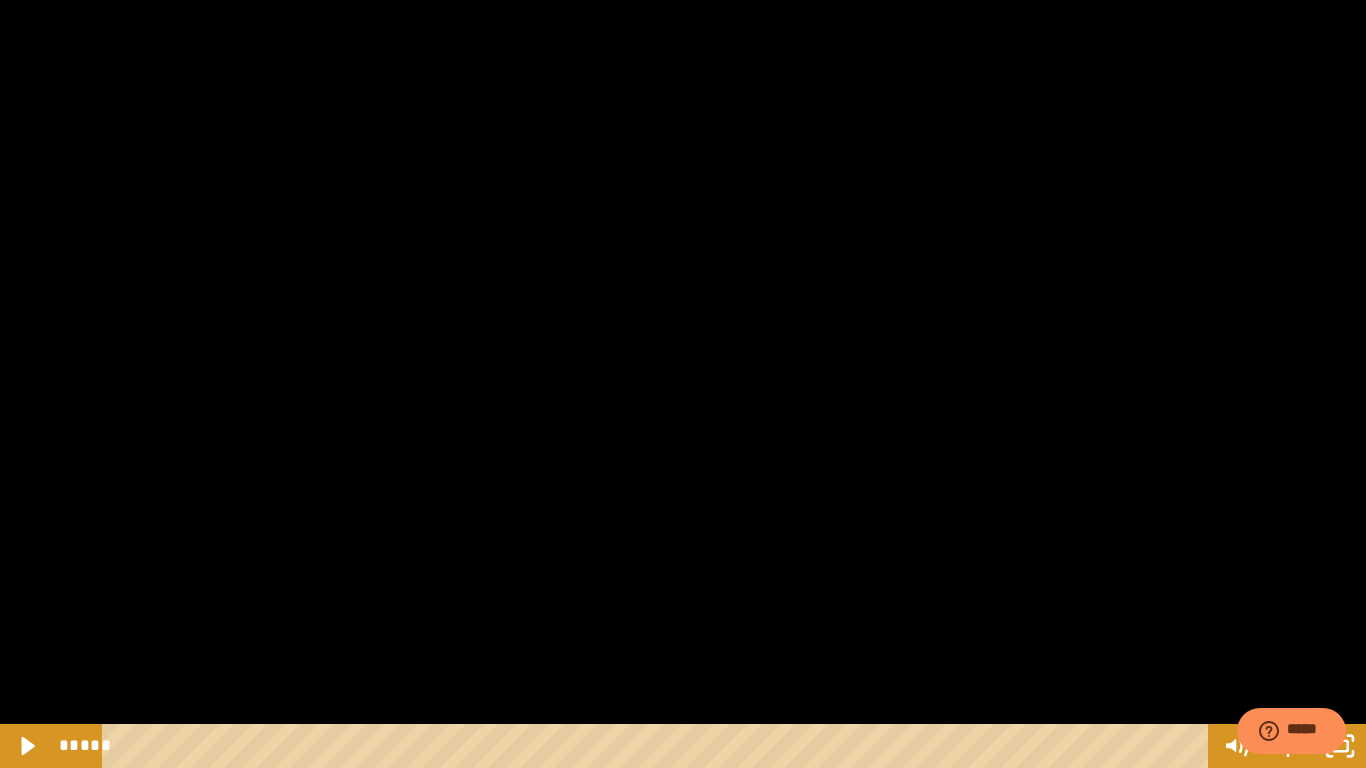 click at bounding box center [683, 384] 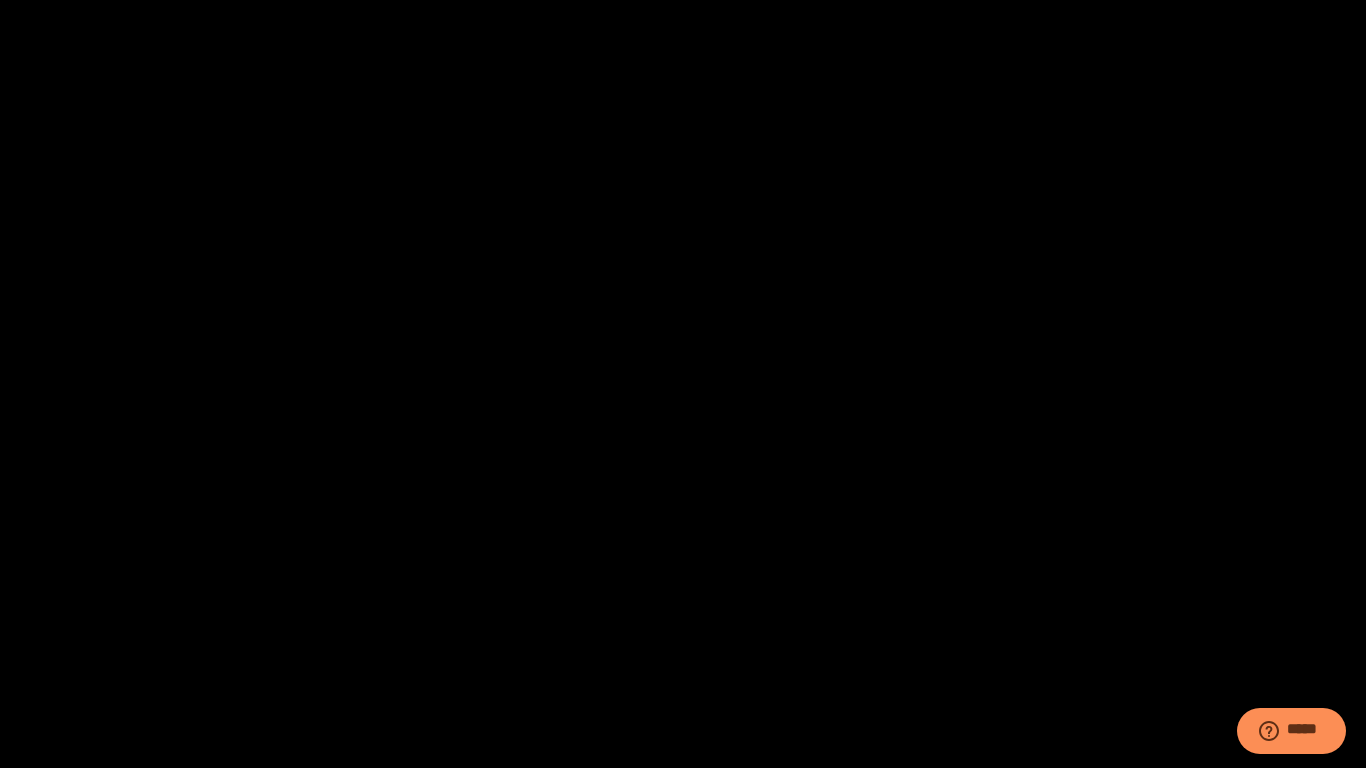 click at bounding box center (0, 0) 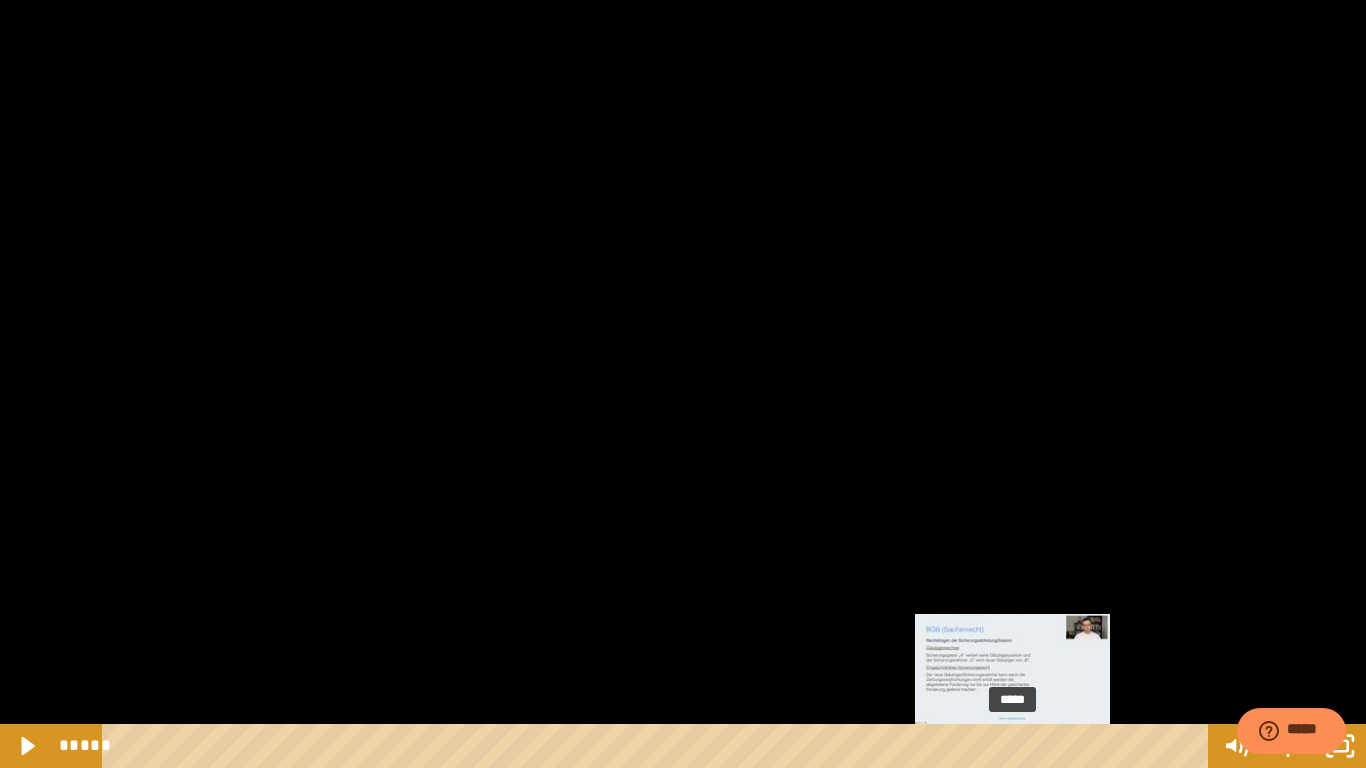 click on "*****" at bounding box center (659, 746) 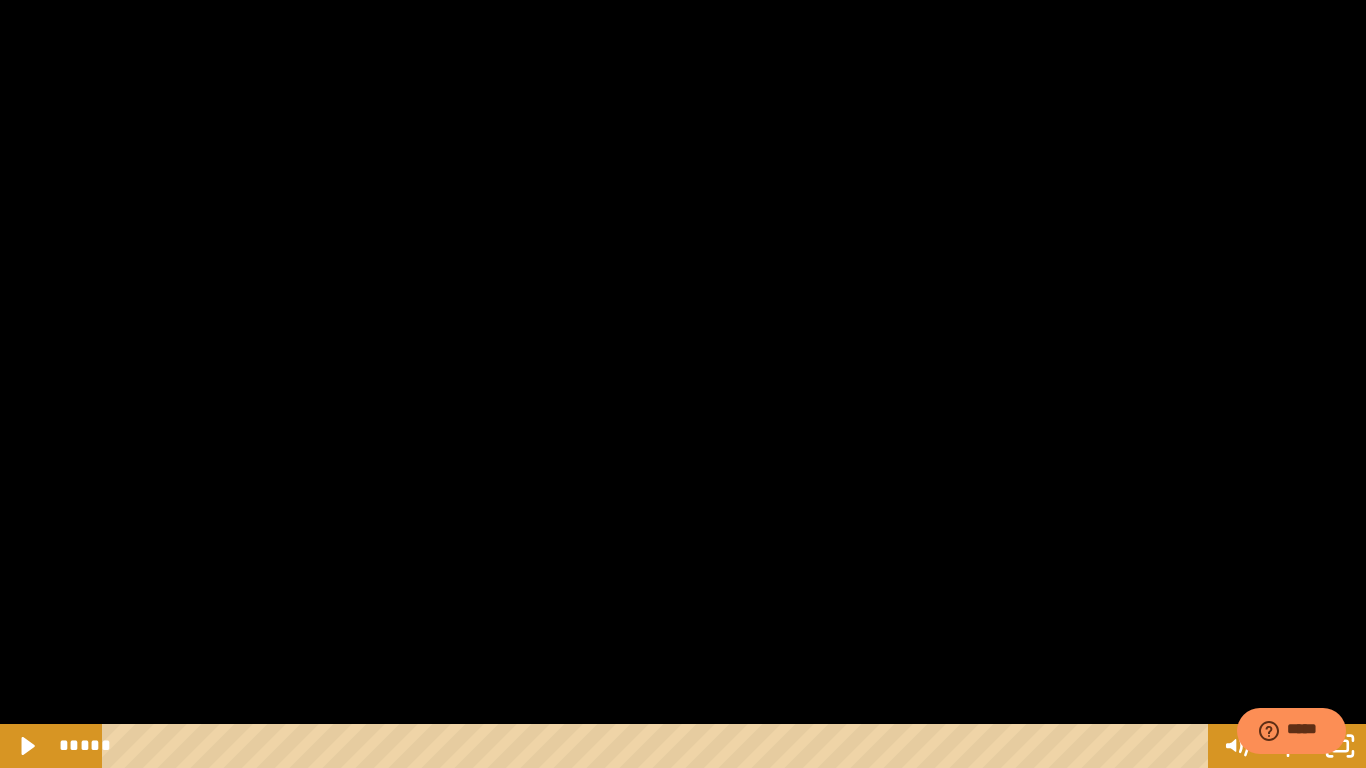 click at bounding box center (683, 384) 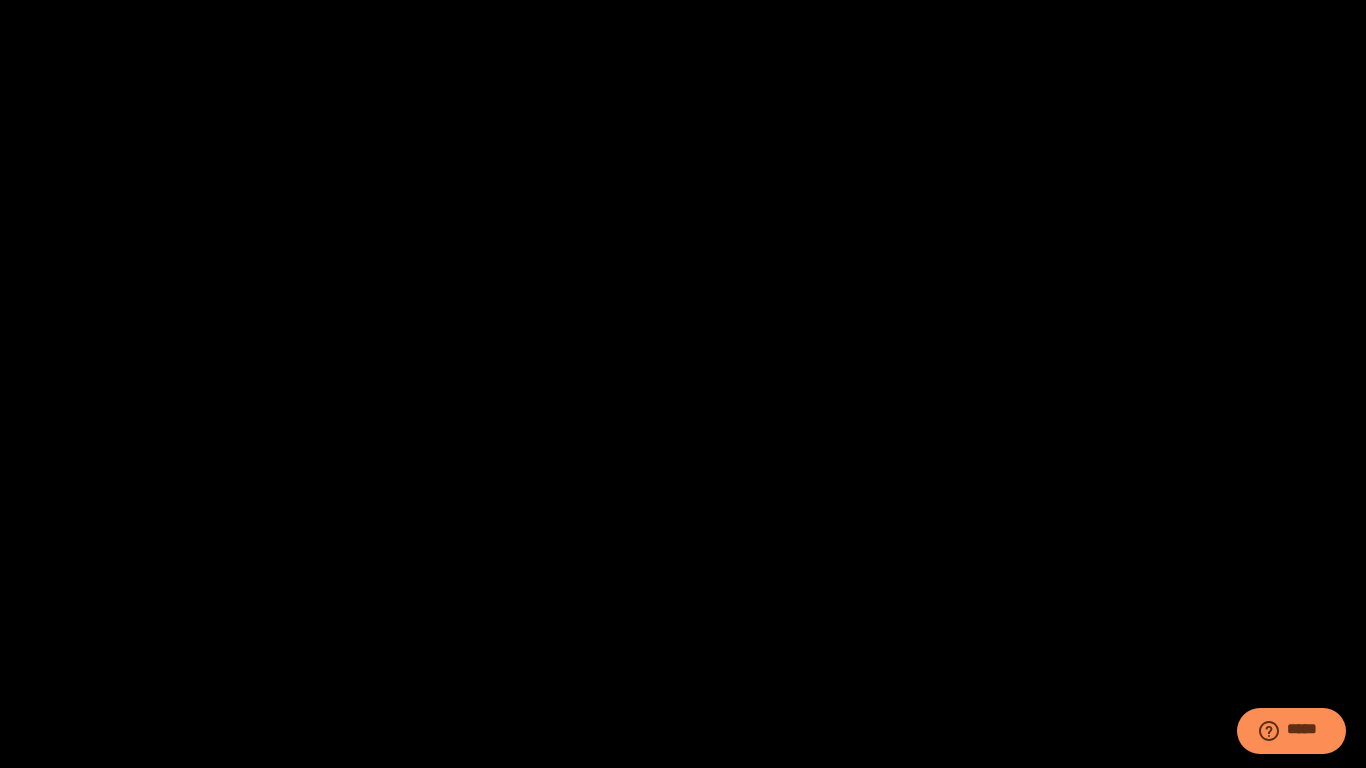 click at bounding box center [0, 0] 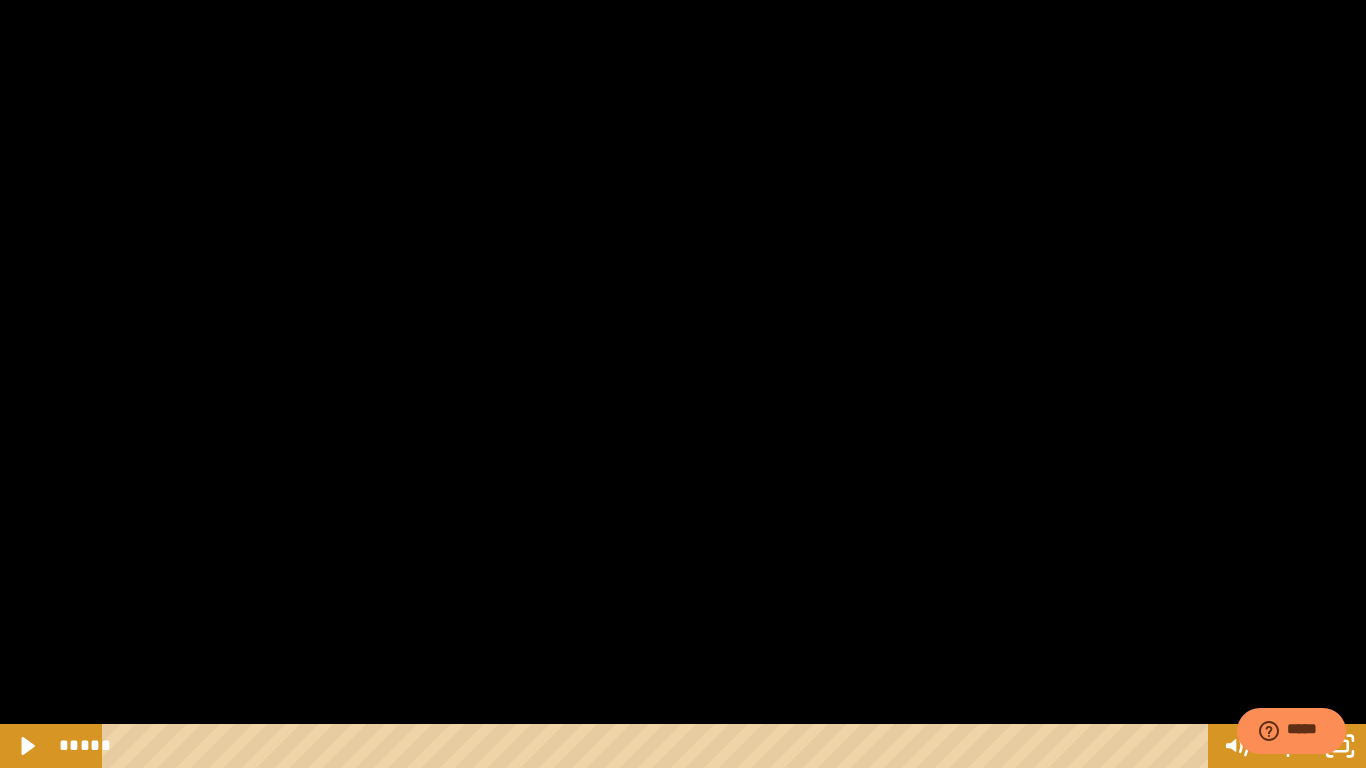 click at bounding box center (0, 0) 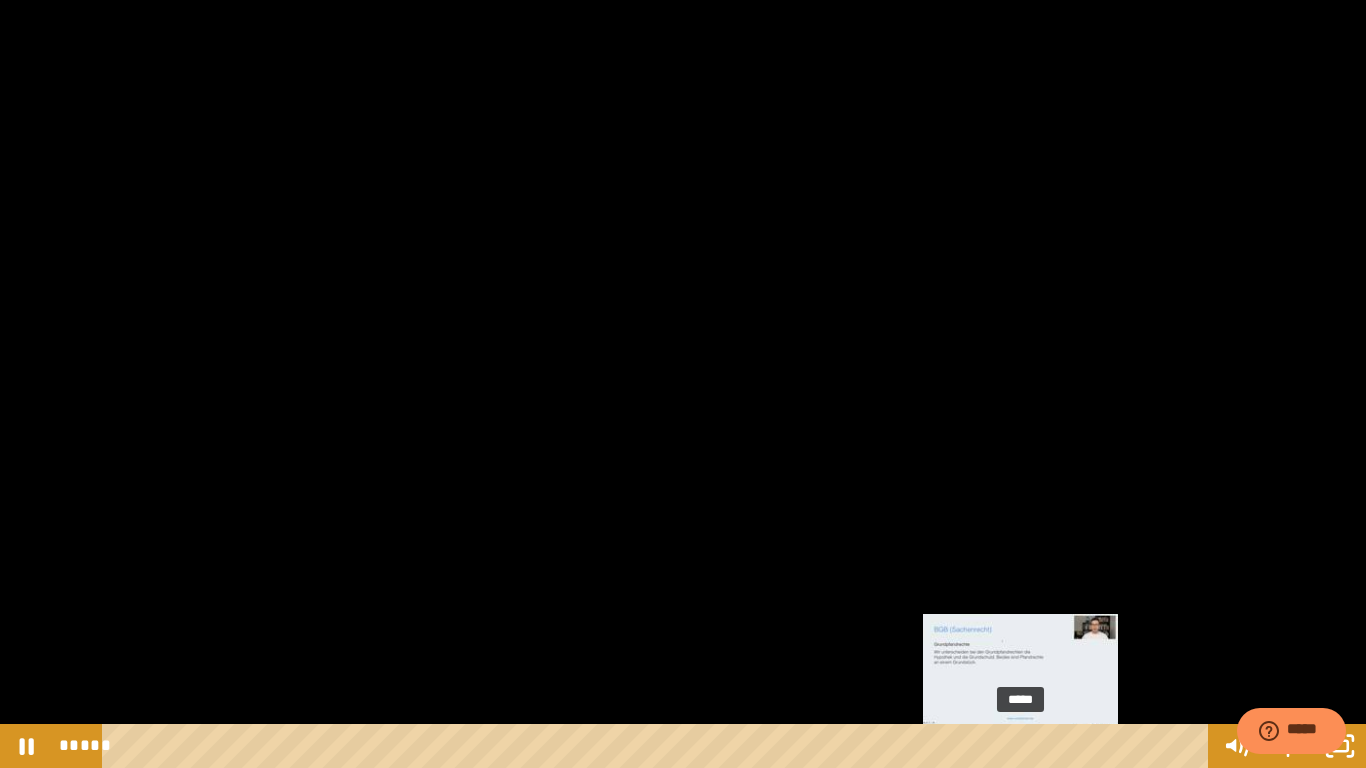 click at bounding box center [1026, 746] 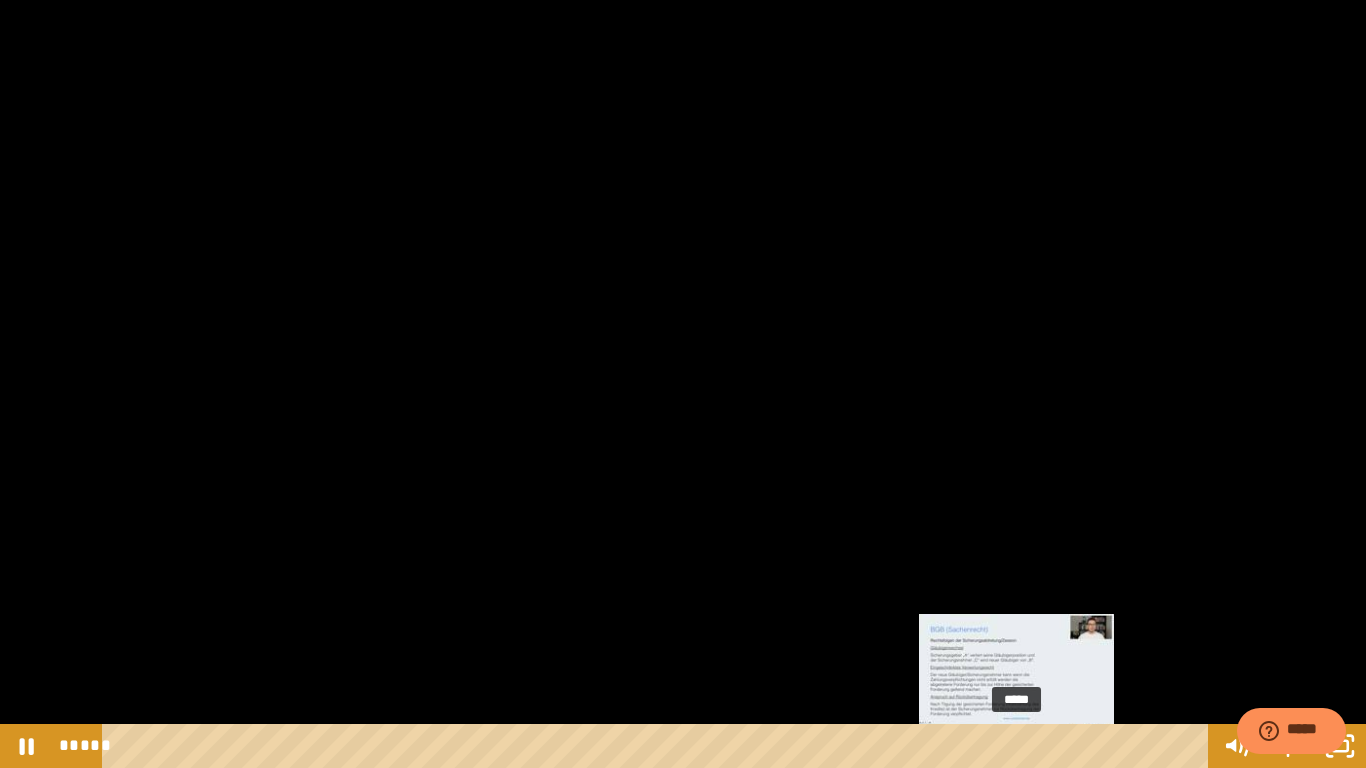 click at bounding box center (1016, 746) 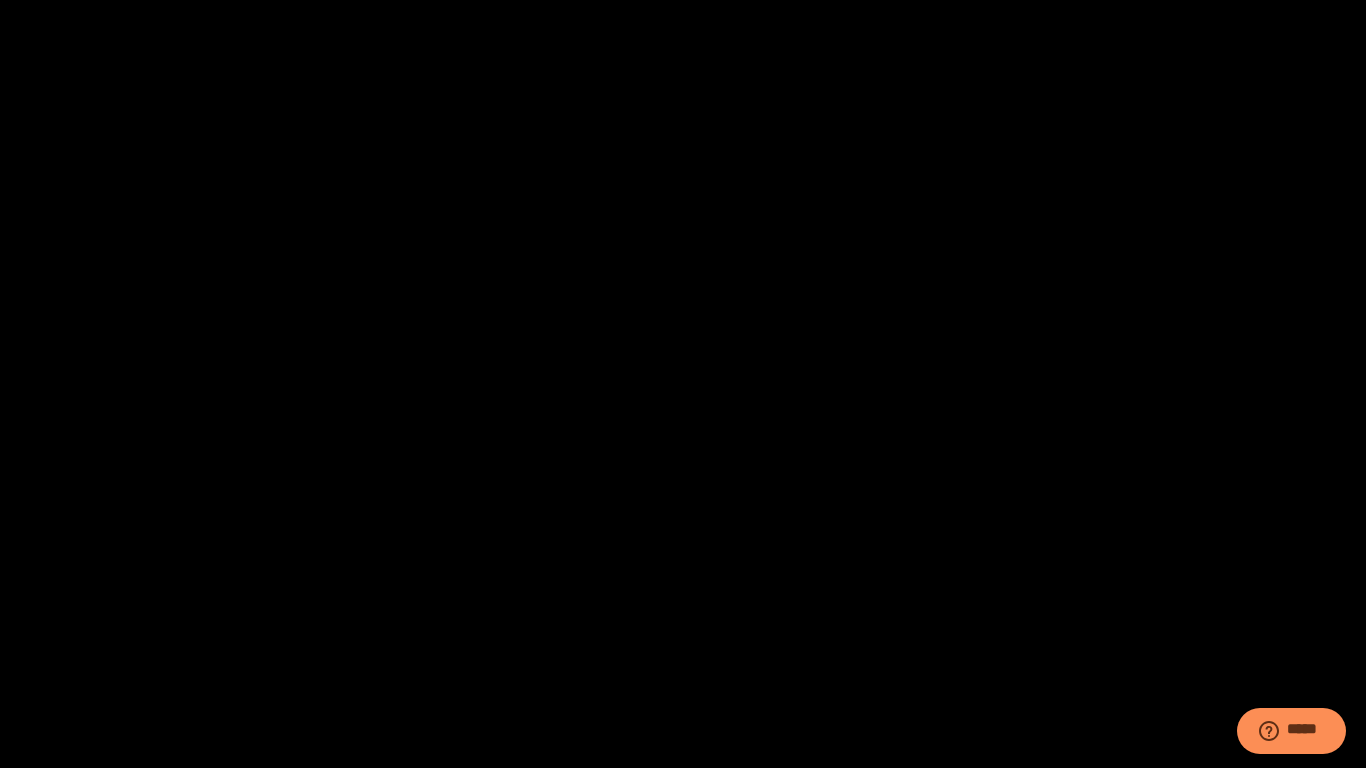 click at bounding box center (683, 384) 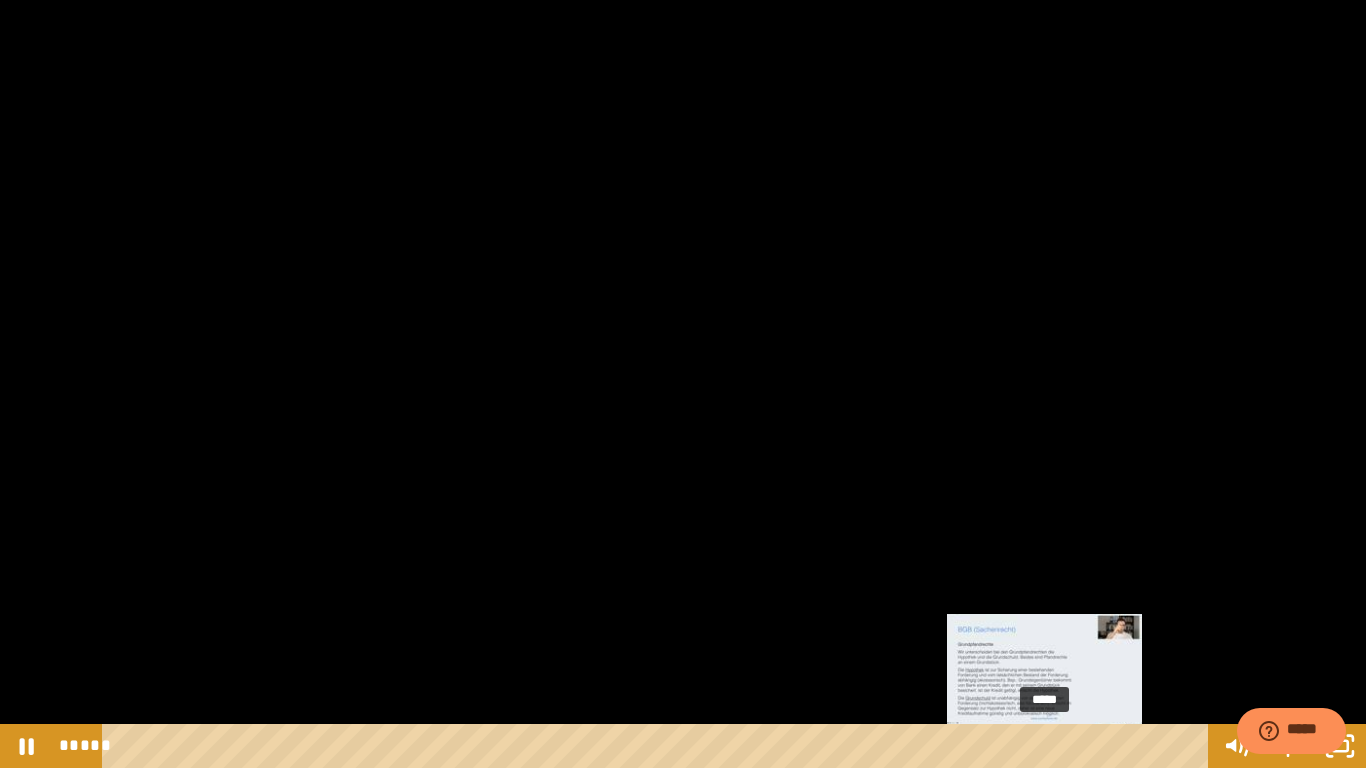 click on "*****" at bounding box center (659, 746) 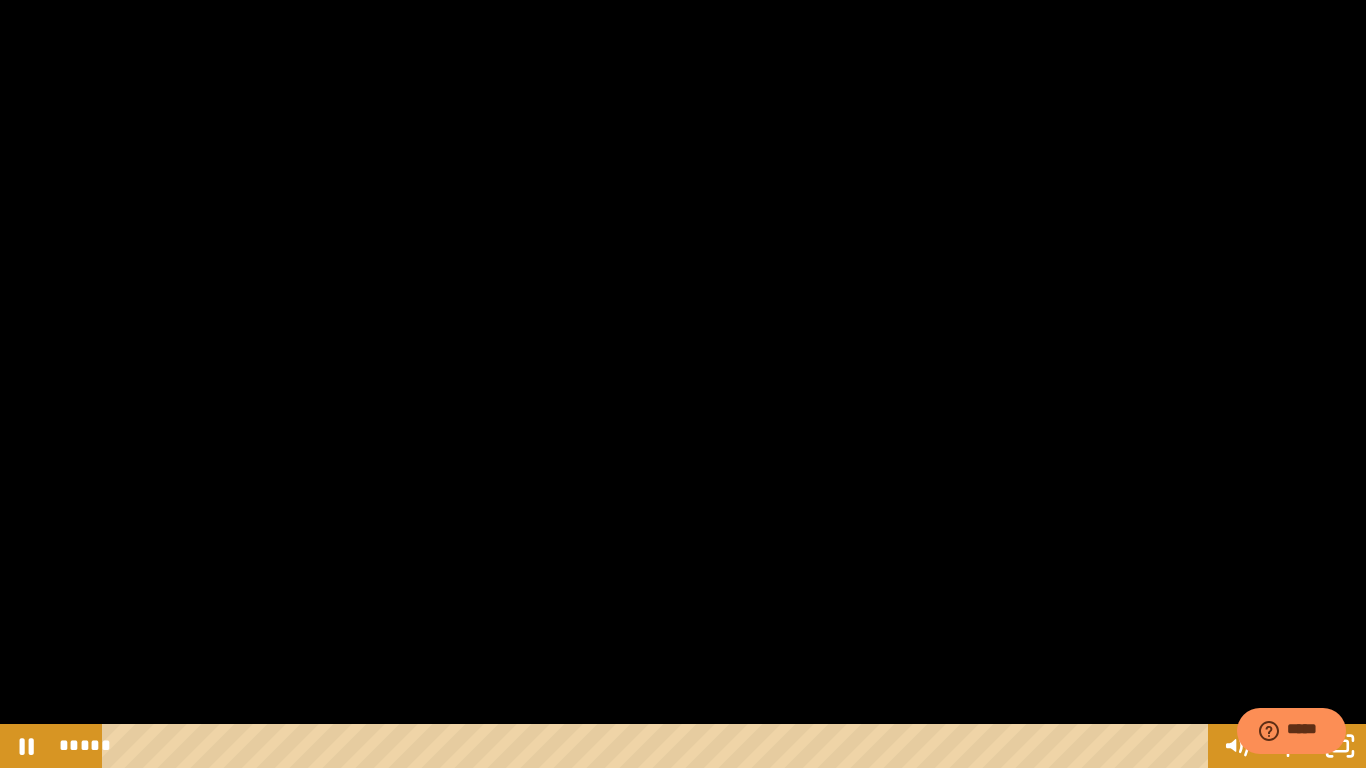 click at bounding box center (683, 384) 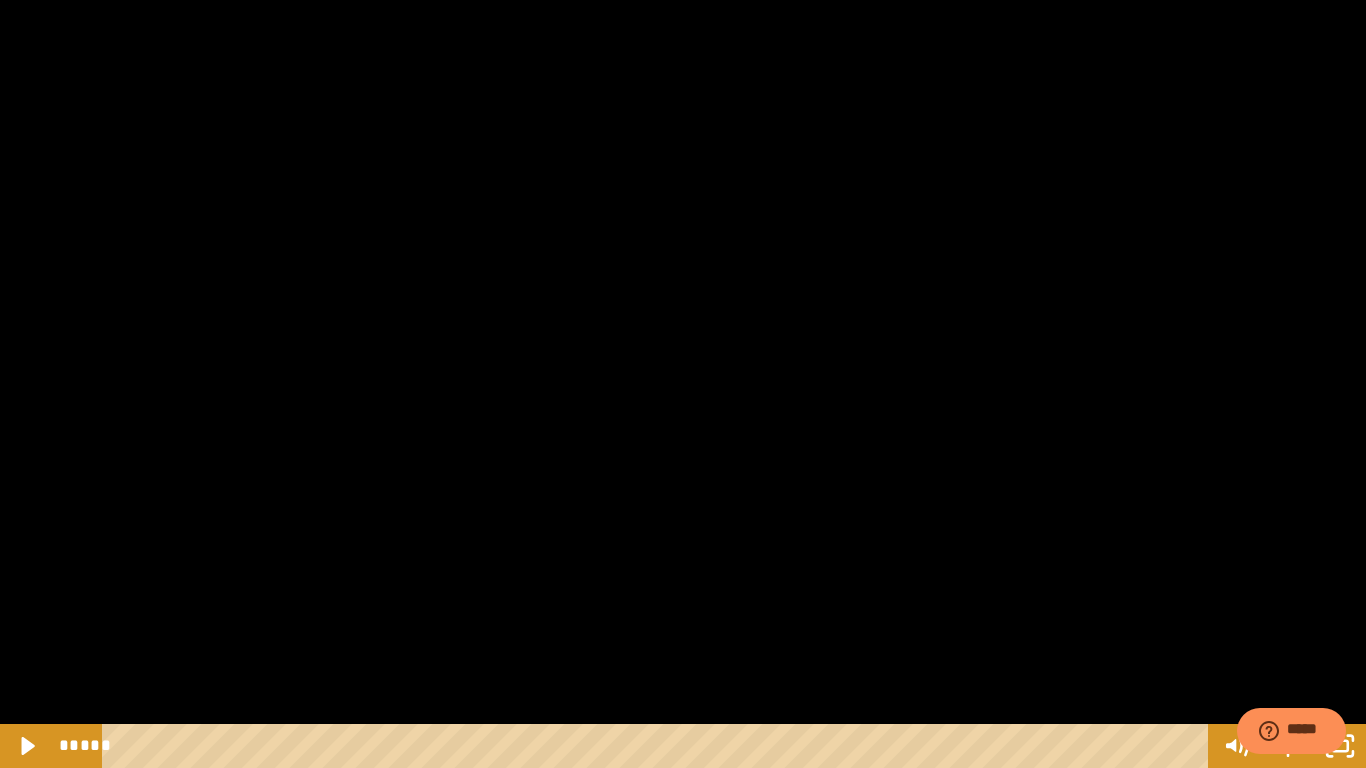 click at bounding box center (0, 0) 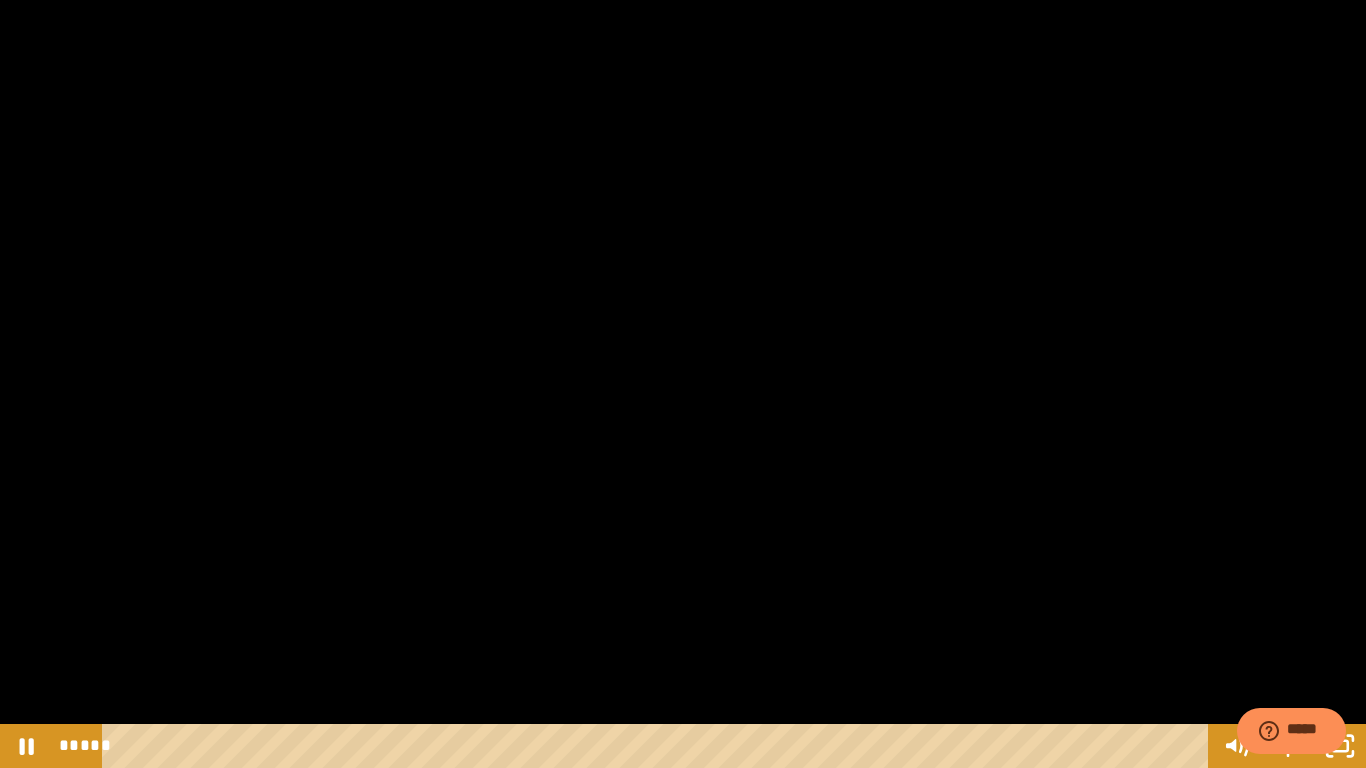 click at bounding box center [0, 0] 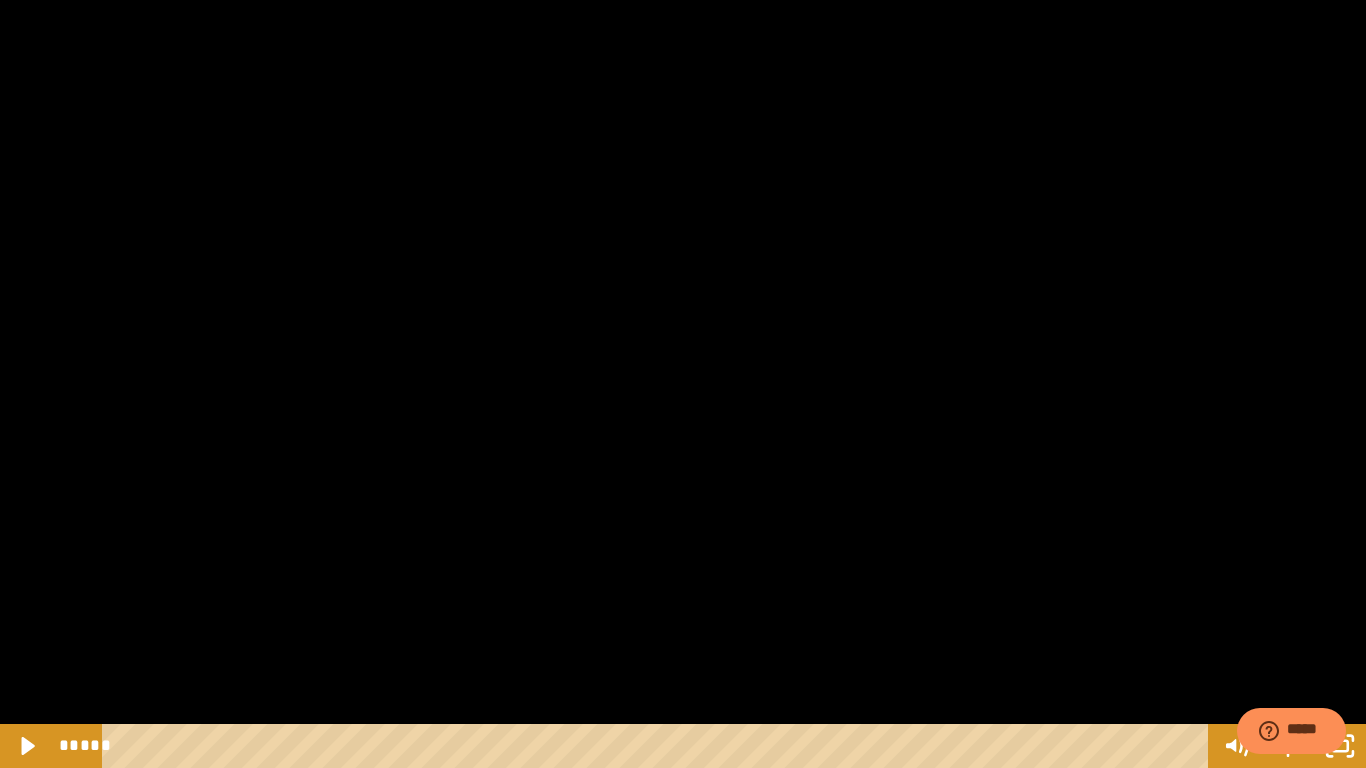 click at bounding box center (0, 0) 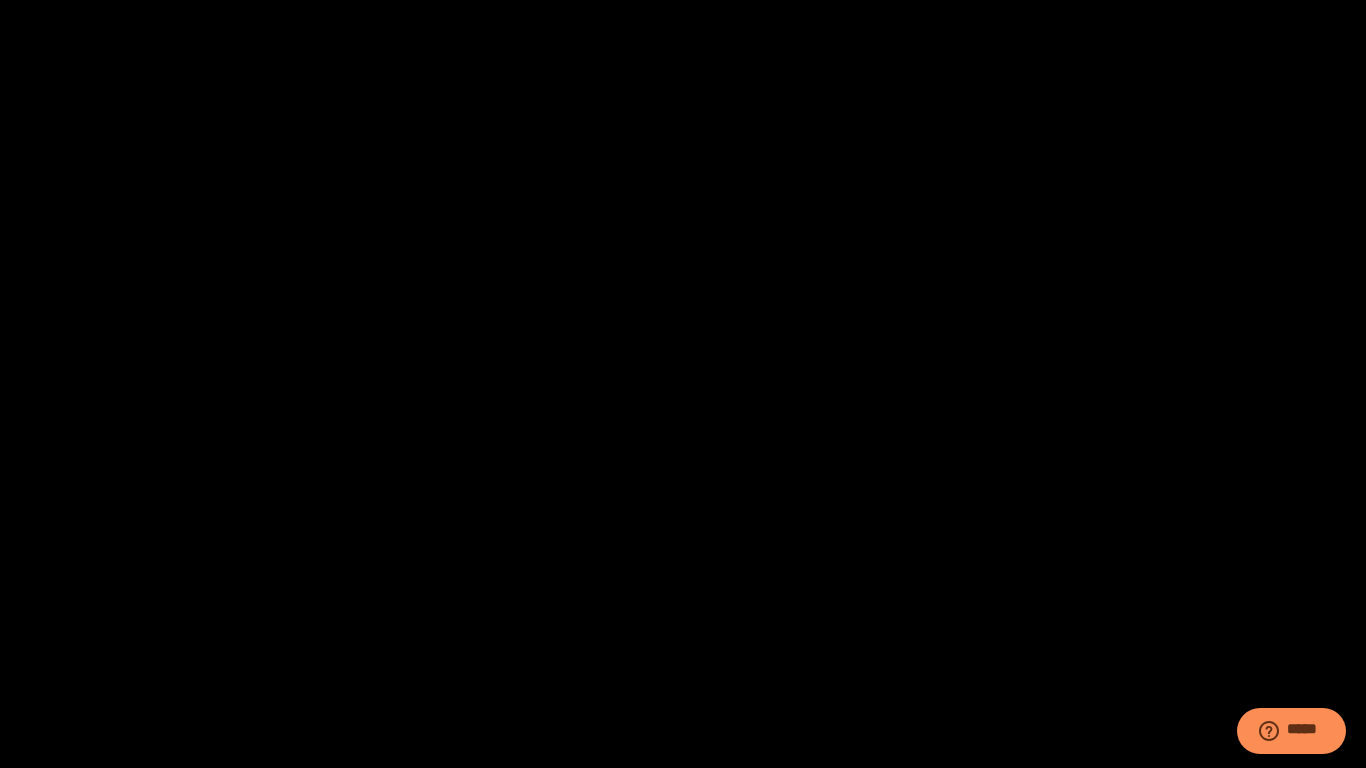 click at bounding box center [0, 0] 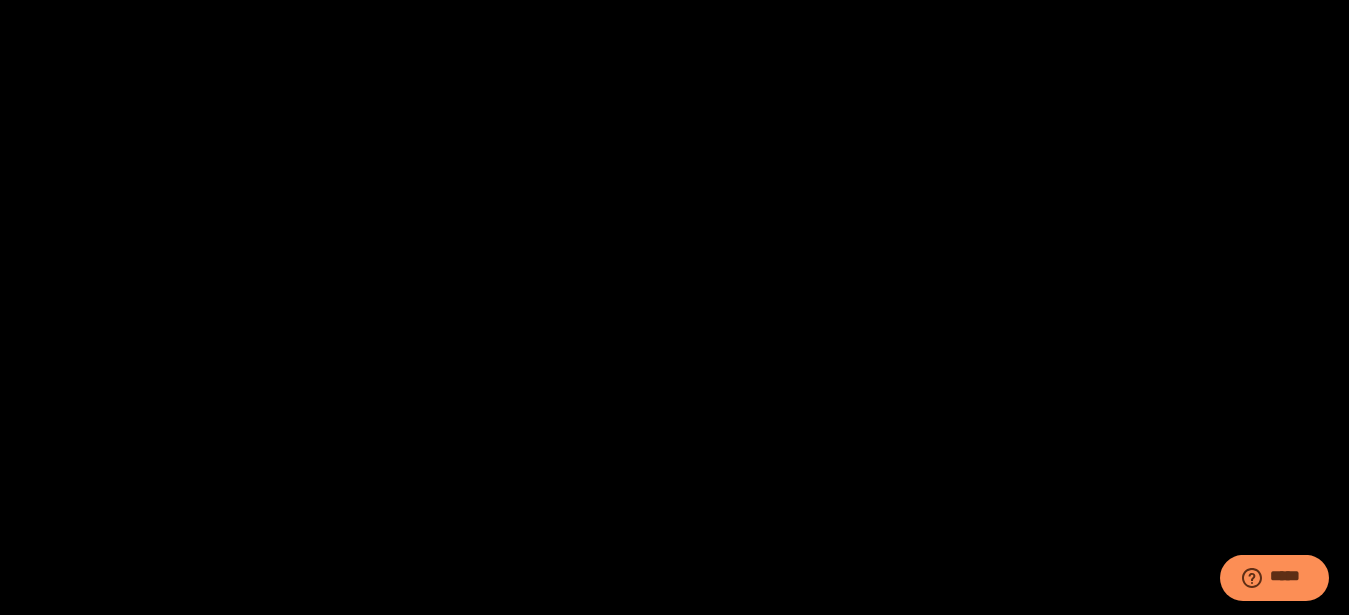 scroll, scrollTop: 355, scrollLeft: 0, axis: vertical 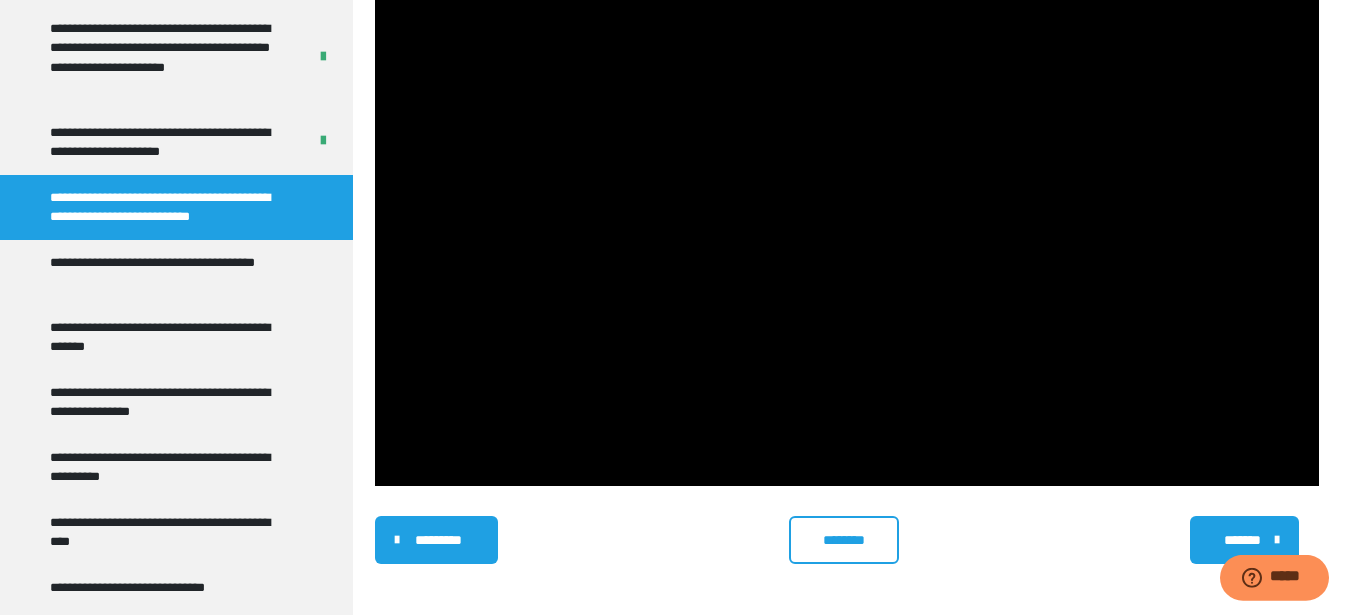 click on "********" at bounding box center [844, 540] 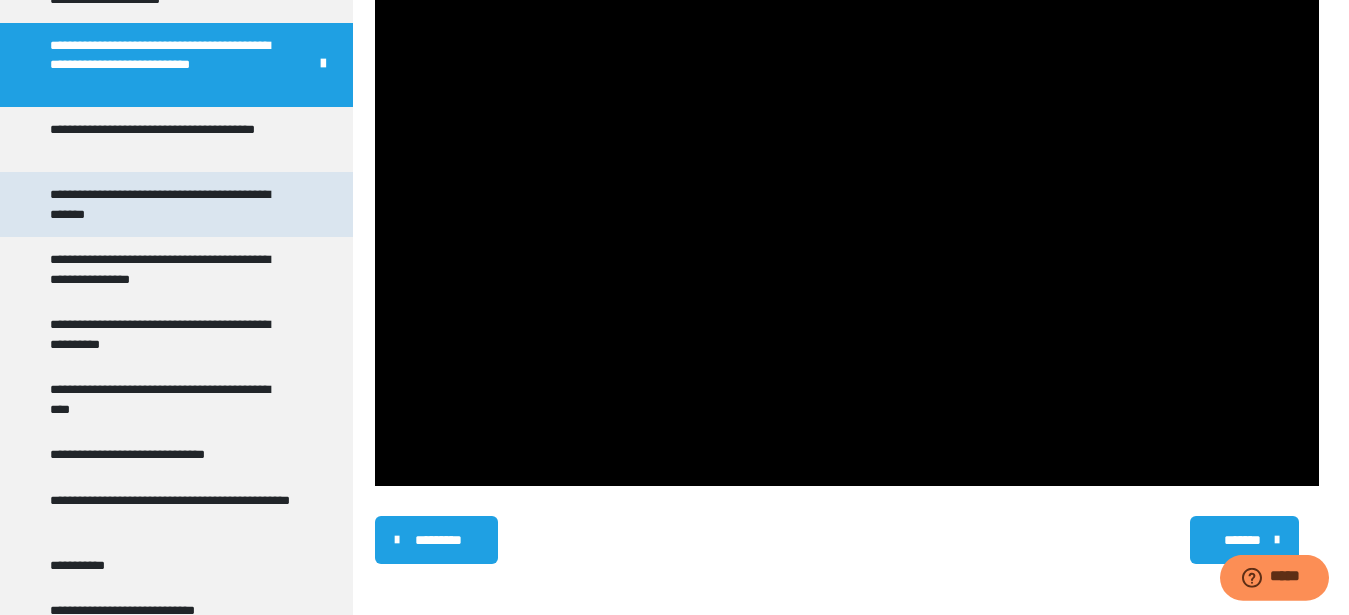 scroll, scrollTop: 1073, scrollLeft: 0, axis: vertical 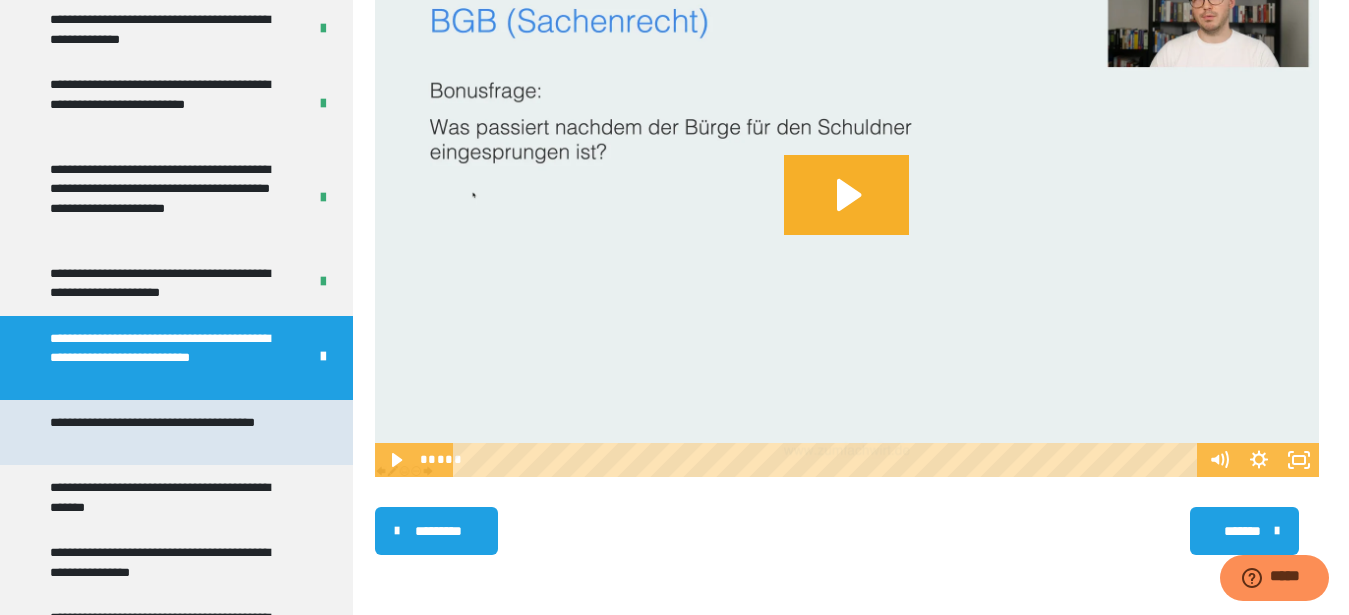 click on "**********" at bounding box center (170, 432) 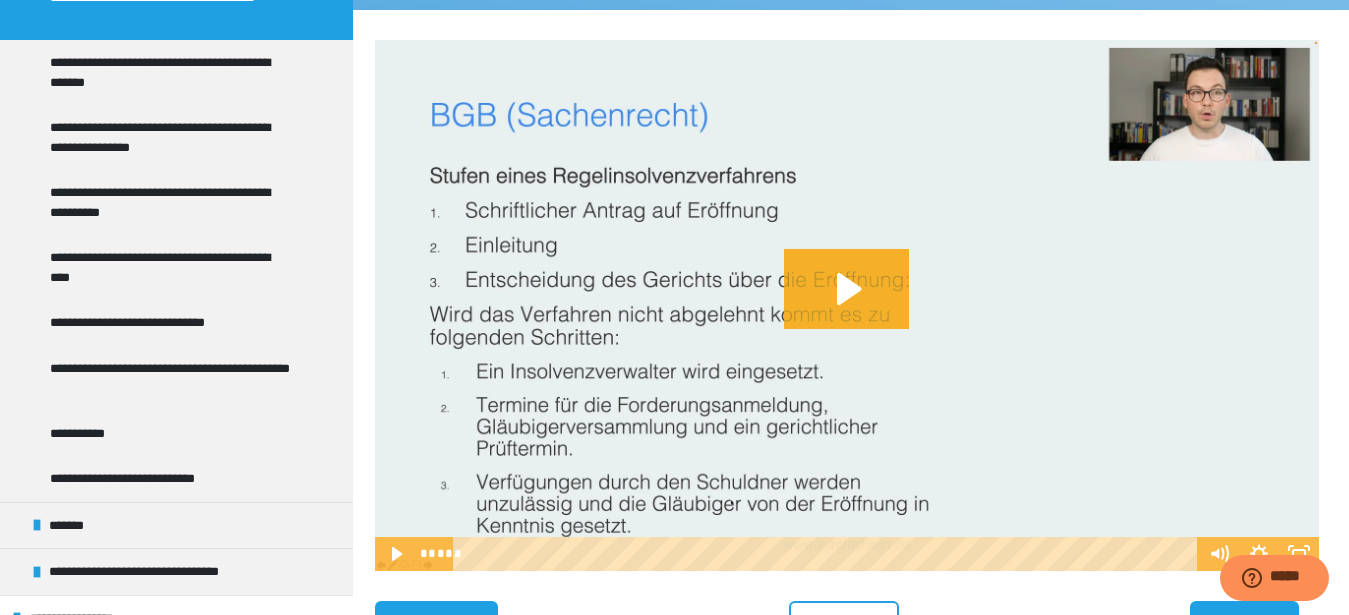 scroll, scrollTop: 1315, scrollLeft: 0, axis: vertical 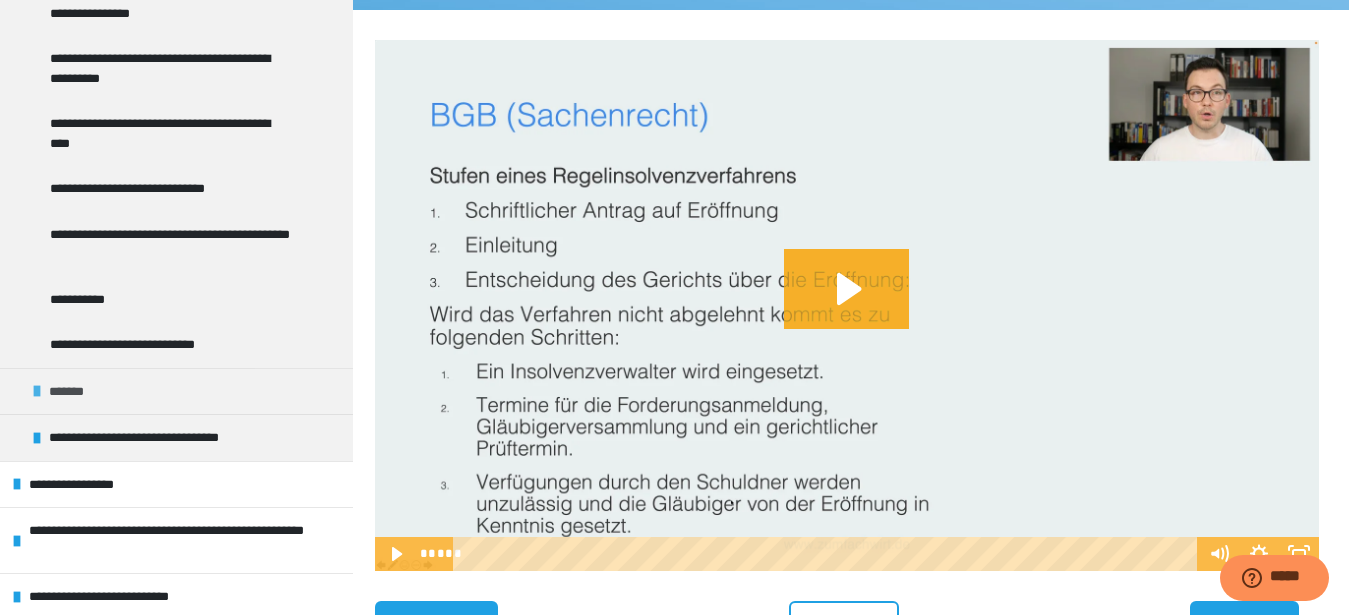 click on "*******" at bounding box center (72, 392) 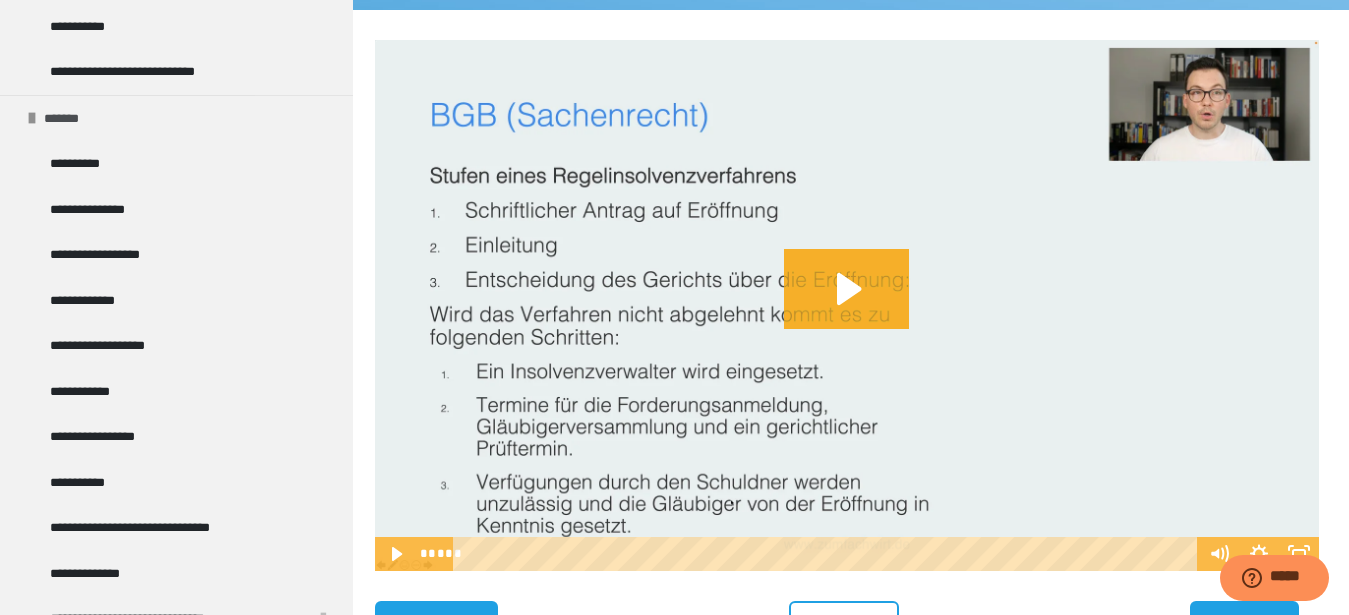 scroll, scrollTop: 1587, scrollLeft: 0, axis: vertical 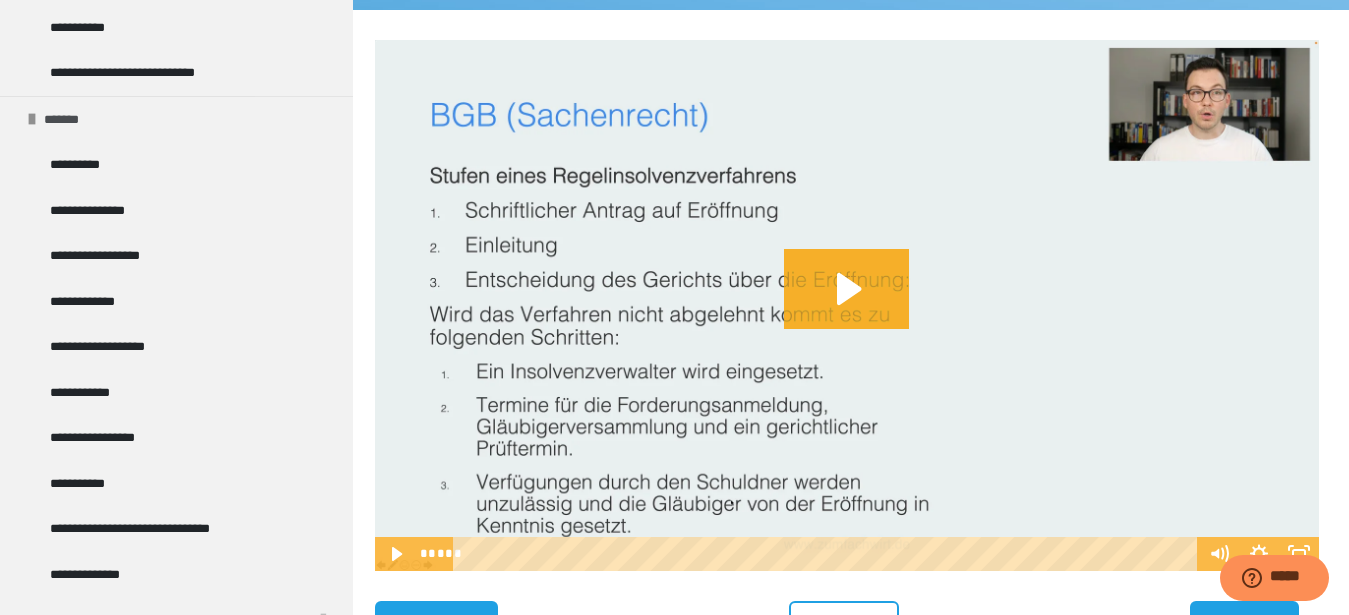 click on "*******" at bounding box center [176, 119] 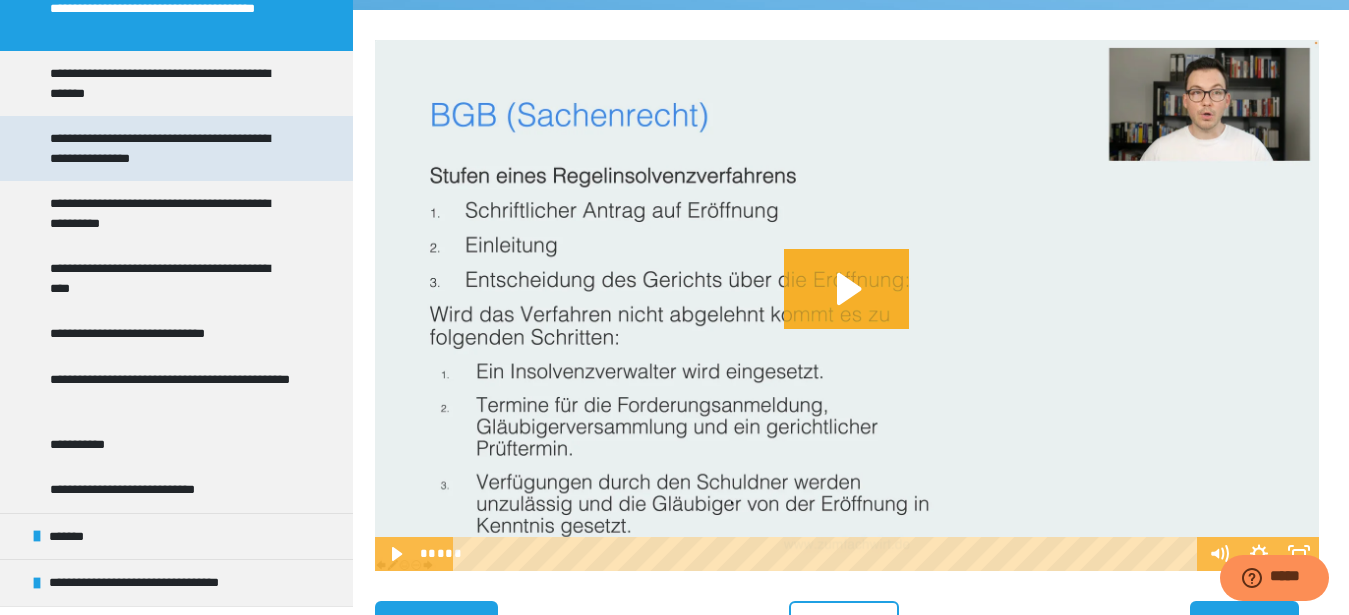 scroll, scrollTop: 1100, scrollLeft: 0, axis: vertical 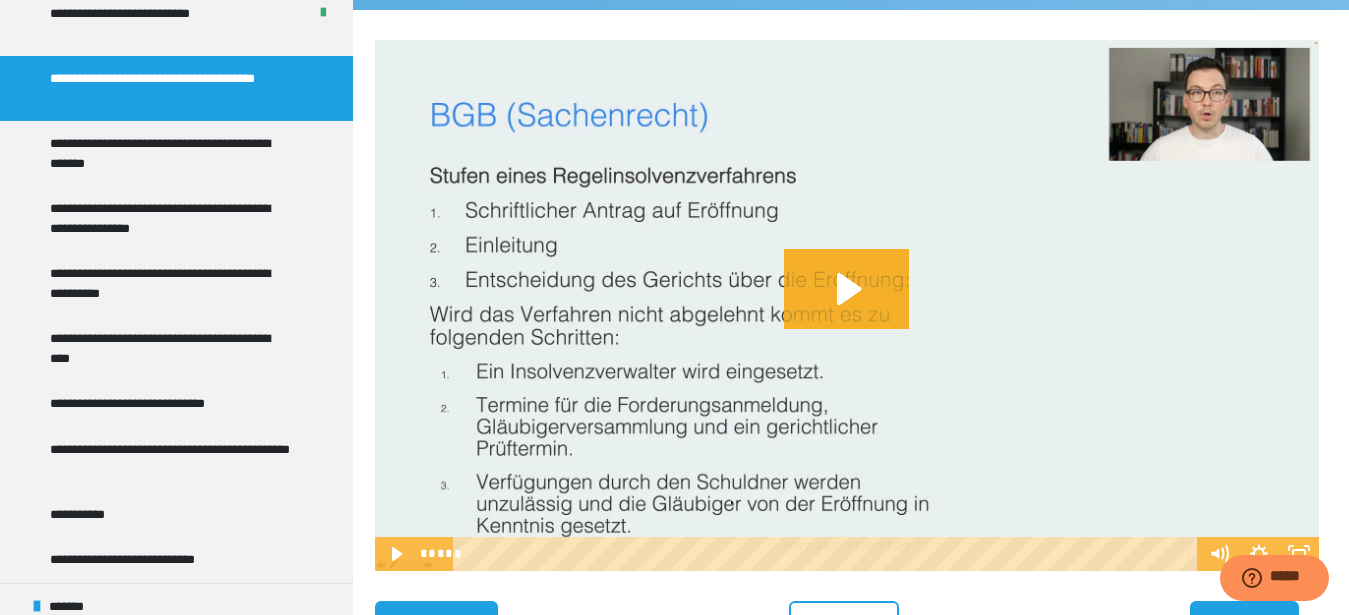 click at bounding box center [847, 305] 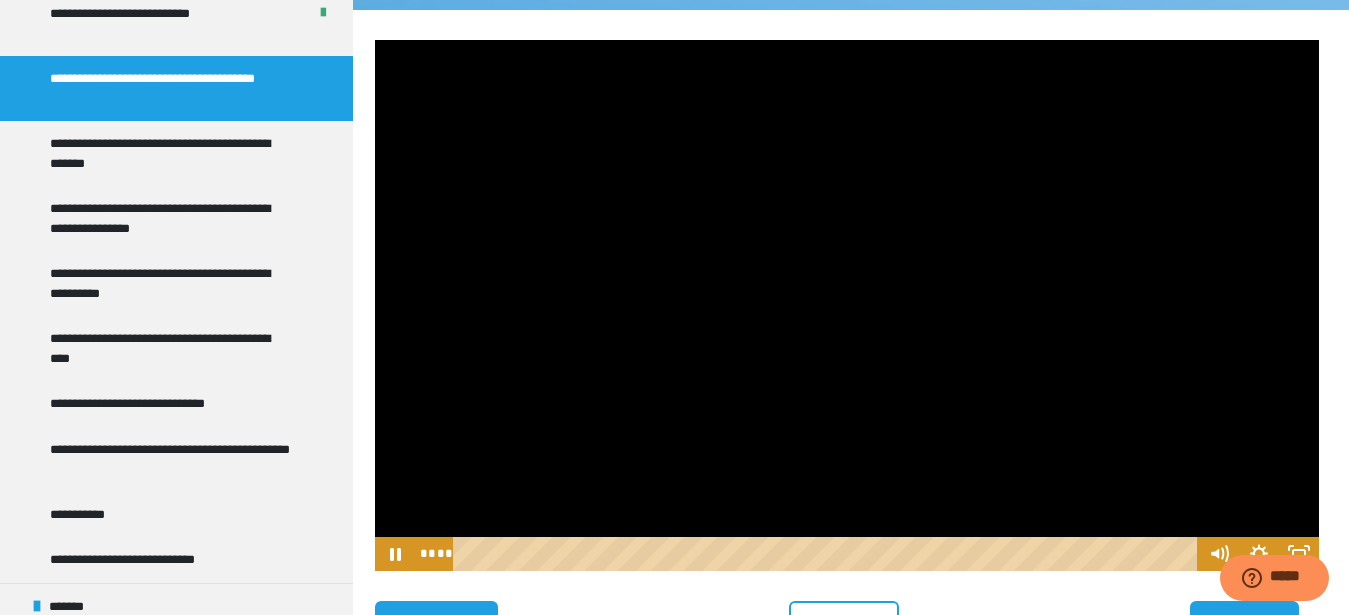click at bounding box center (847, 305) 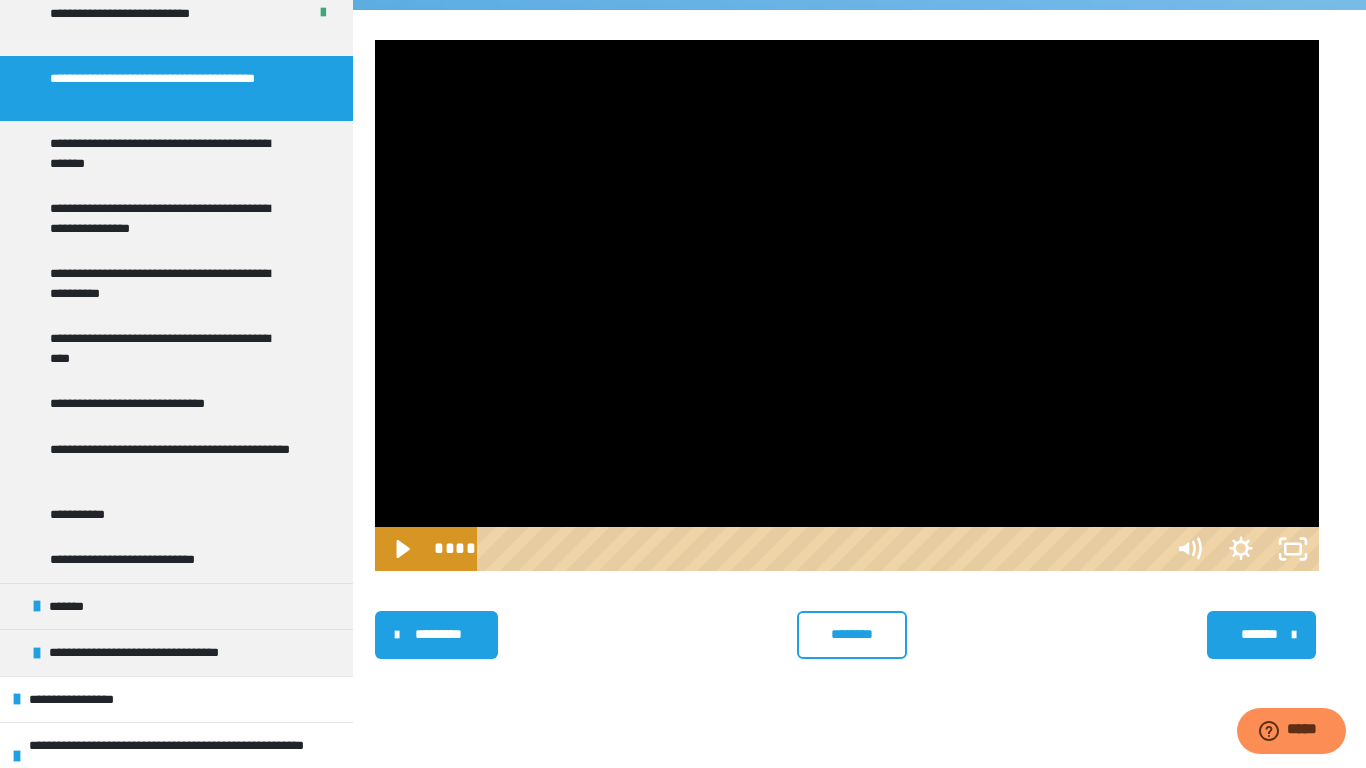 type 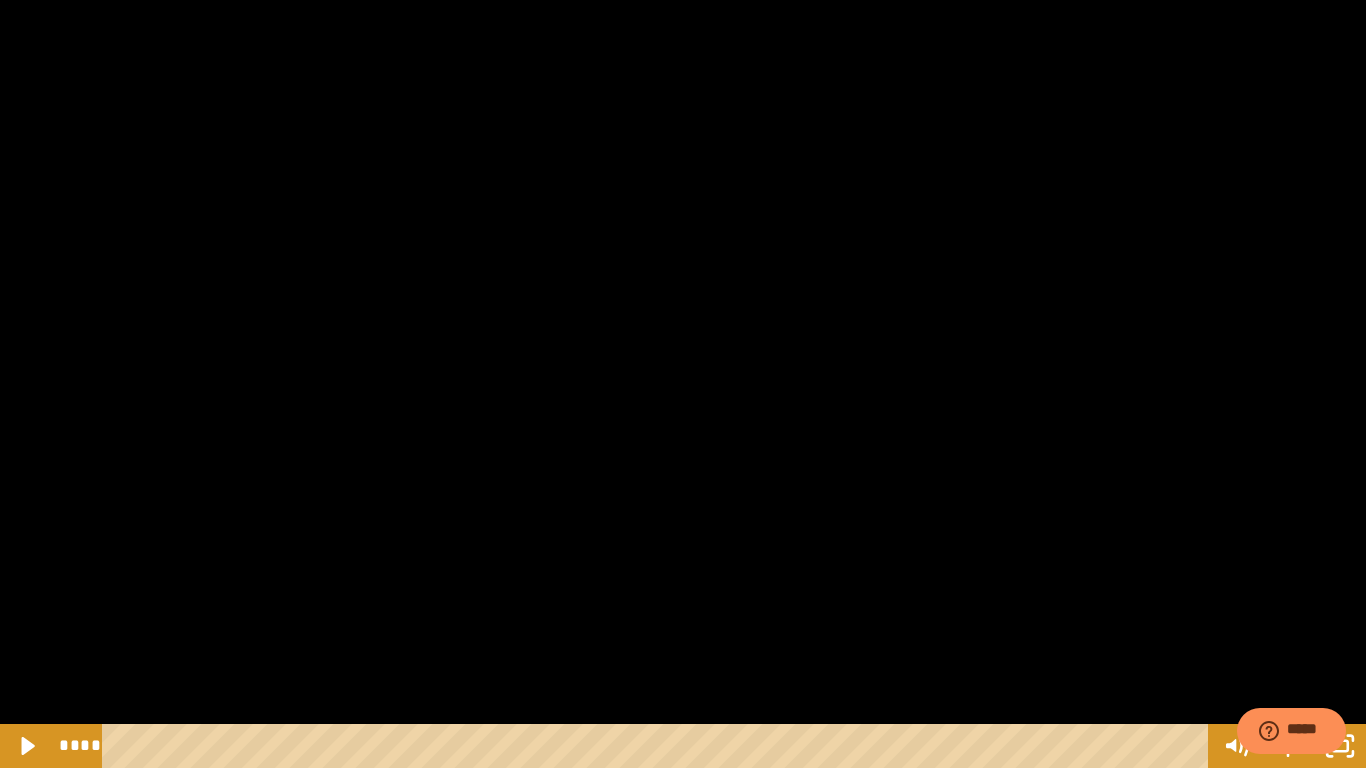 click at bounding box center (0, 0) 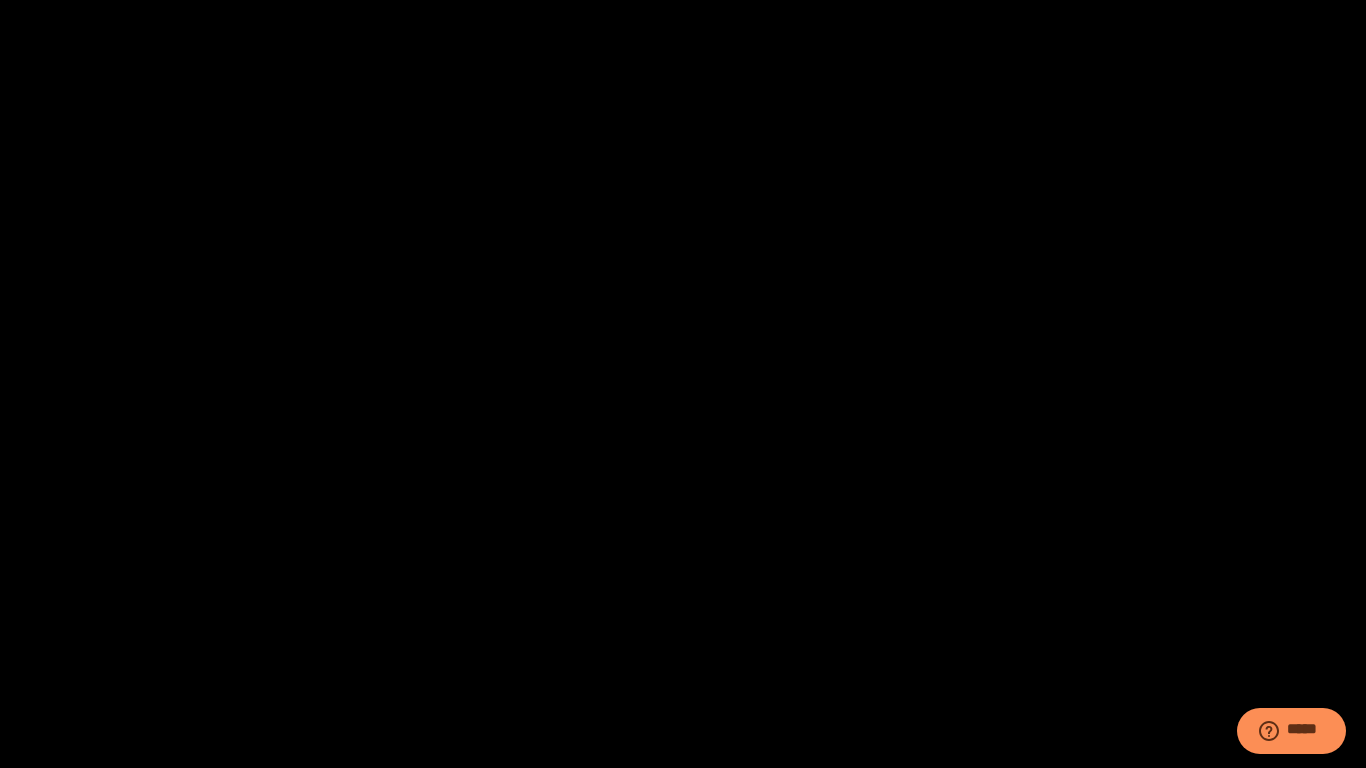 click at bounding box center (0, 0) 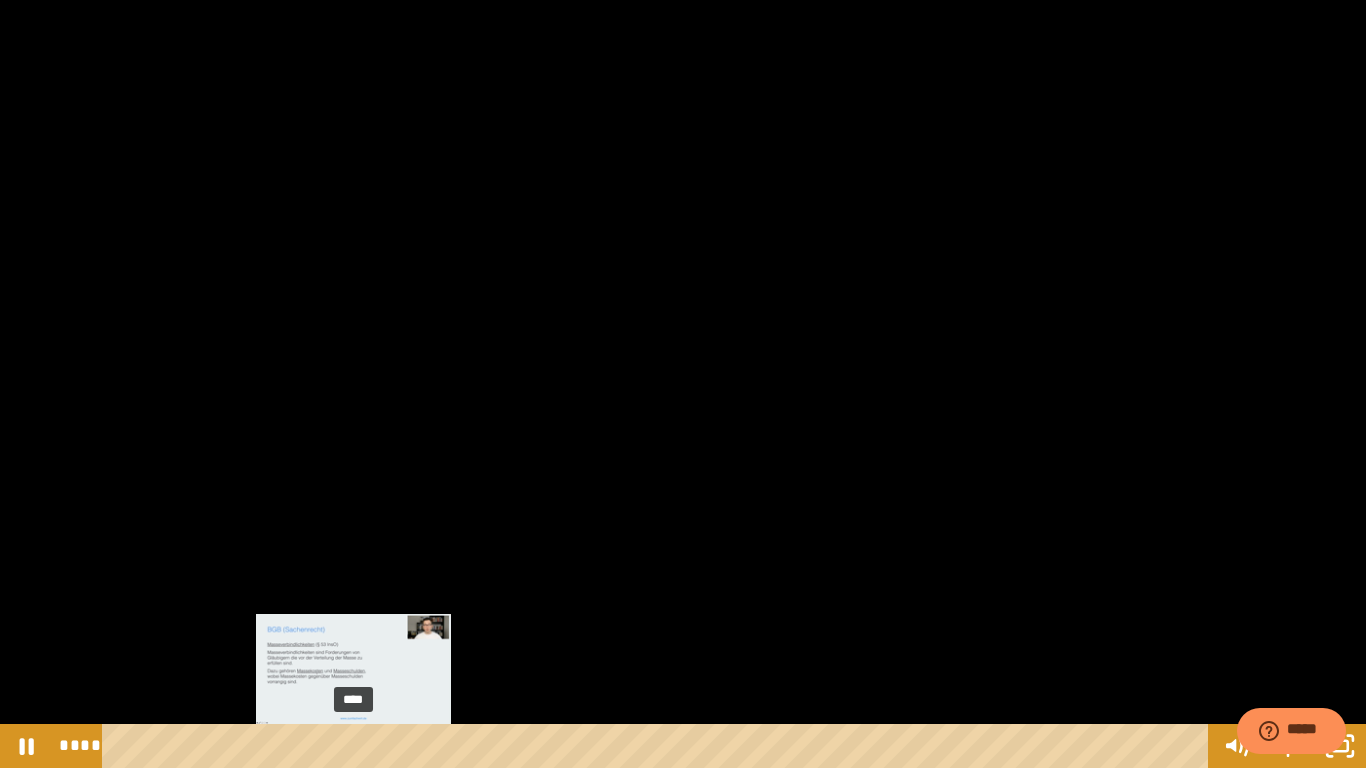 click on "****" at bounding box center (659, 746) 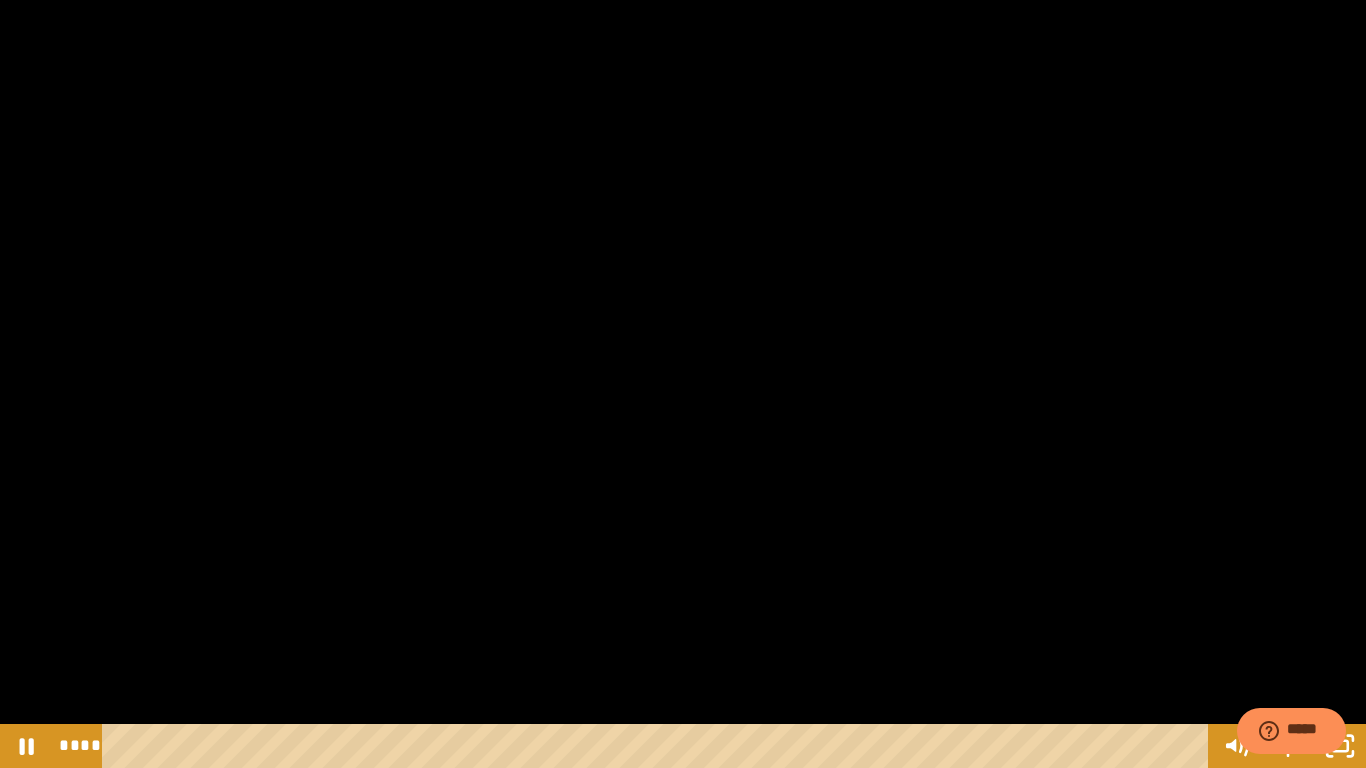 click at bounding box center (683, 384) 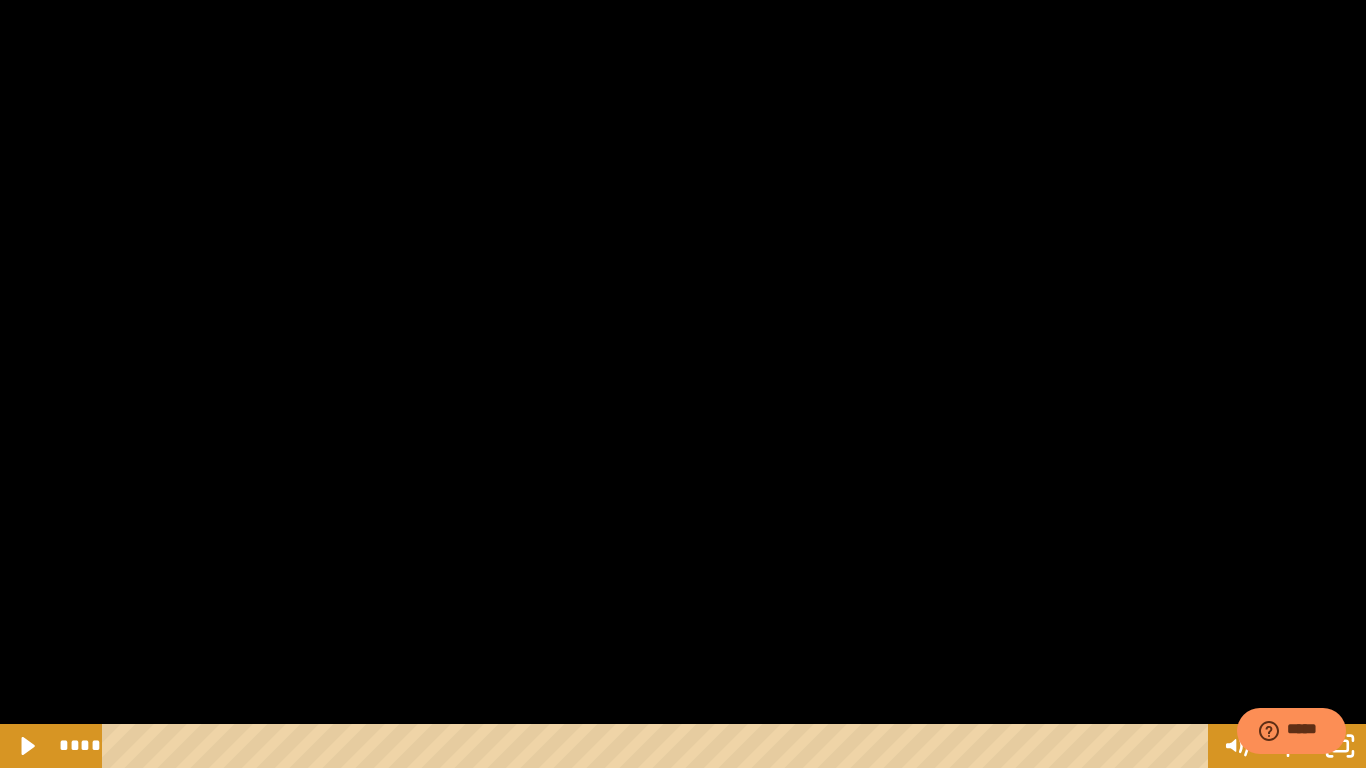 click at bounding box center [0, 0] 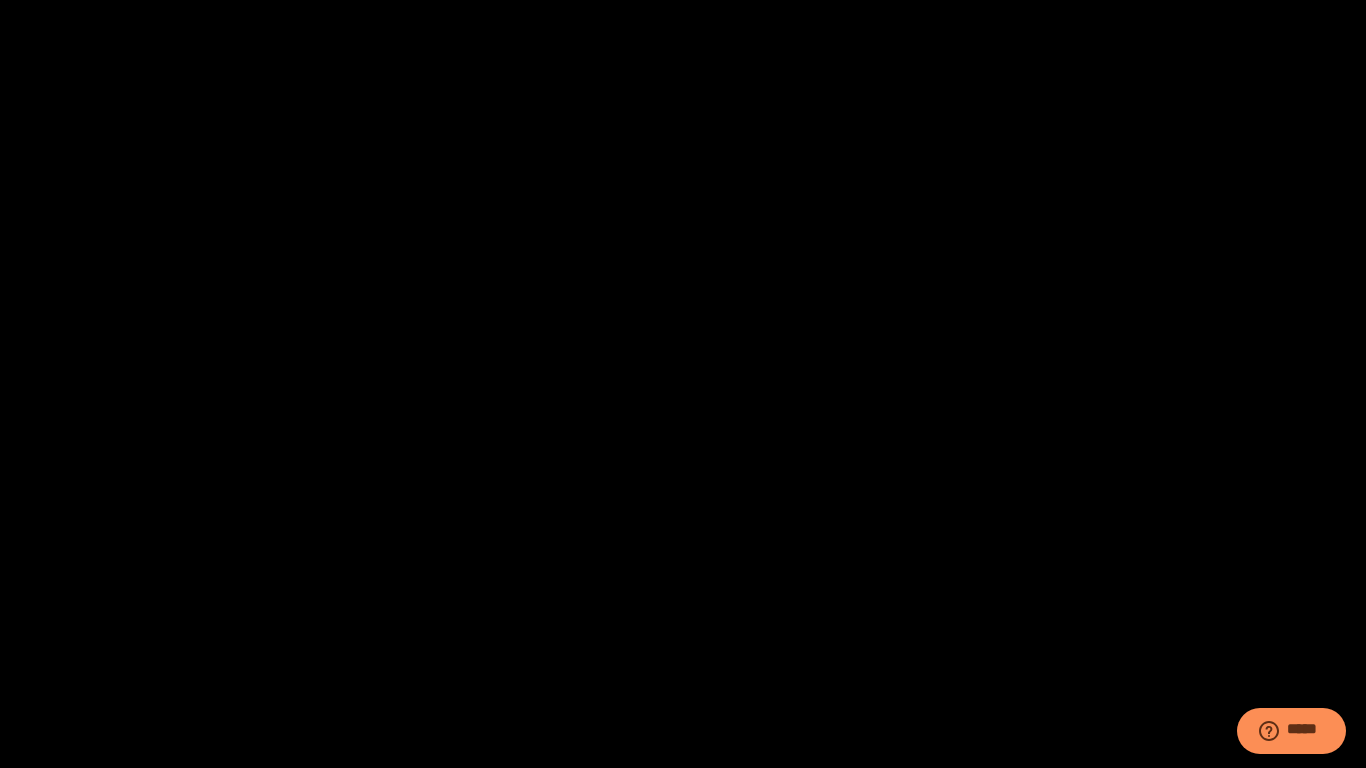 click at bounding box center (0, 0) 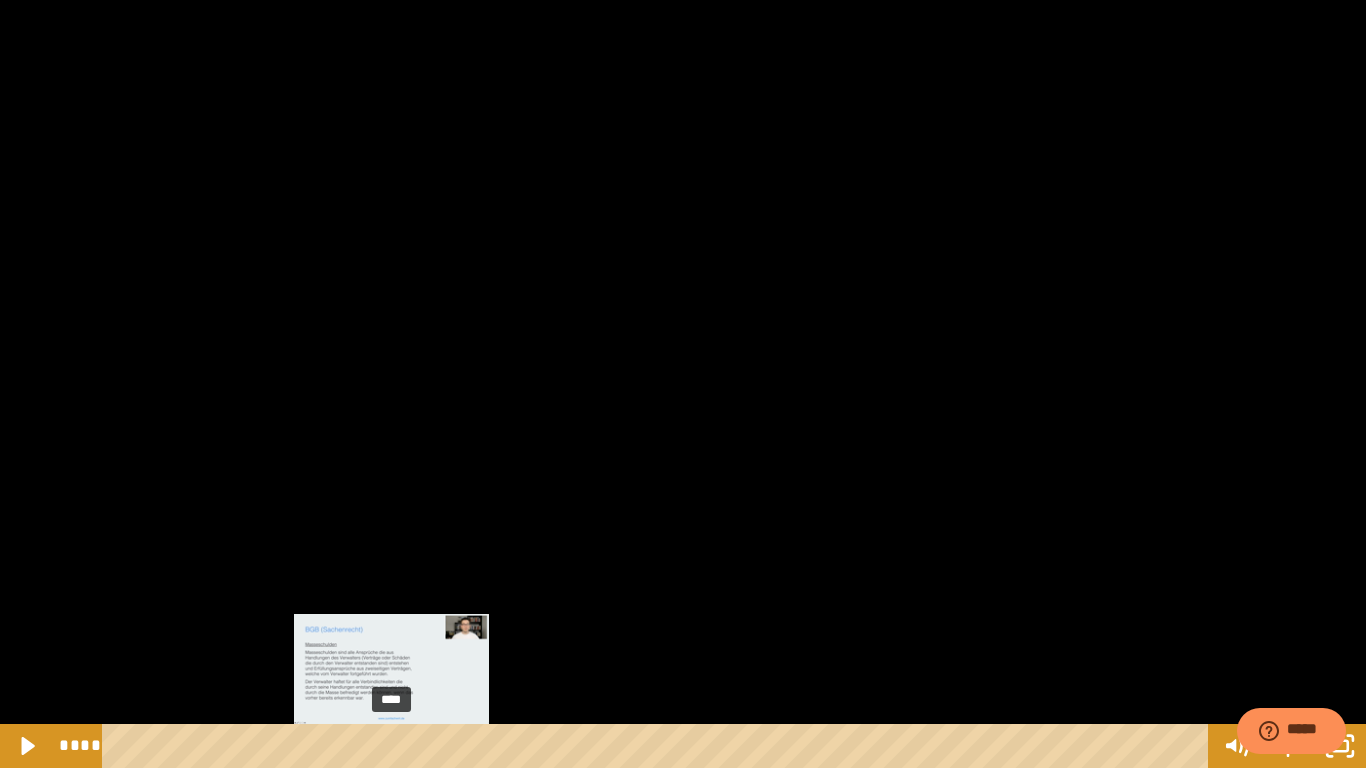 click on "****" at bounding box center [659, 746] 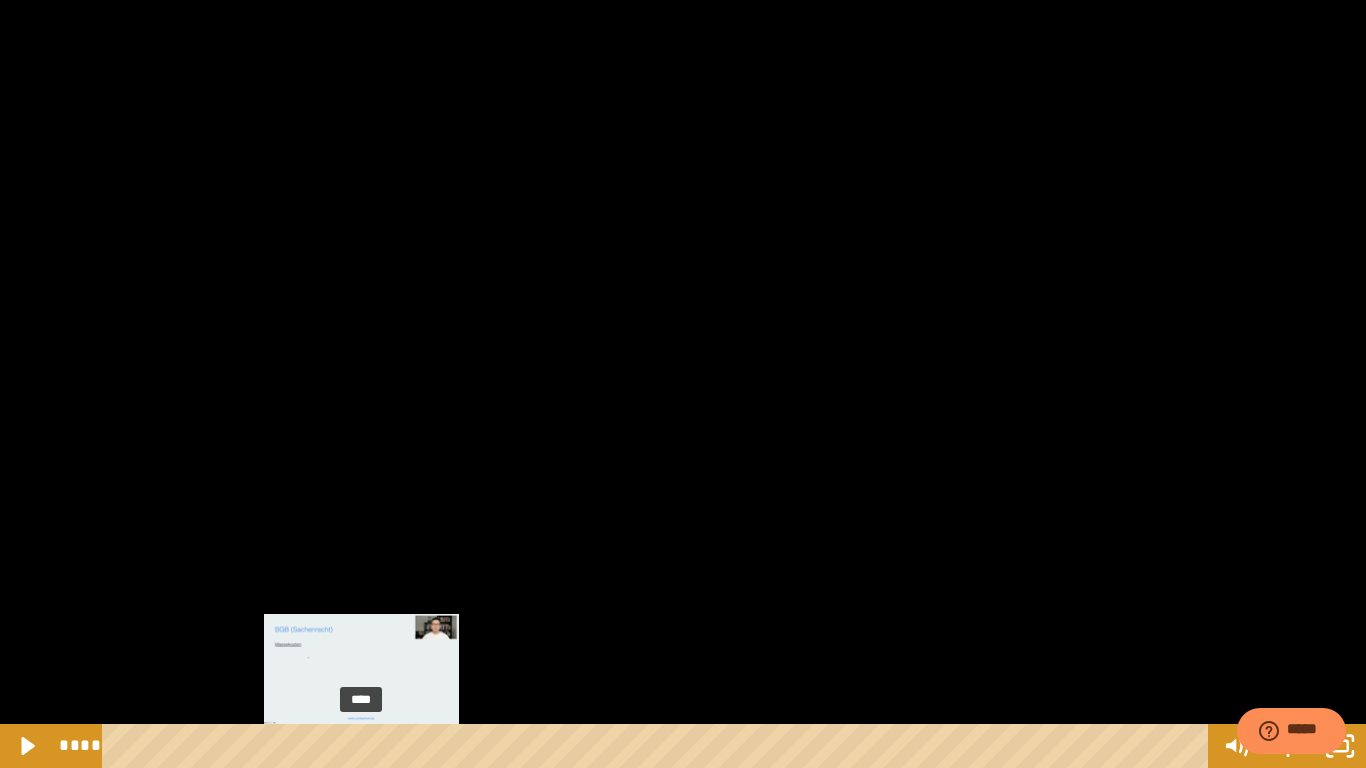 click on "****" at bounding box center [659, 746] 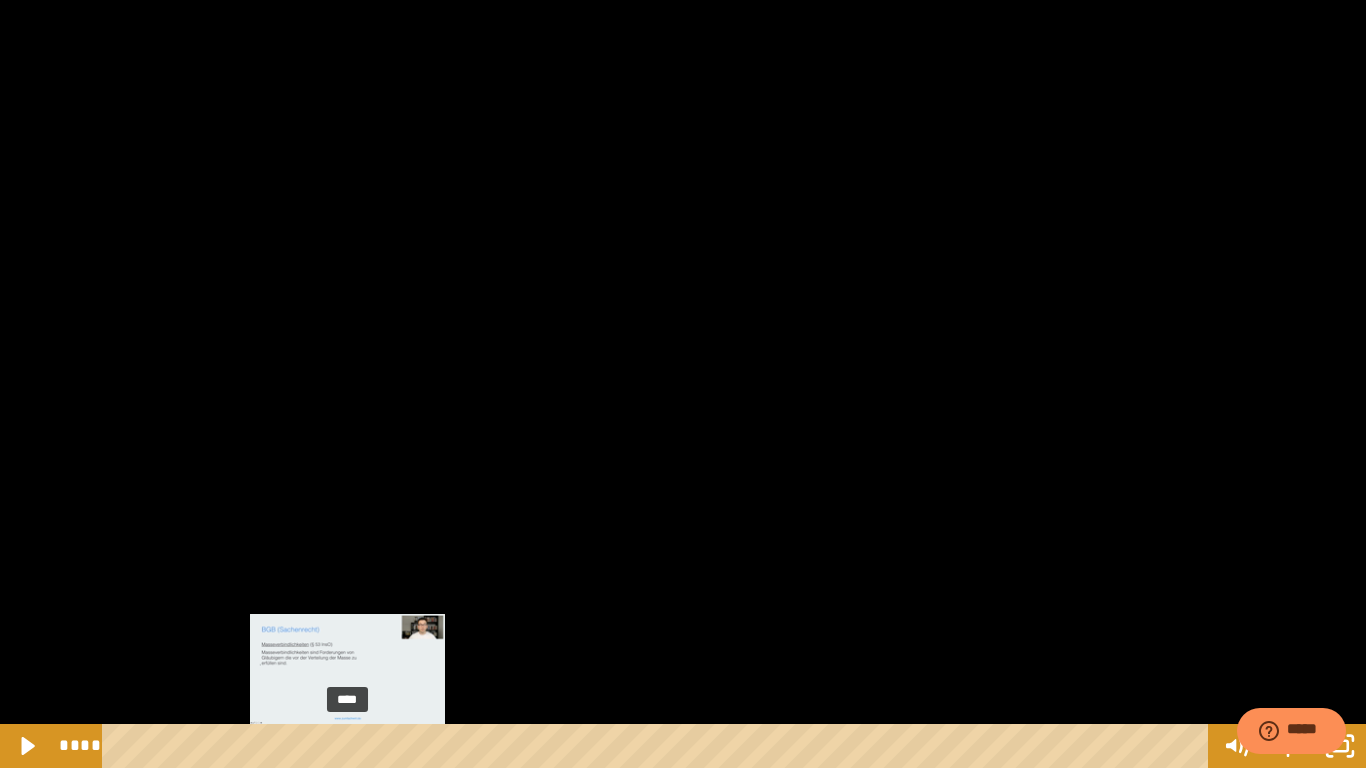 click on "****" at bounding box center [659, 746] 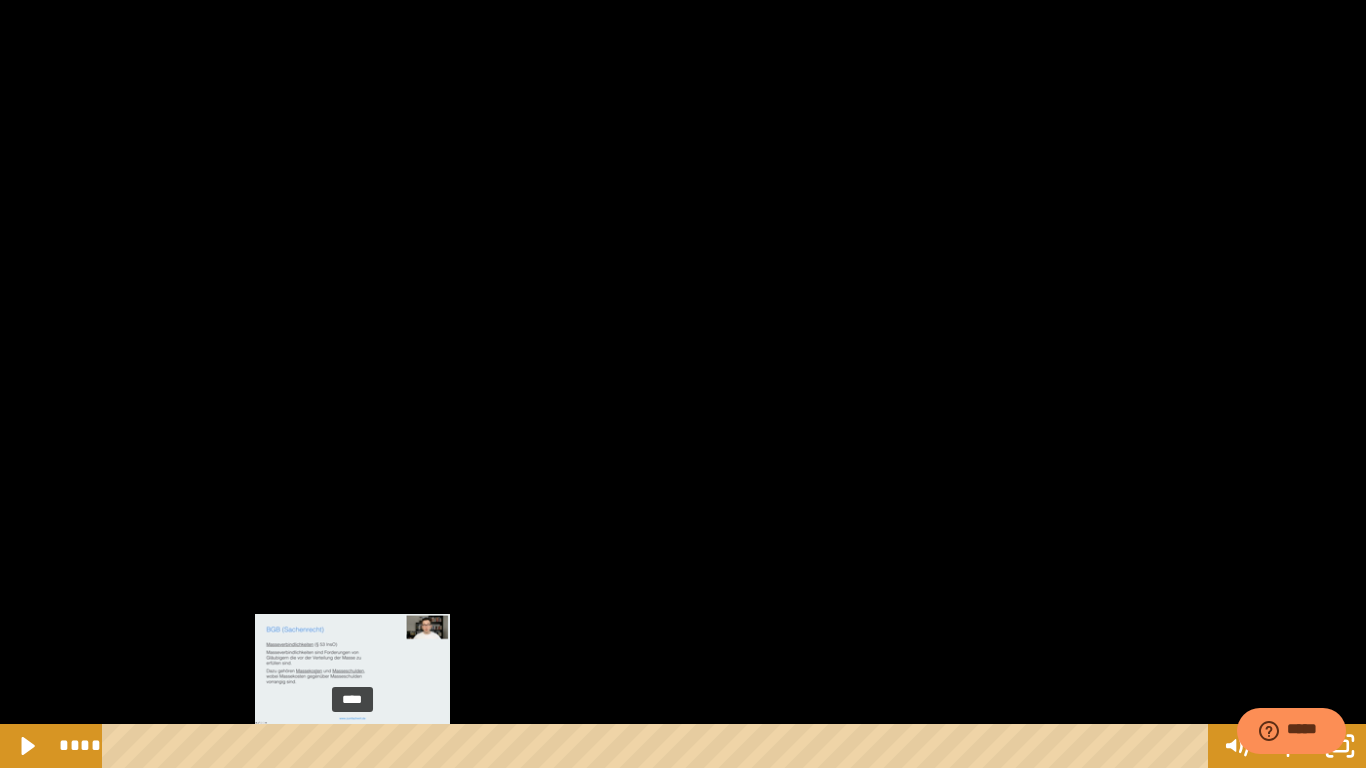 click at bounding box center [347, 746] 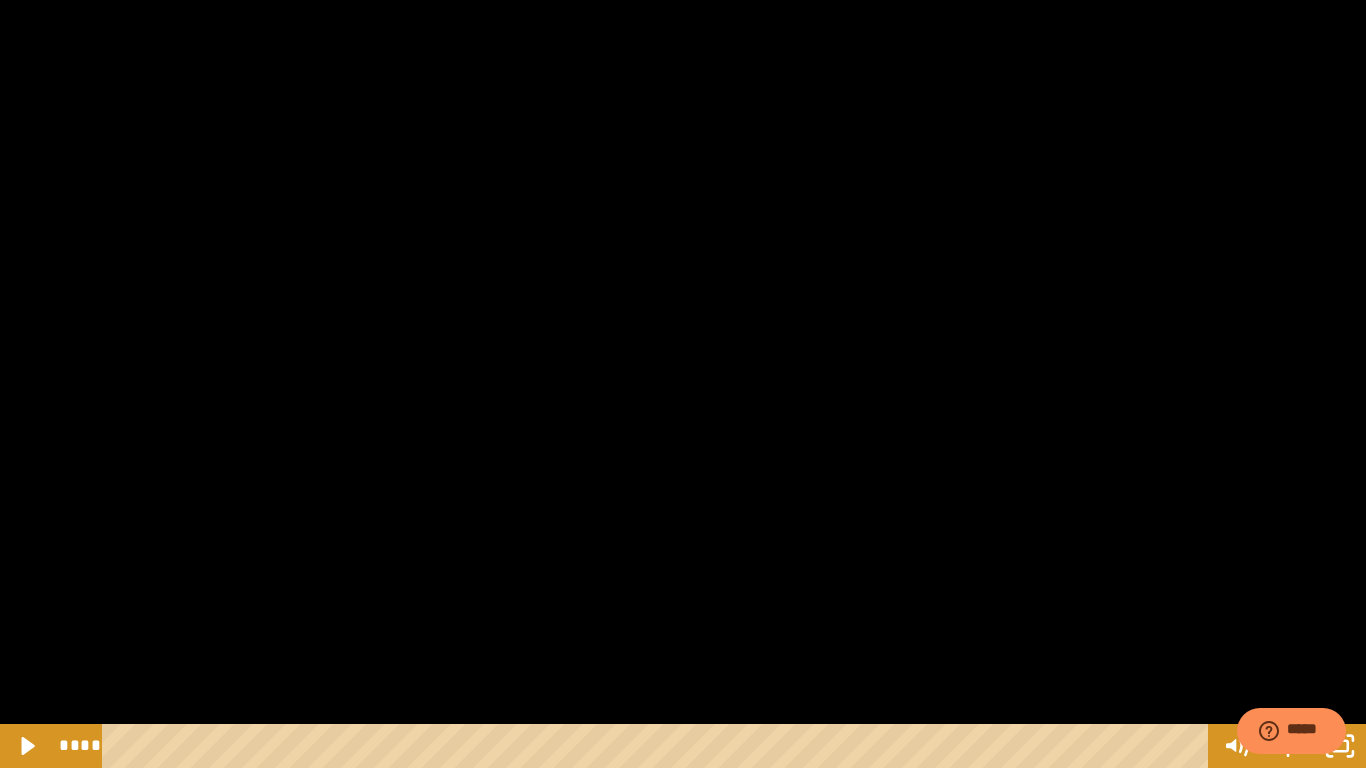 click at bounding box center [683, 384] 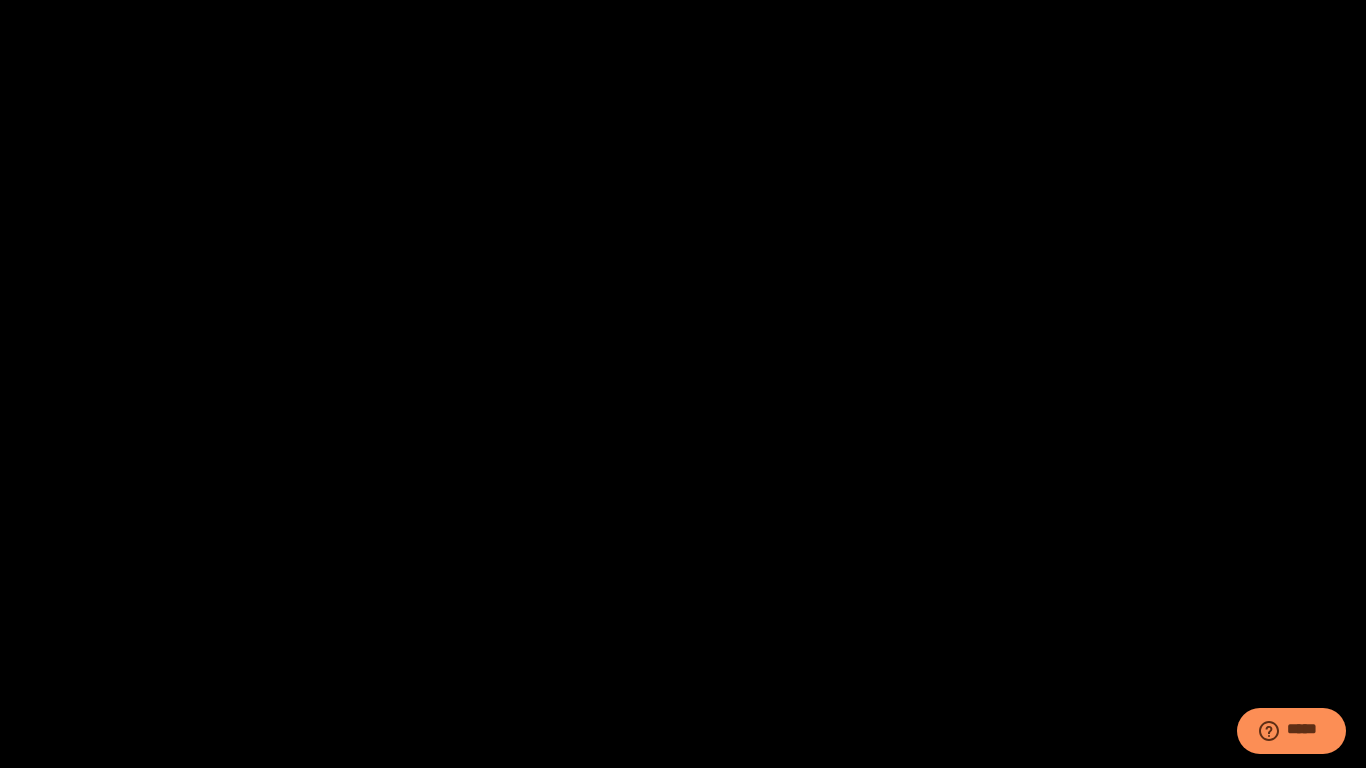 click at bounding box center (0, 0) 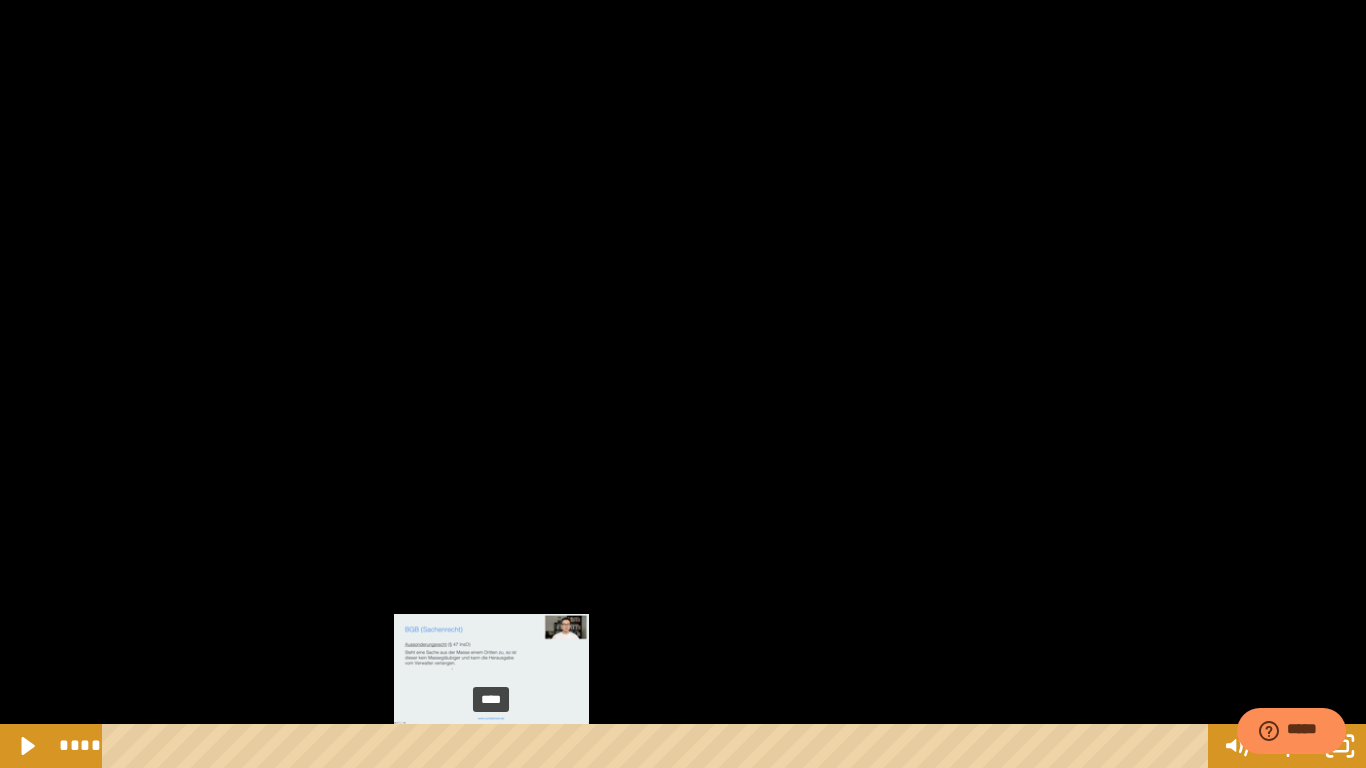 click on "****" at bounding box center [659, 746] 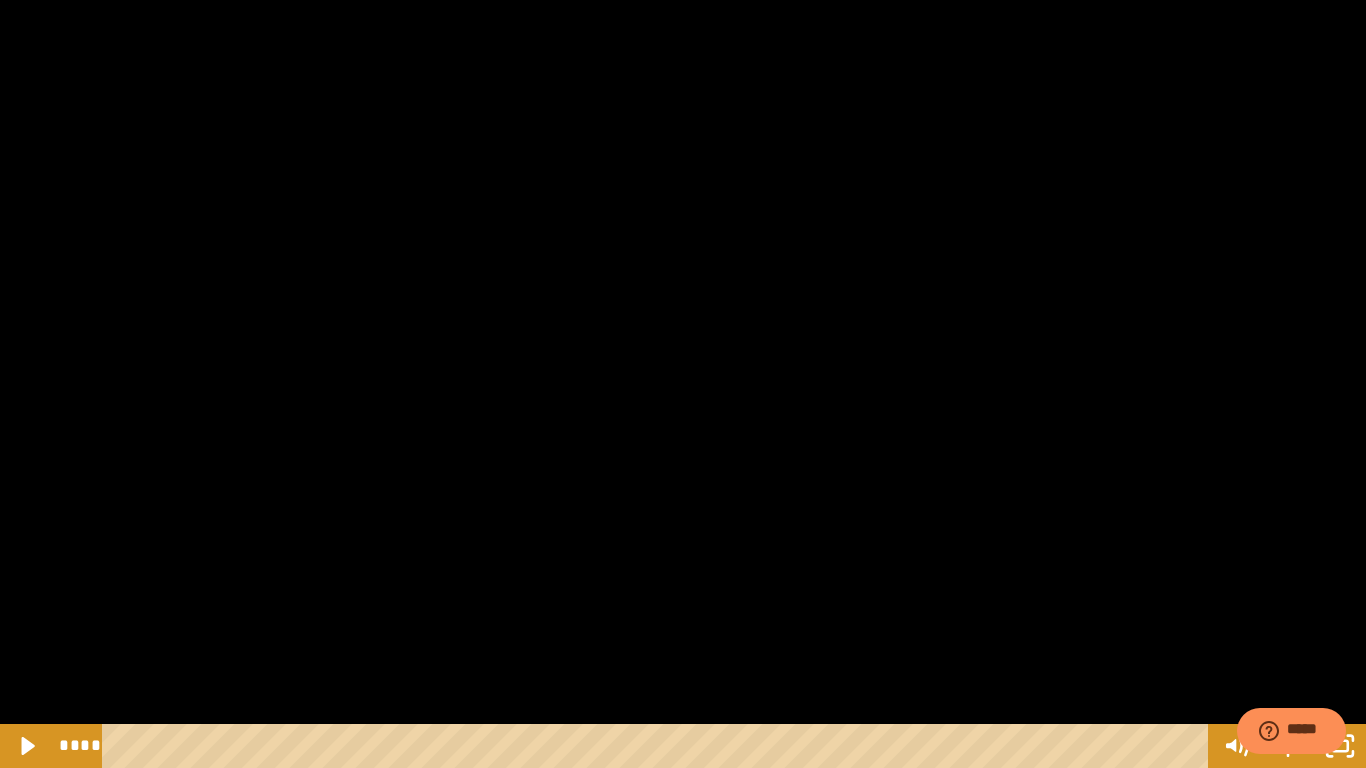 click at bounding box center (683, 384) 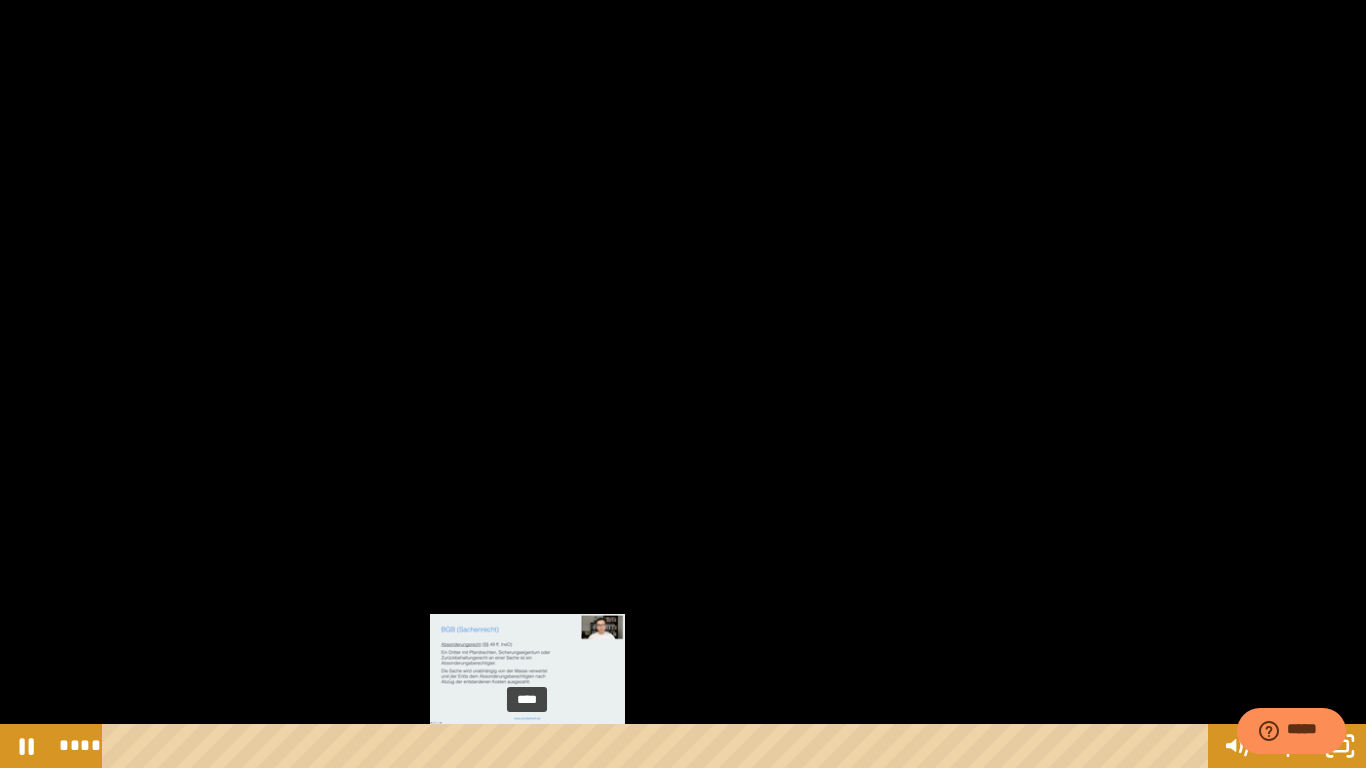 click on "****" at bounding box center [659, 746] 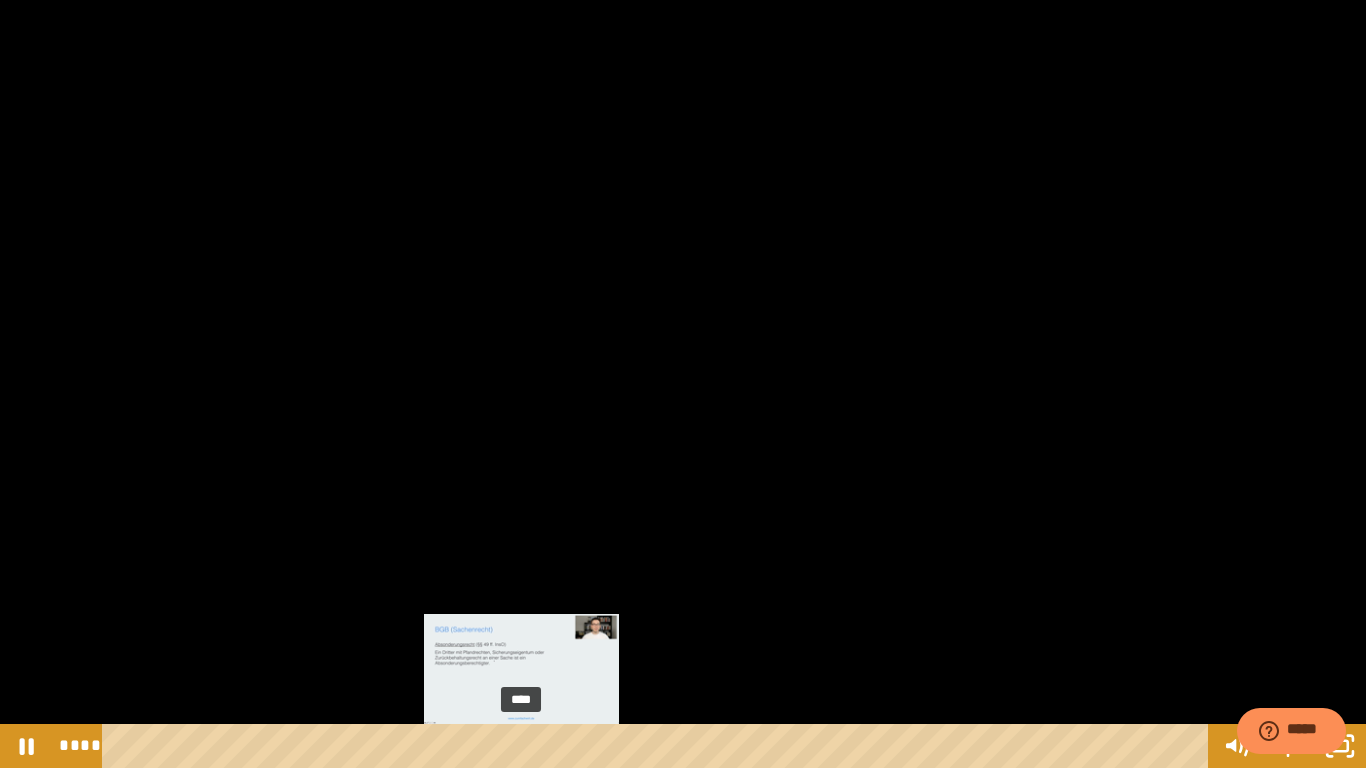 click at bounding box center (528, 746) 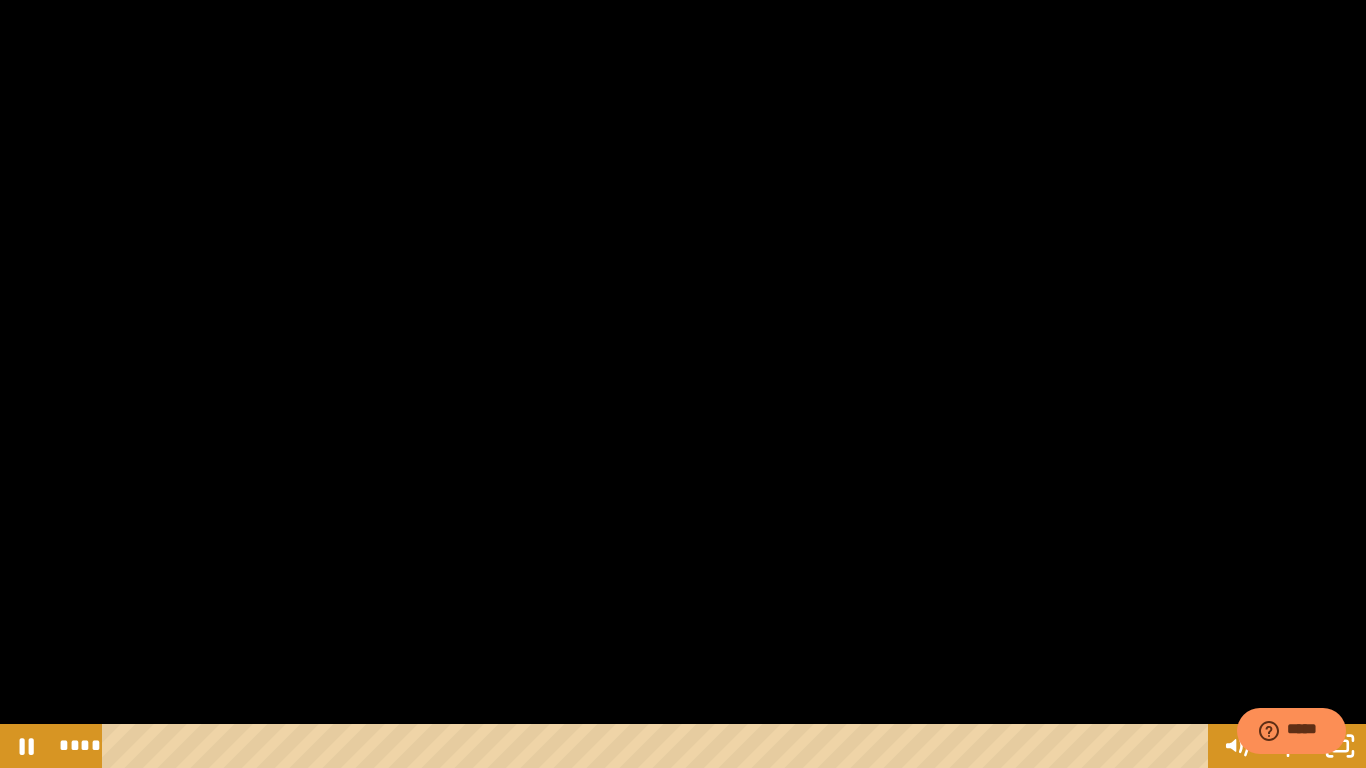 click at bounding box center (683, 384) 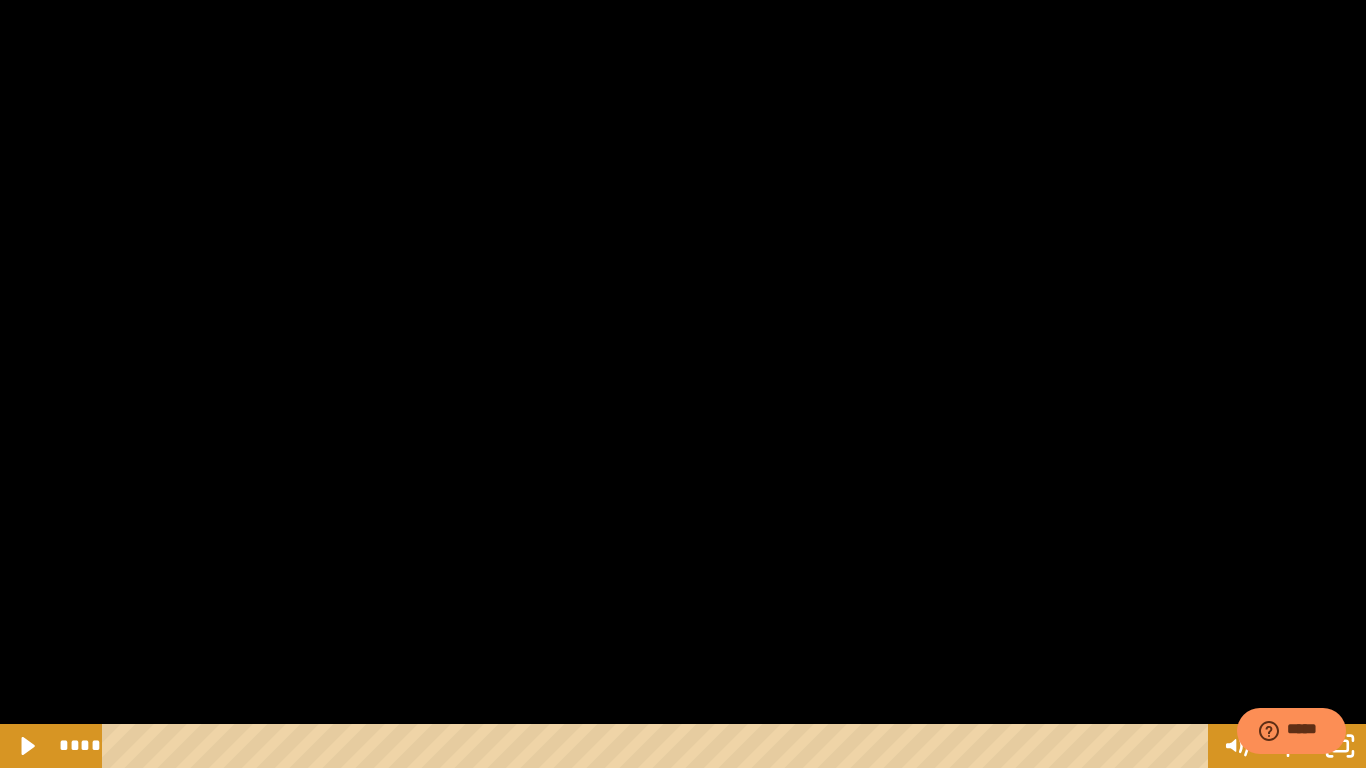 click at bounding box center (0, 0) 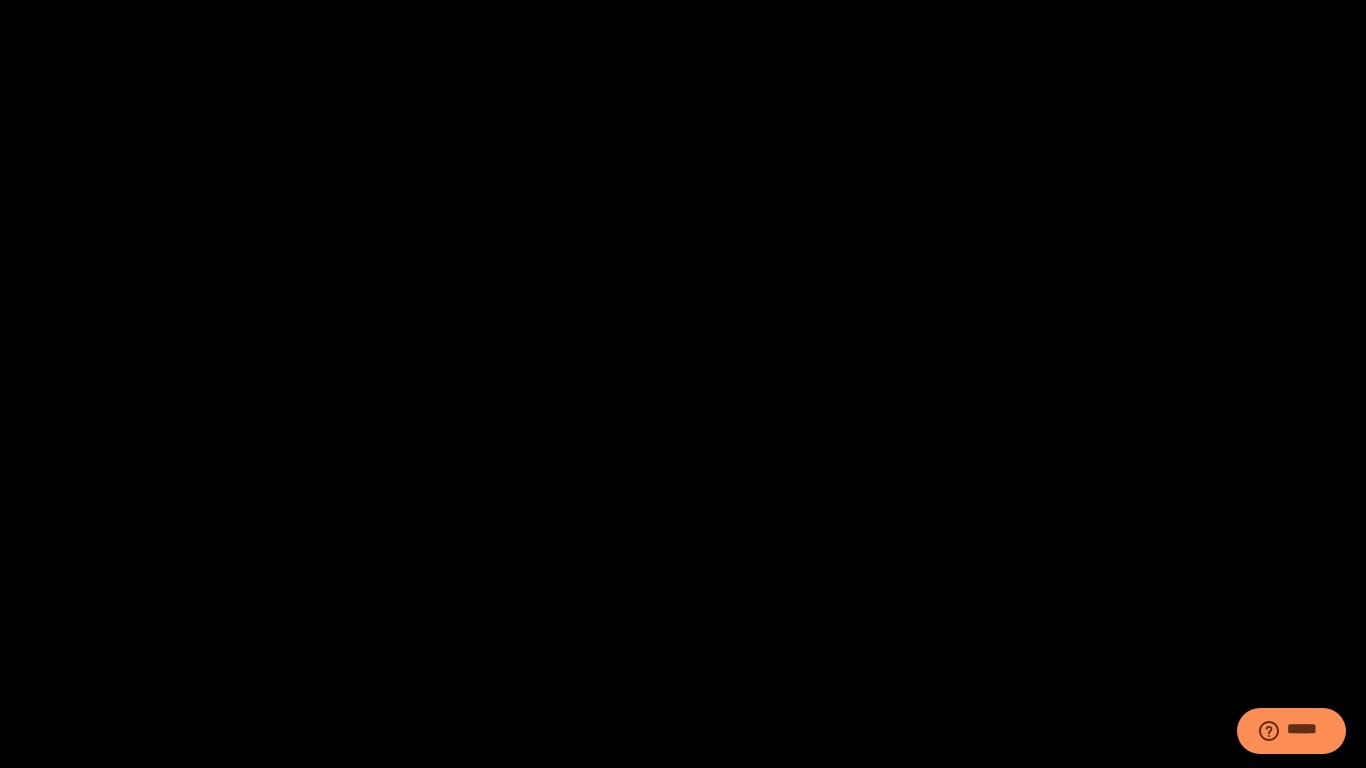 click at bounding box center [0, 0] 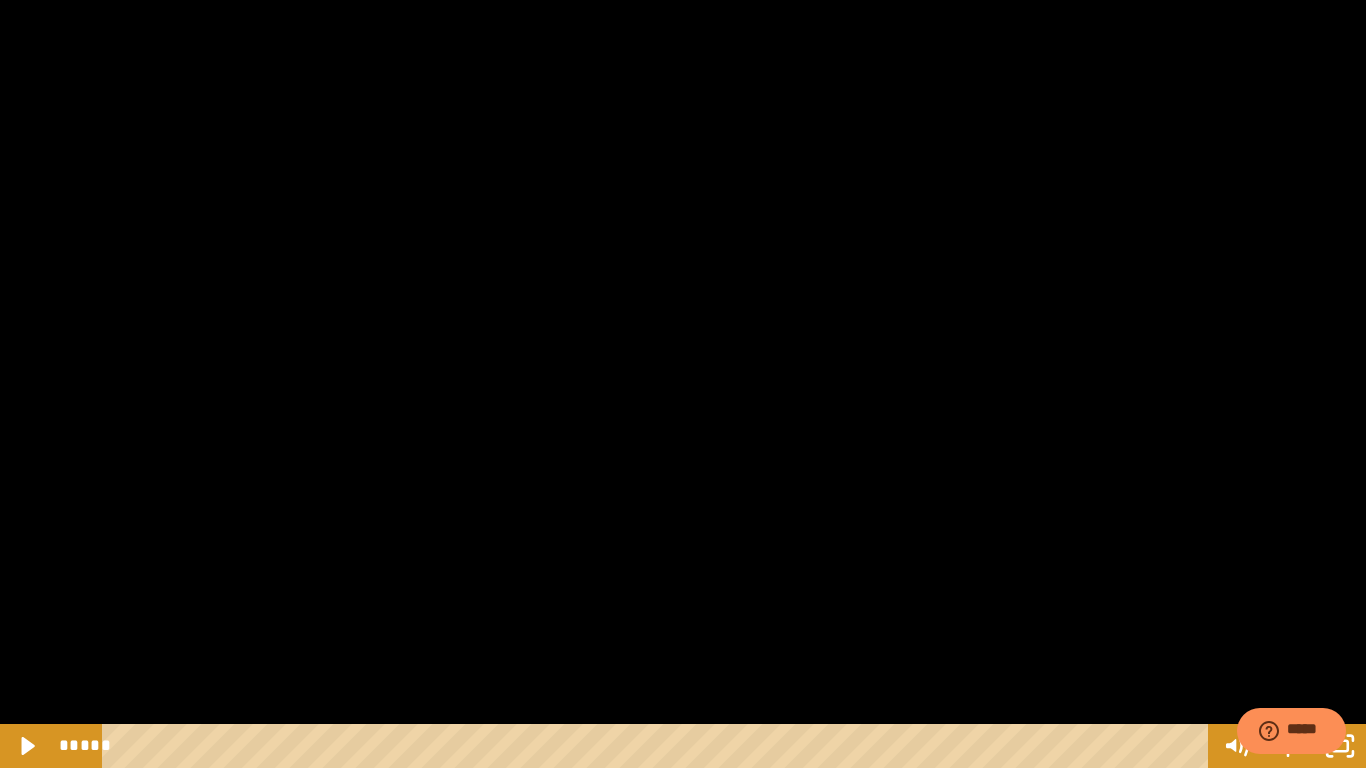 click at bounding box center [0, 0] 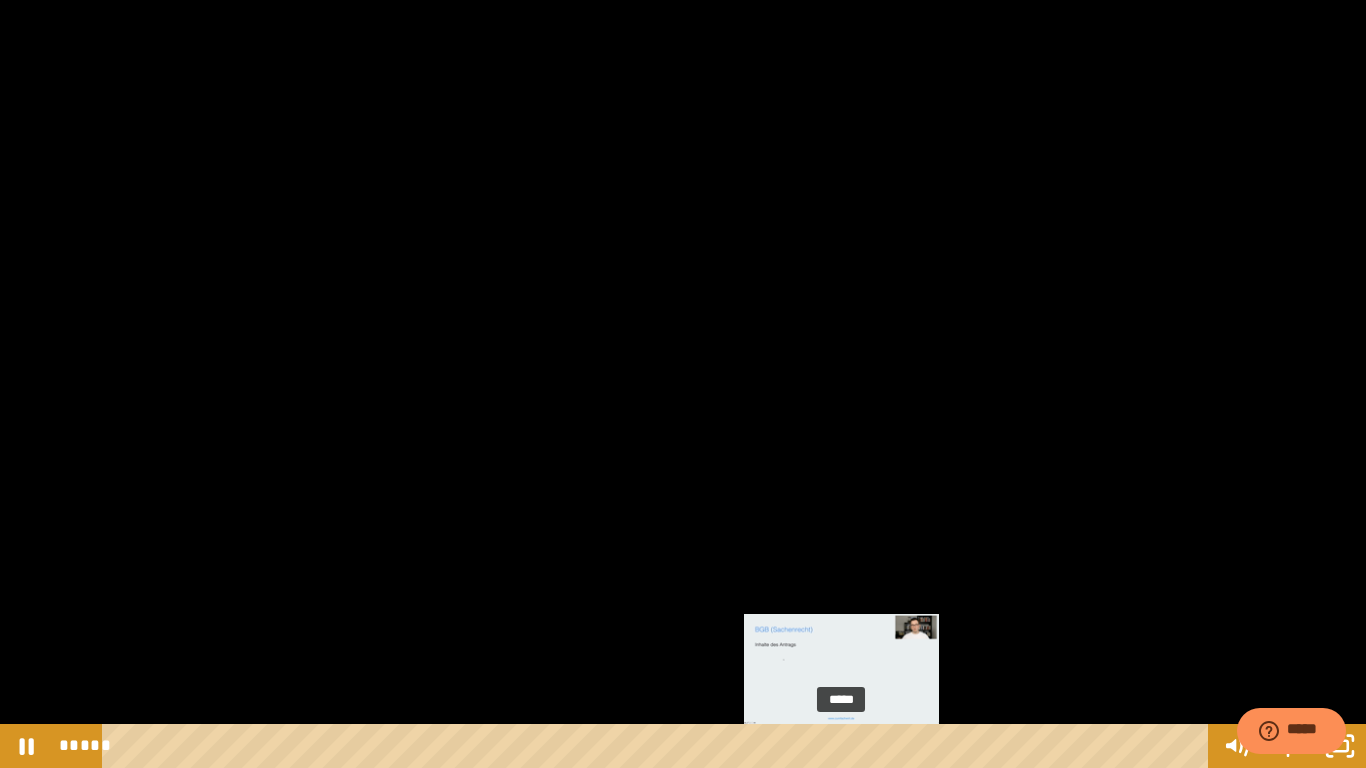 click on "*****" at bounding box center (659, 746) 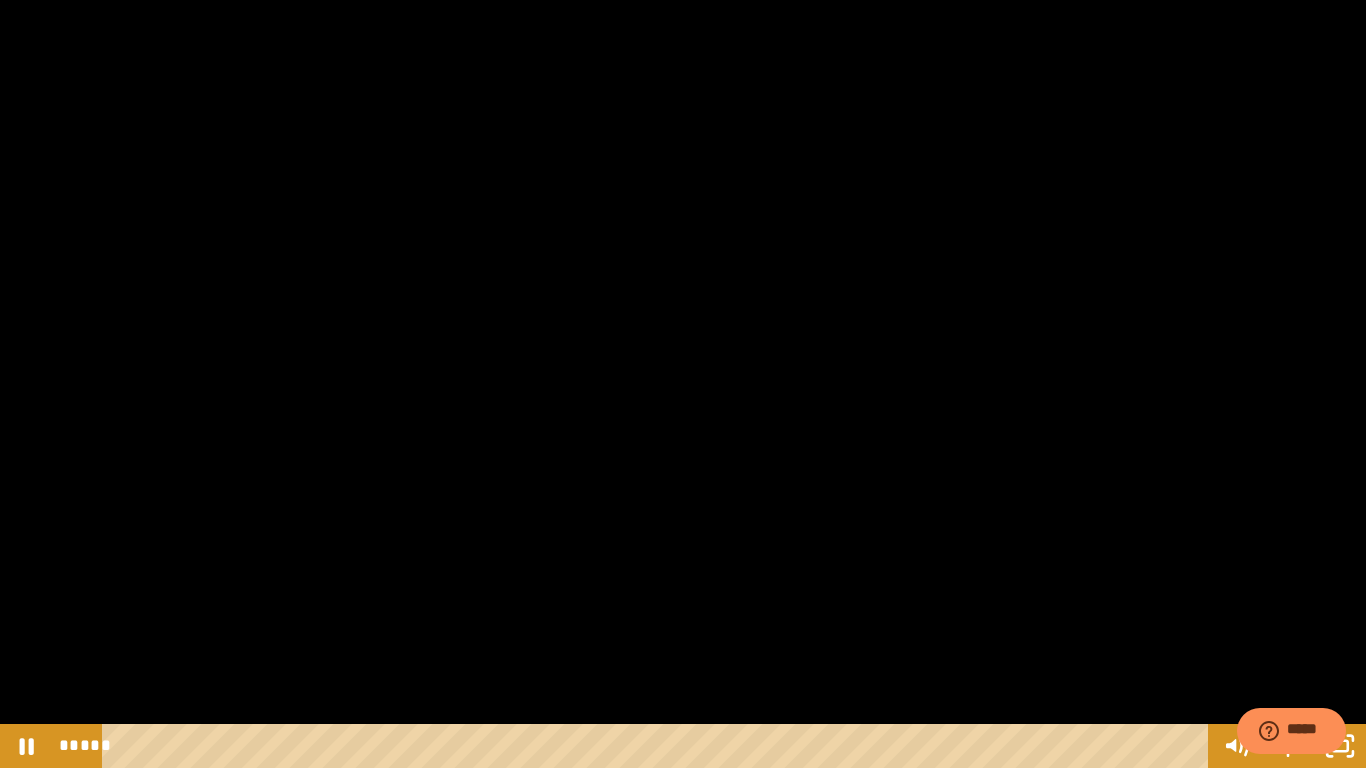 click at bounding box center (683, 384) 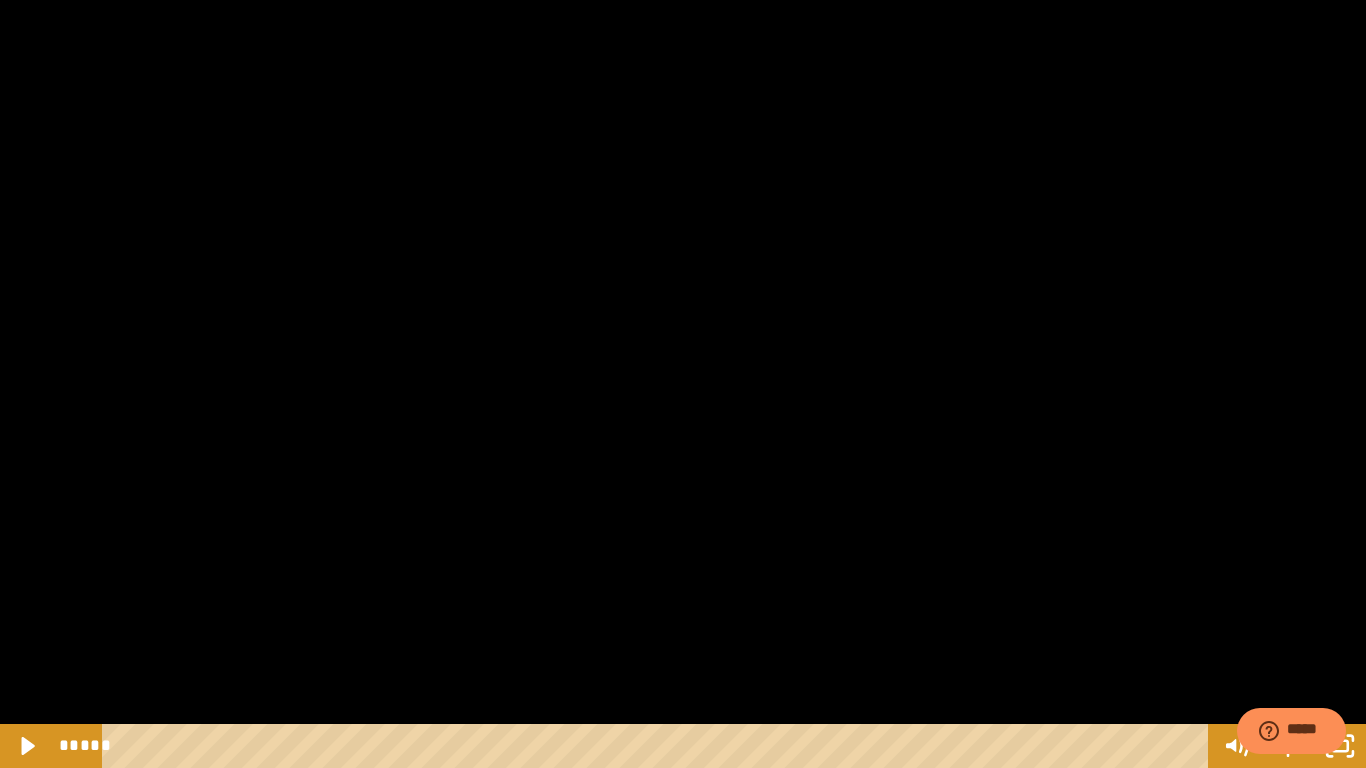 click at bounding box center (0, 0) 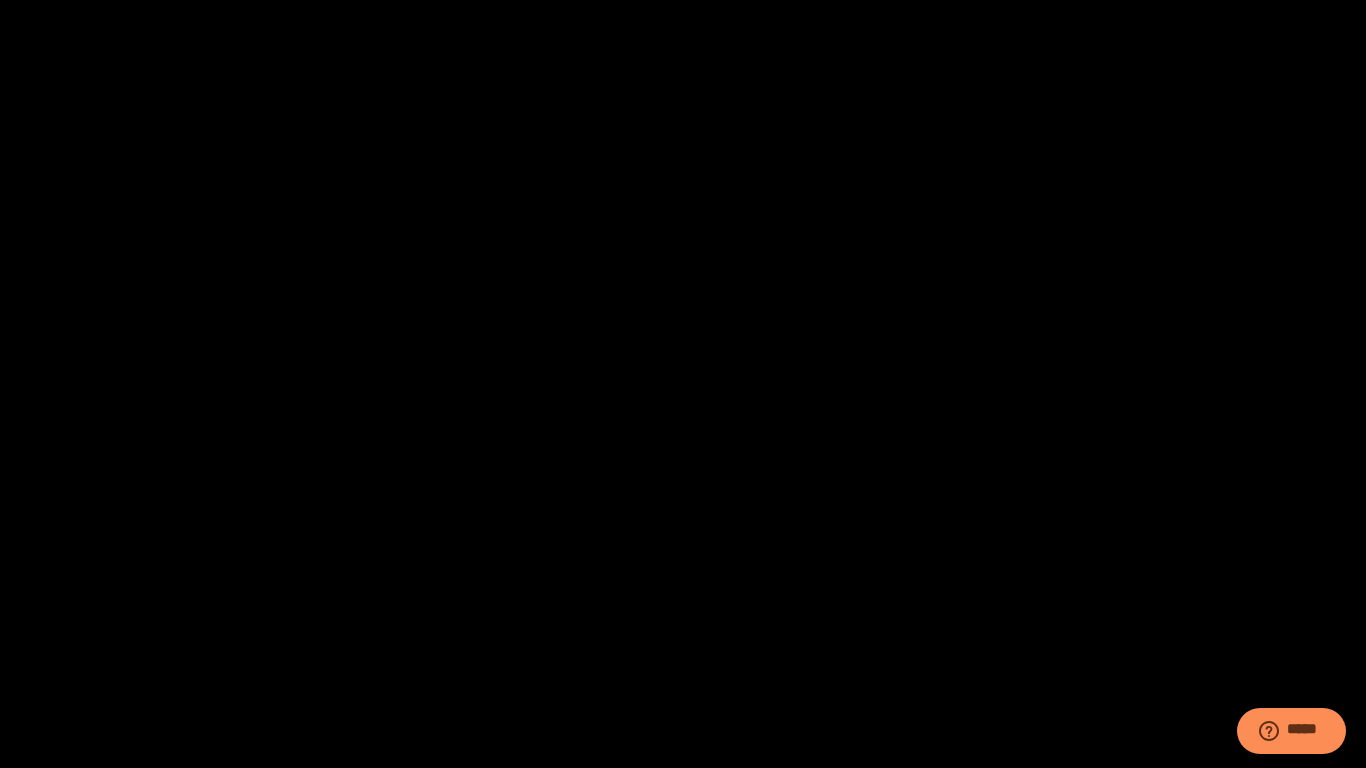 click at bounding box center (0, 0) 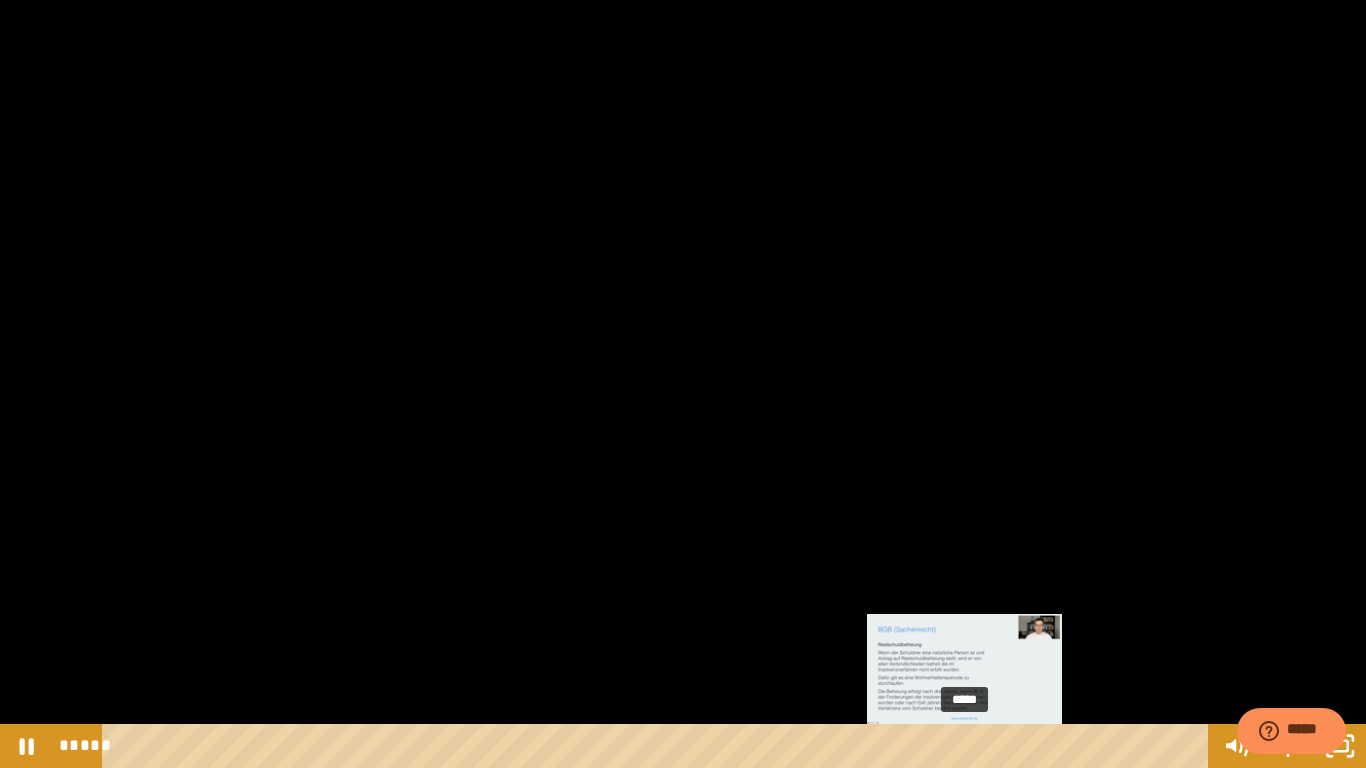click on "*****" at bounding box center (659, 746) 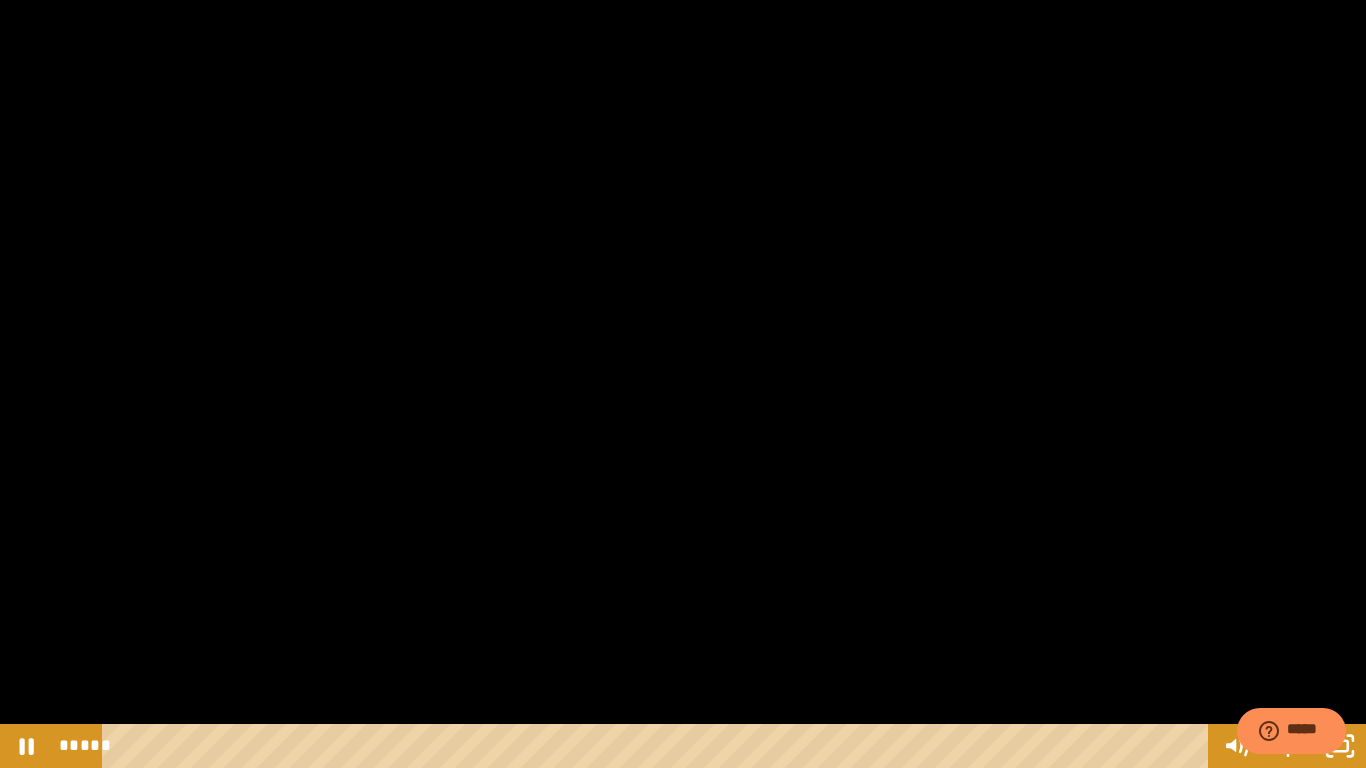 click at bounding box center (683, 384) 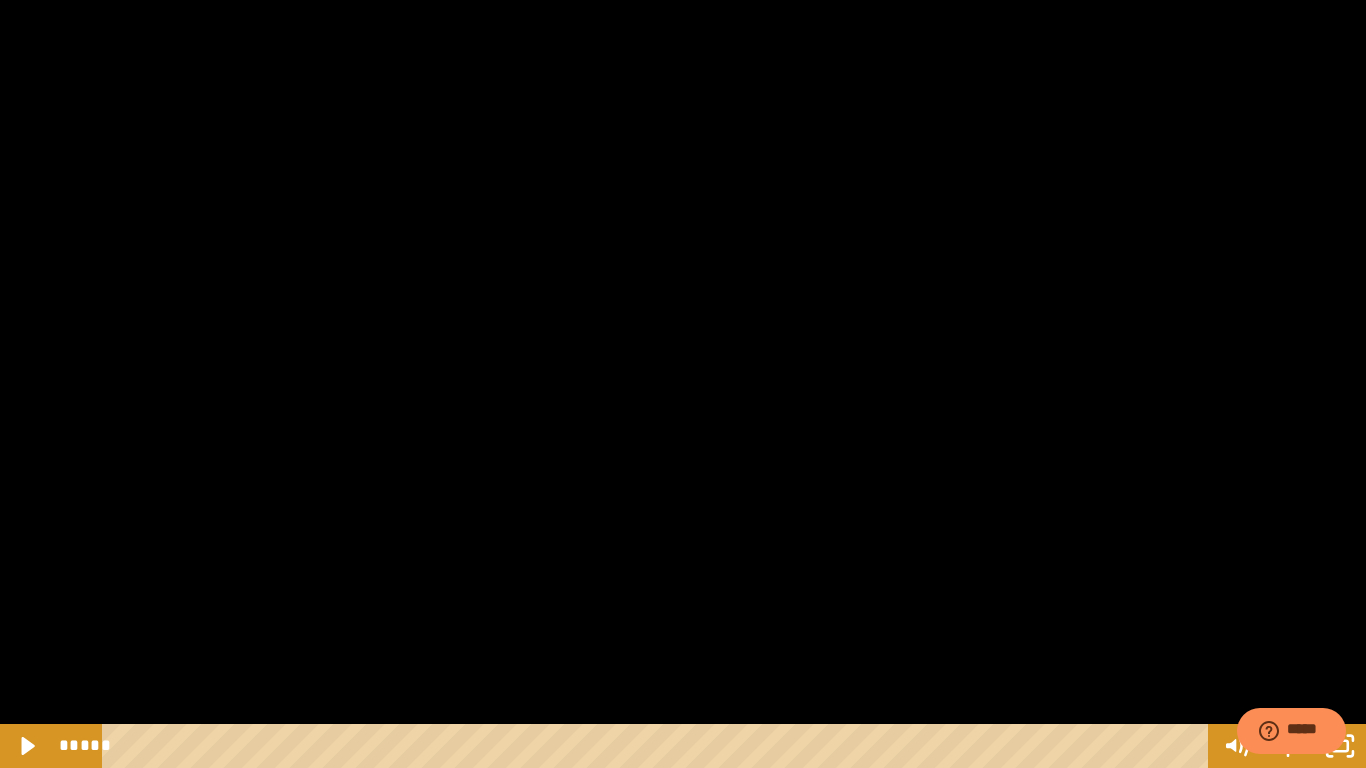 click at bounding box center (0, 0) 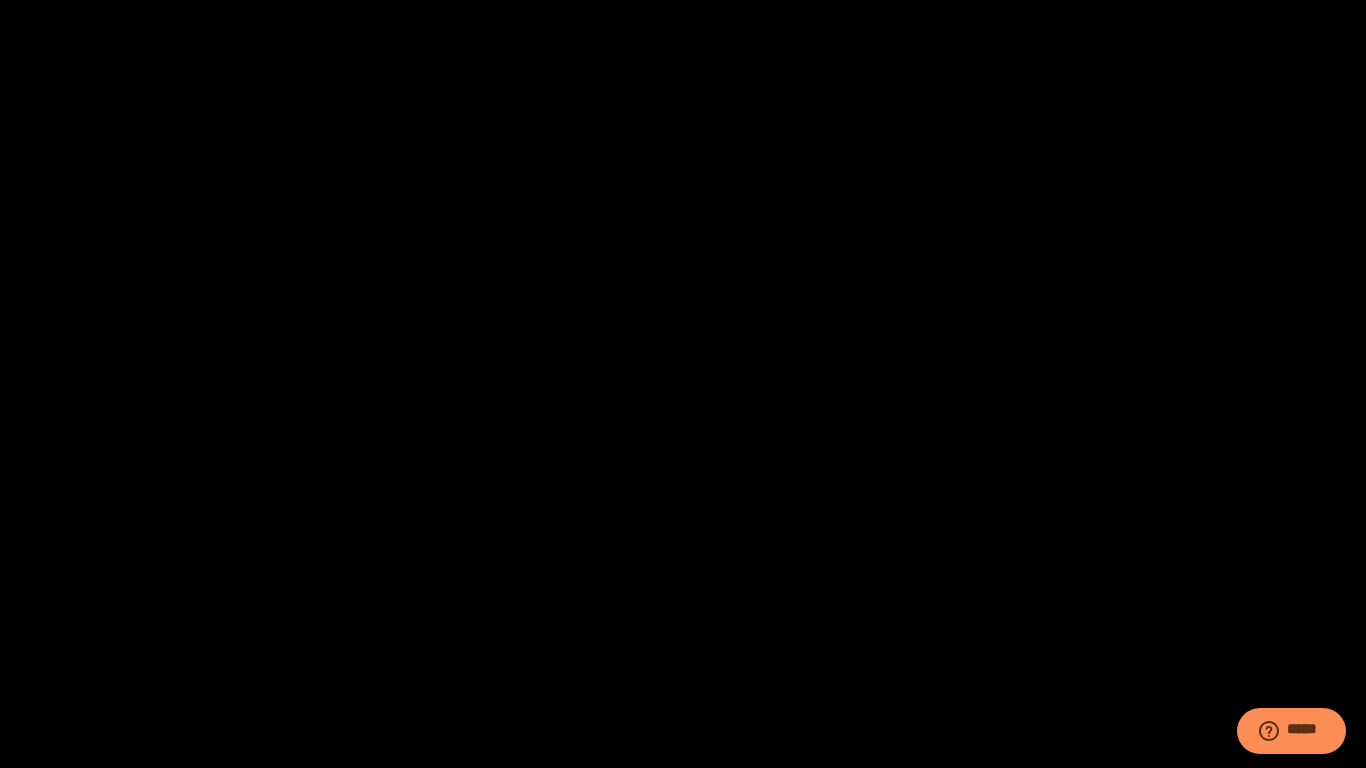 click at bounding box center (0, 0) 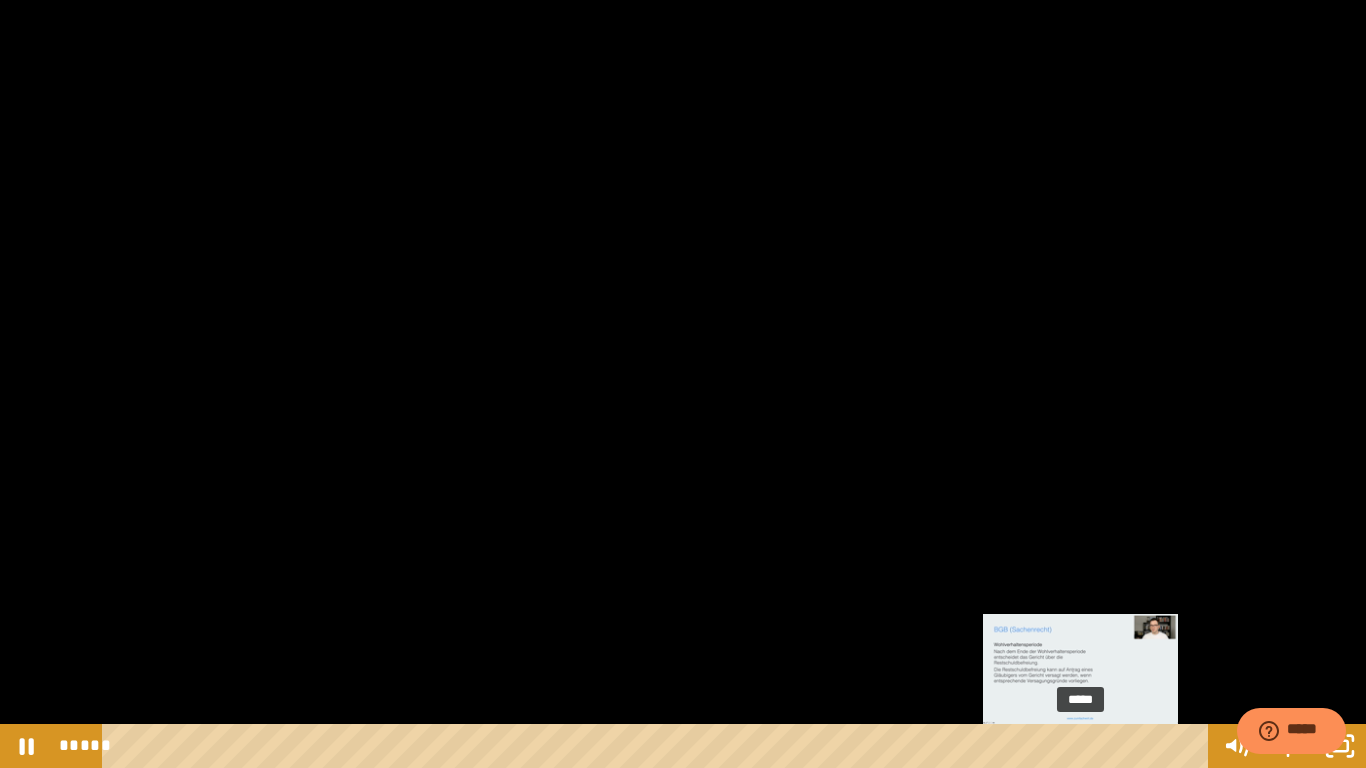 click at bounding box center [1080, 746] 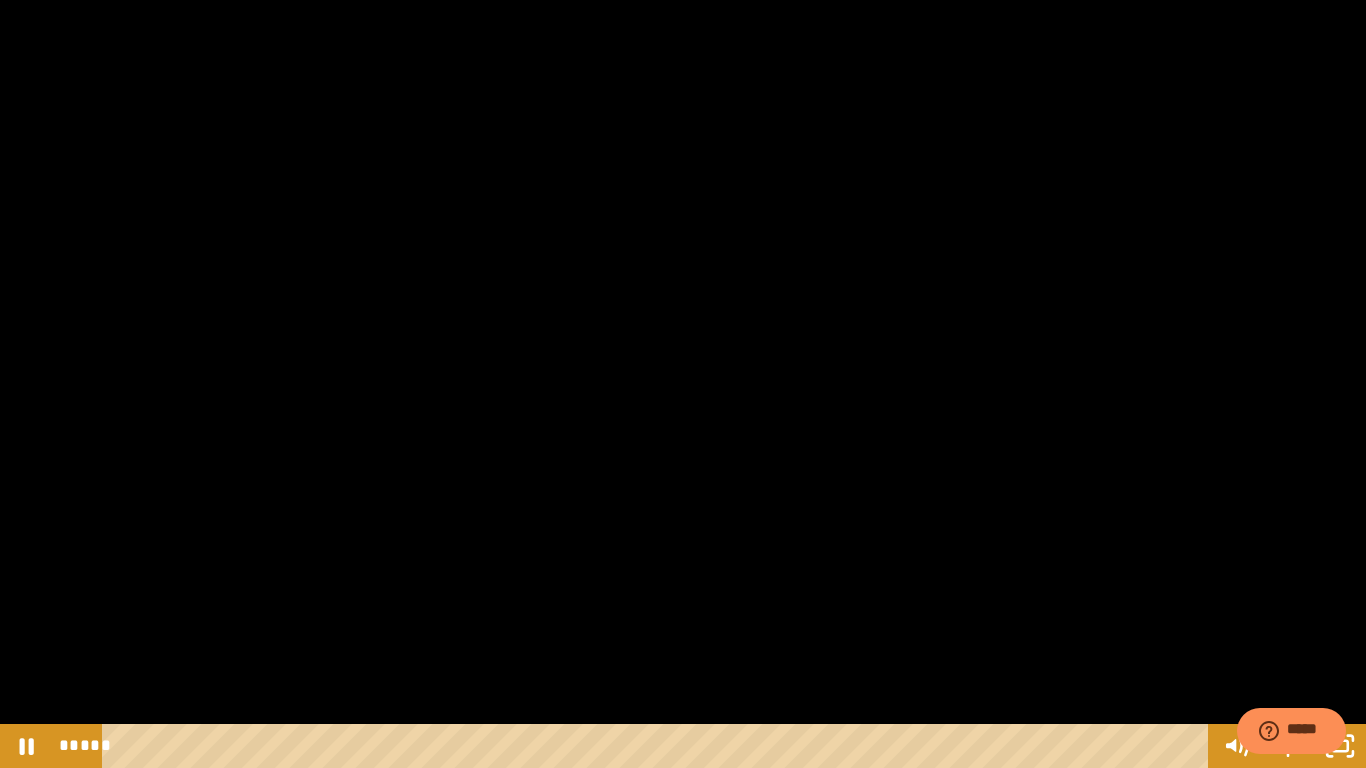click at bounding box center (683, 384) 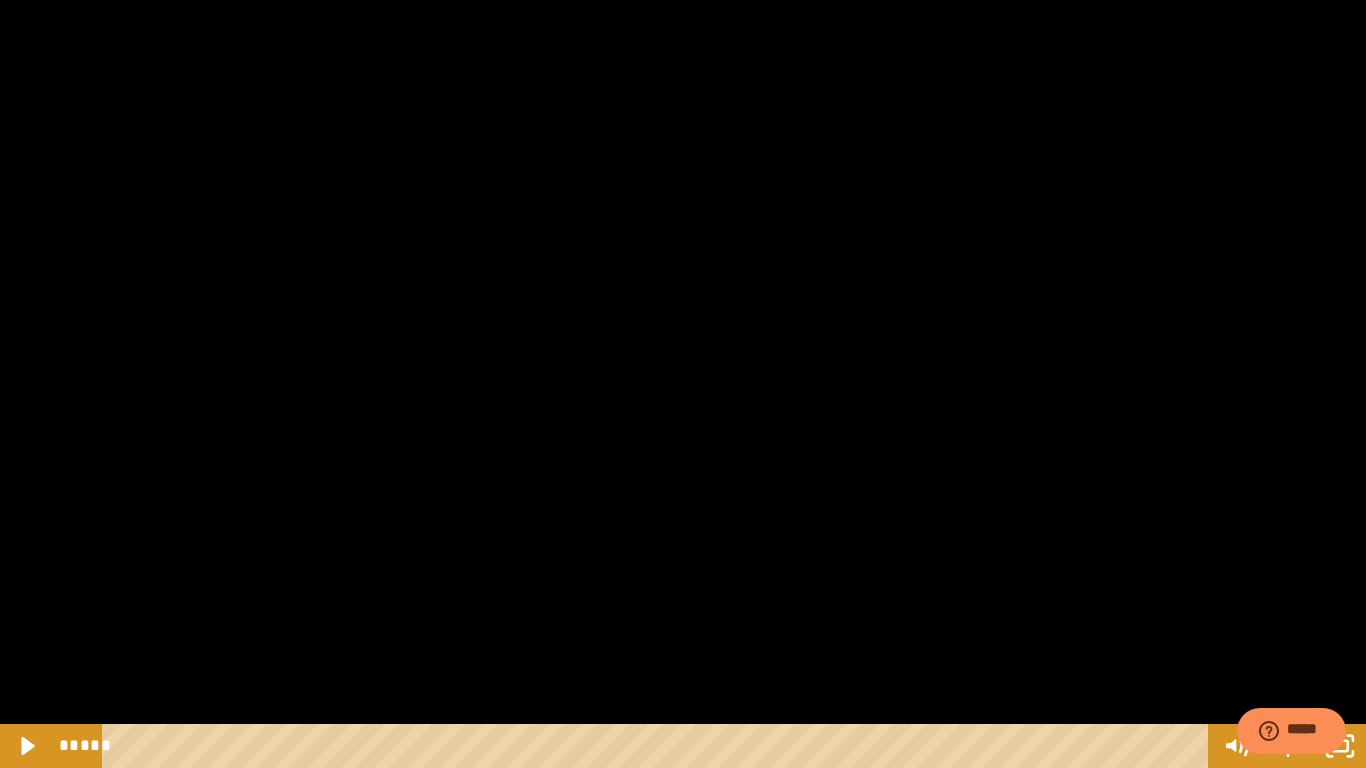 click at bounding box center [0, 0] 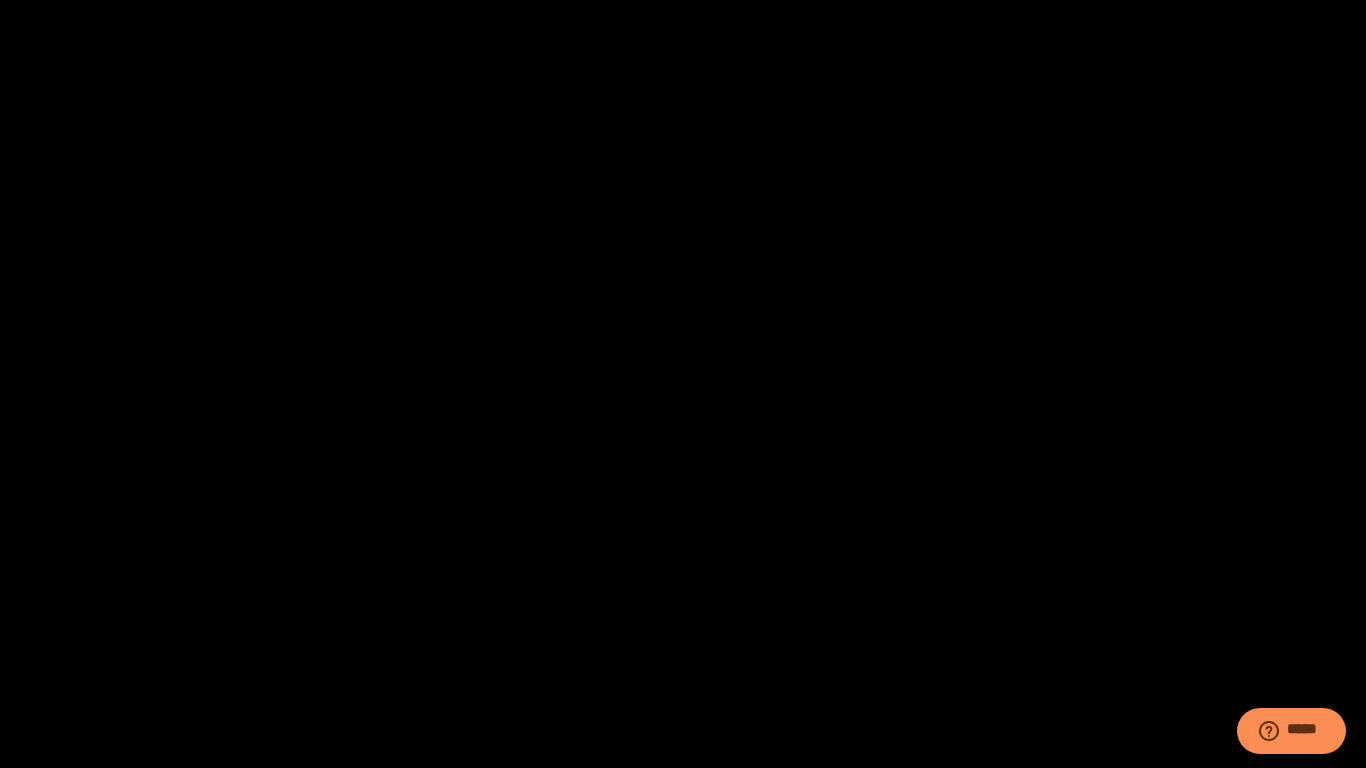 click at bounding box center [0, 0] 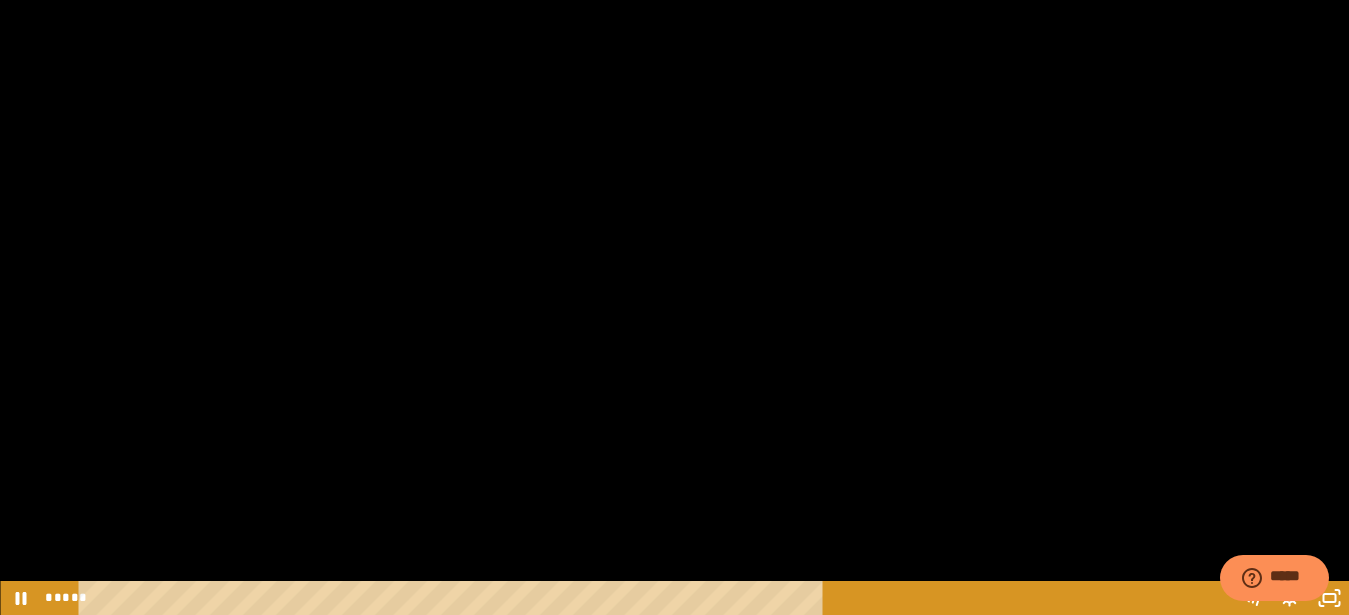 scroll, scrollTop: 364, scrollLeft: 0, axis: vertical 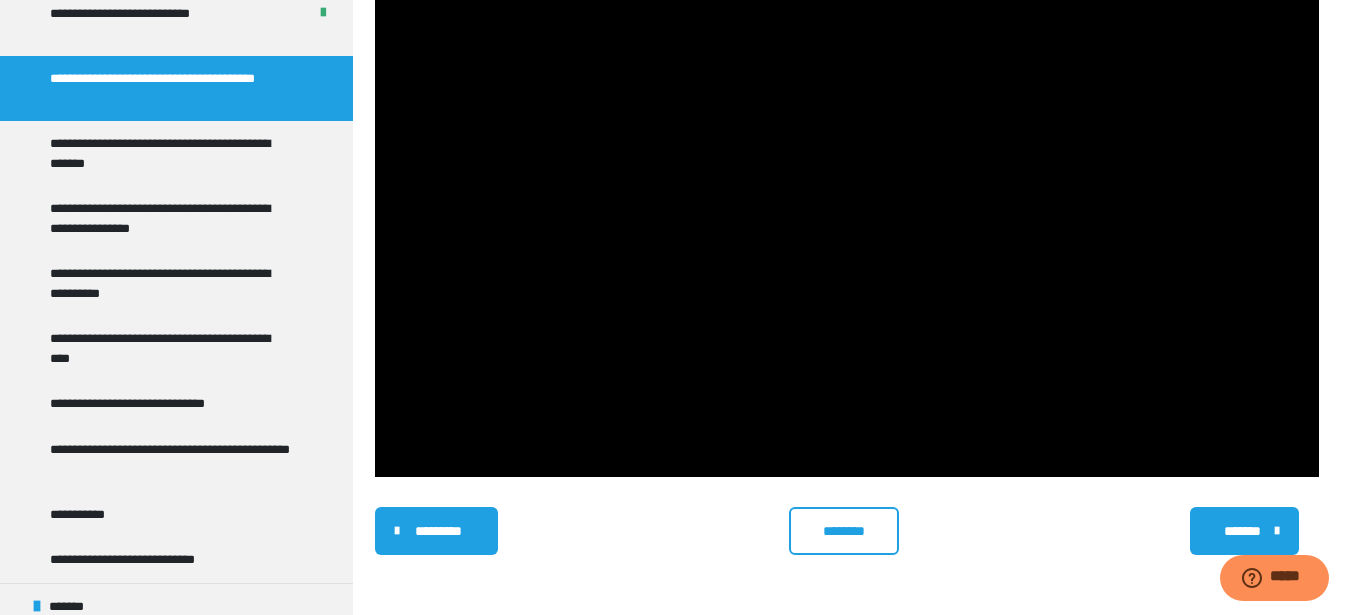 click on "********" at bounding box center (844, 531) 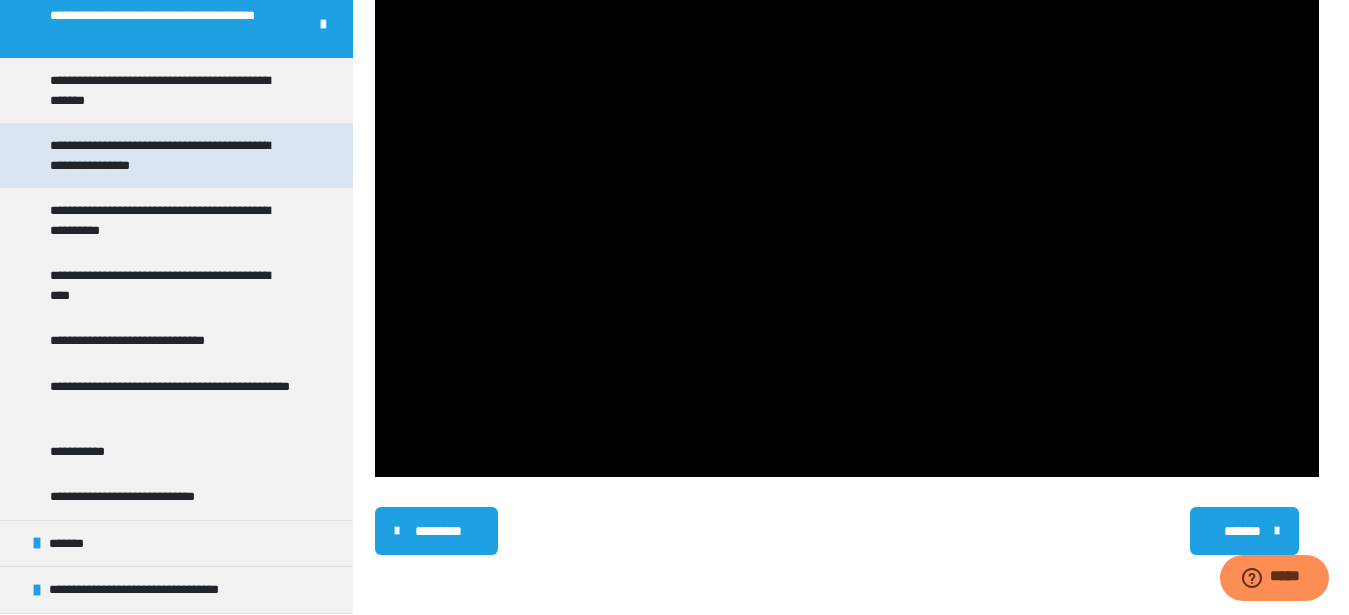 scroll, scrollTop: 1136, scrollLeft: 0, axis: vertical 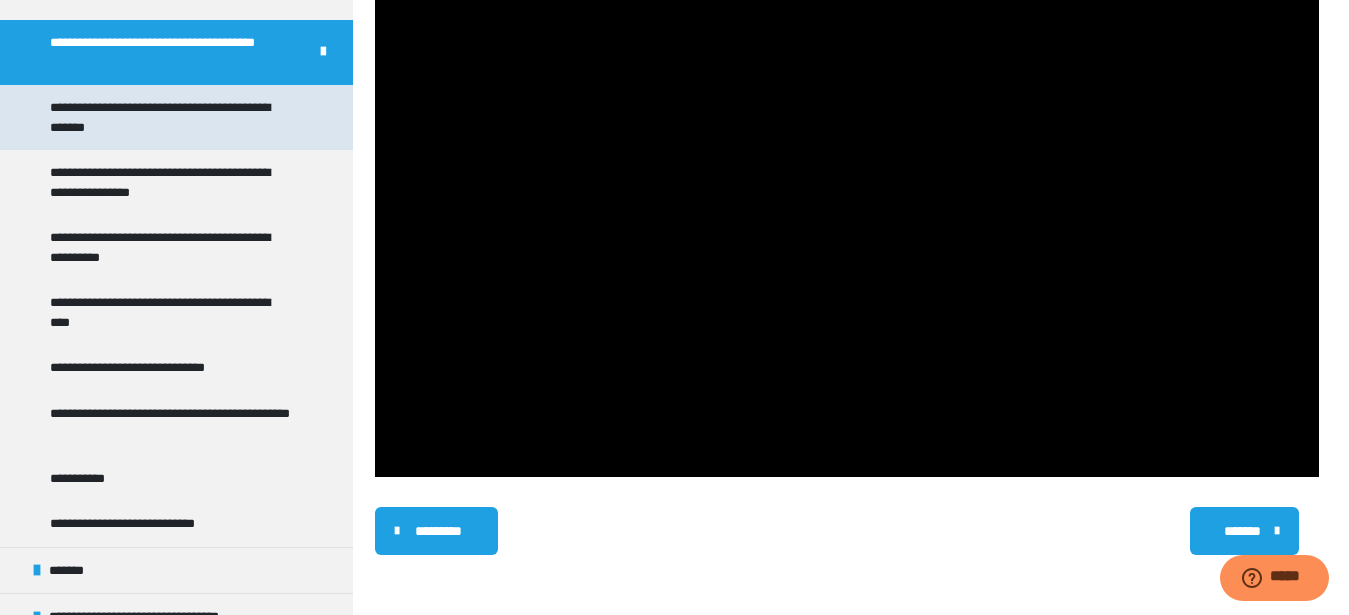 click on "**********" at bounding box center [170, 117] 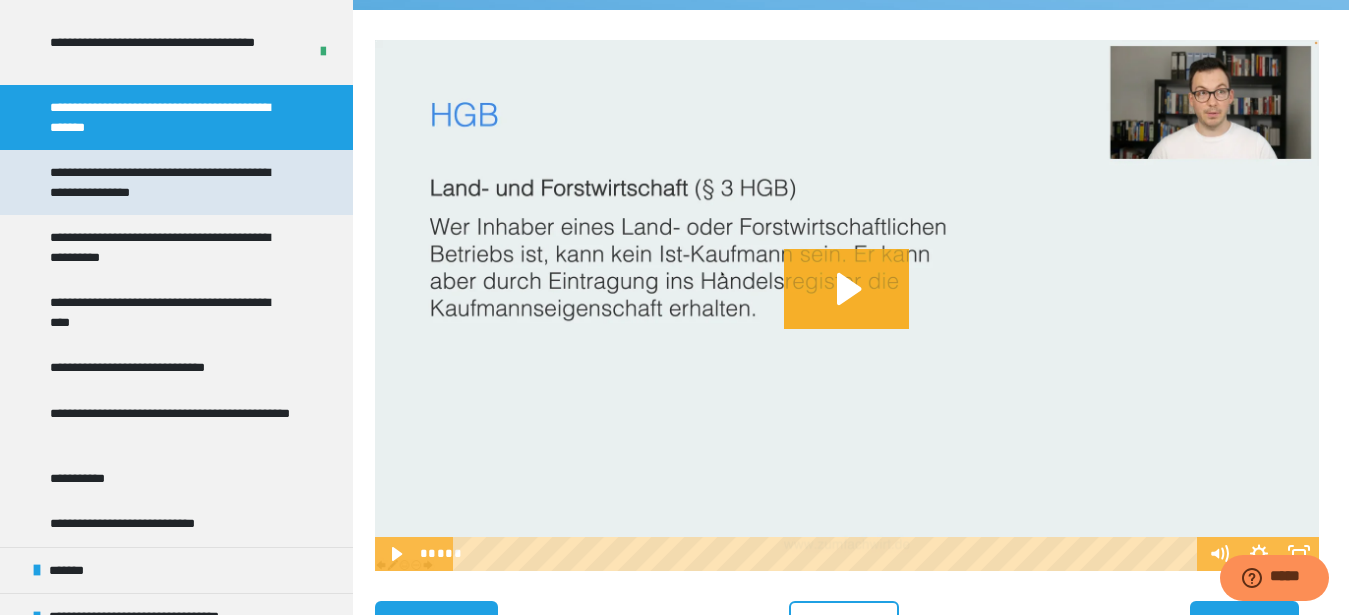 click on "**********" at bounding box center [170, 182] 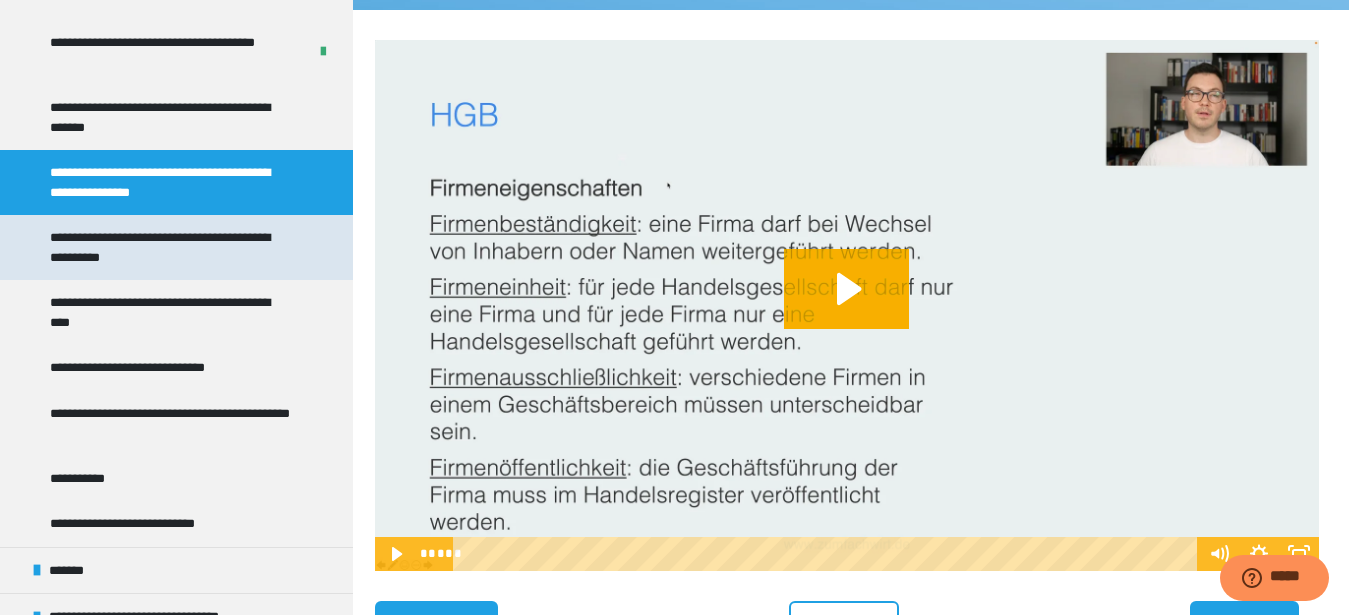 click on "**********" at bounding box center [170, 247] 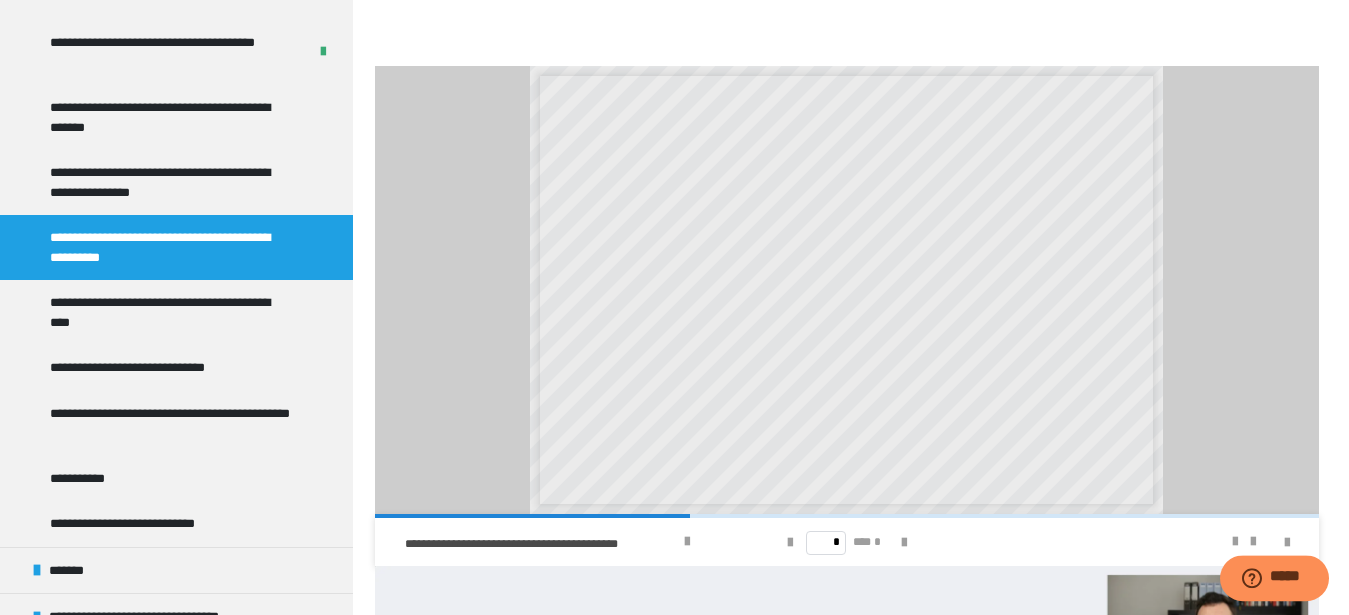 scroll, scrollTop: 548, scrollLeft: 0, axis: vertical 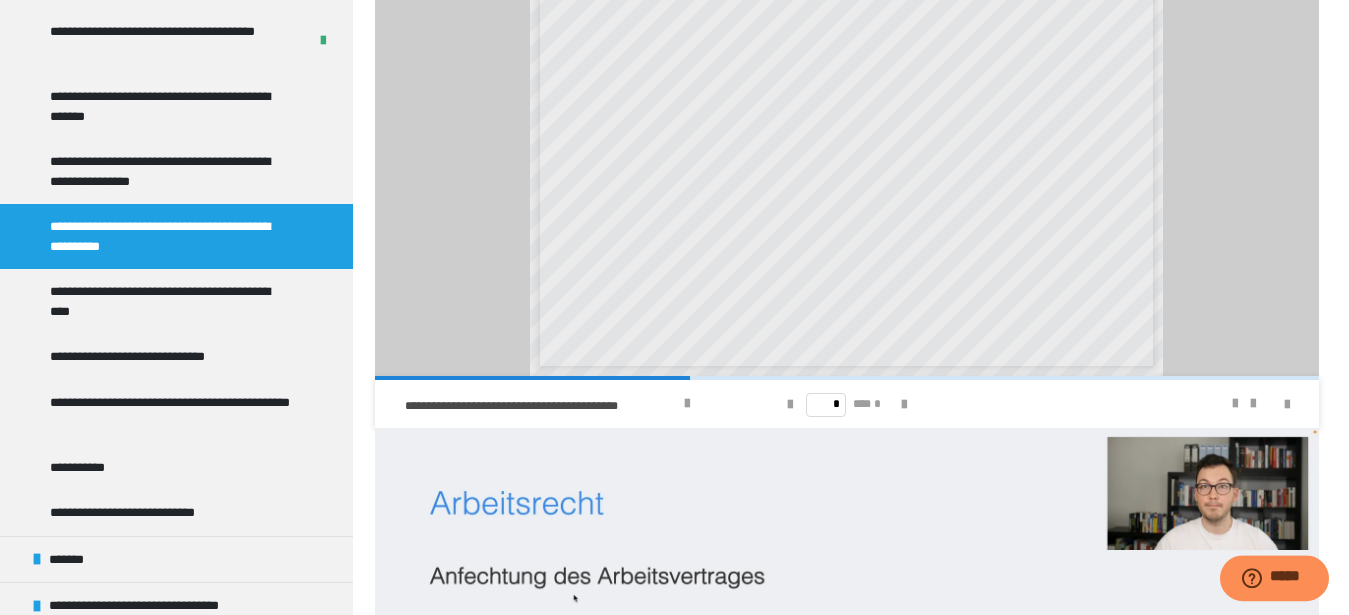 click on "**********" at bounding box center [170, 301] 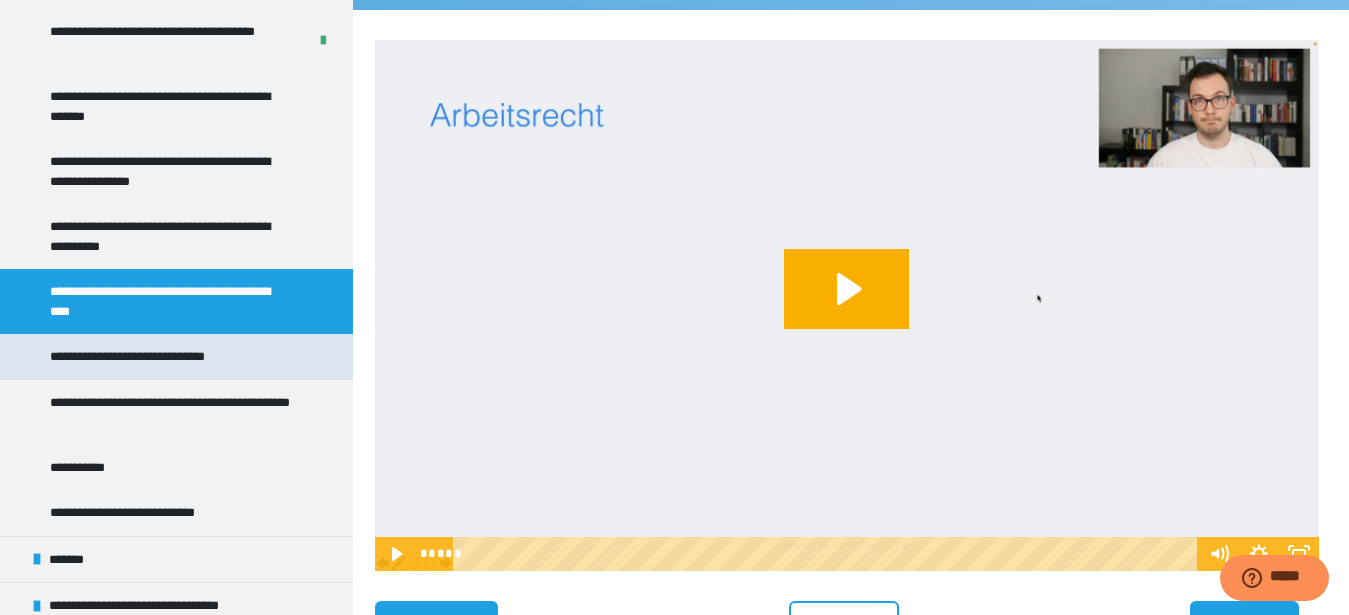 click on "**********" at bounding box center (142, 357) 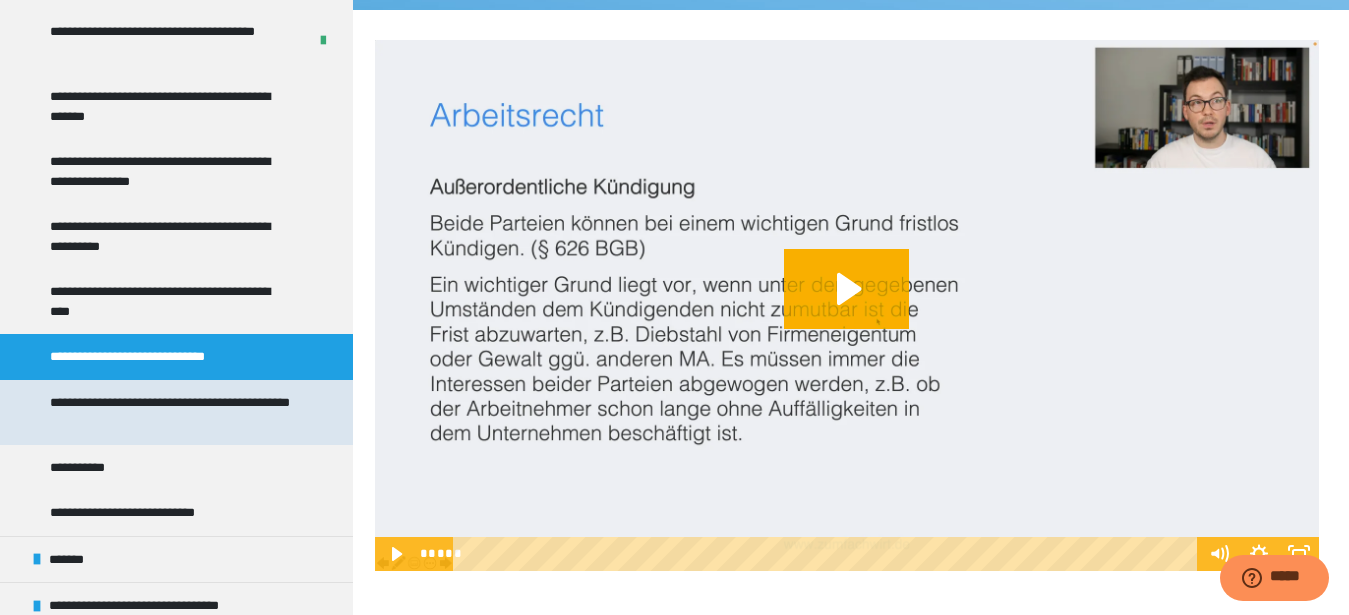 click on "**********" at bounding box center (170, 412) 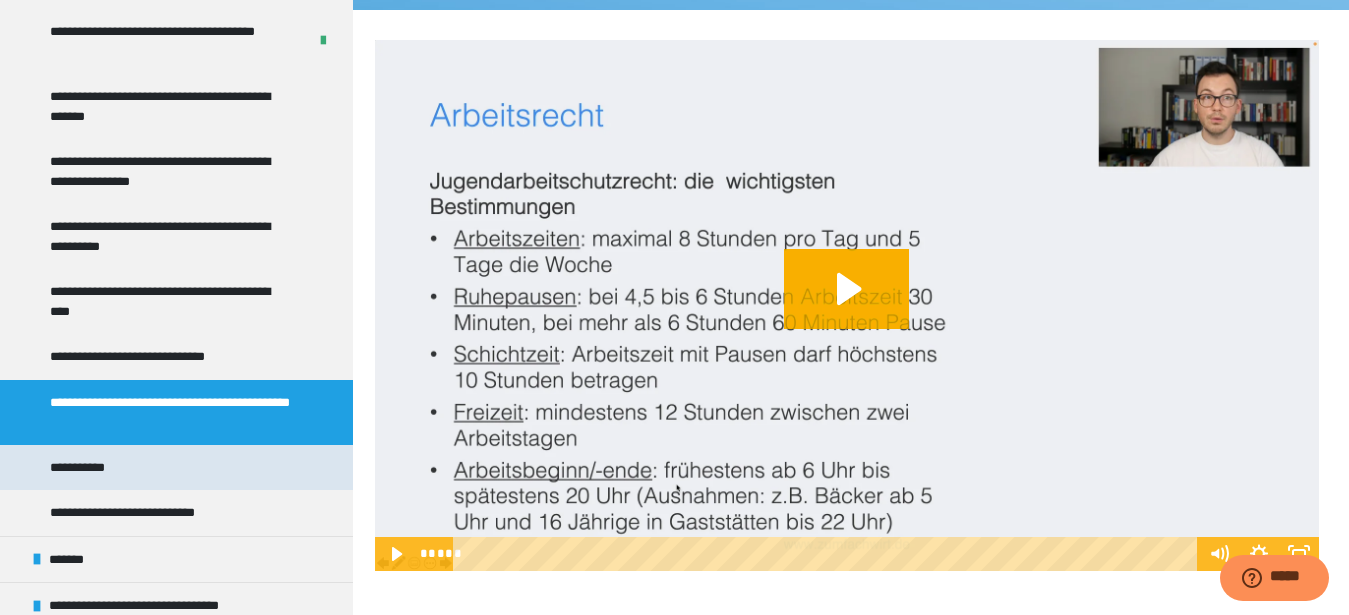 click on "**********" at bounding box center (97, 468) 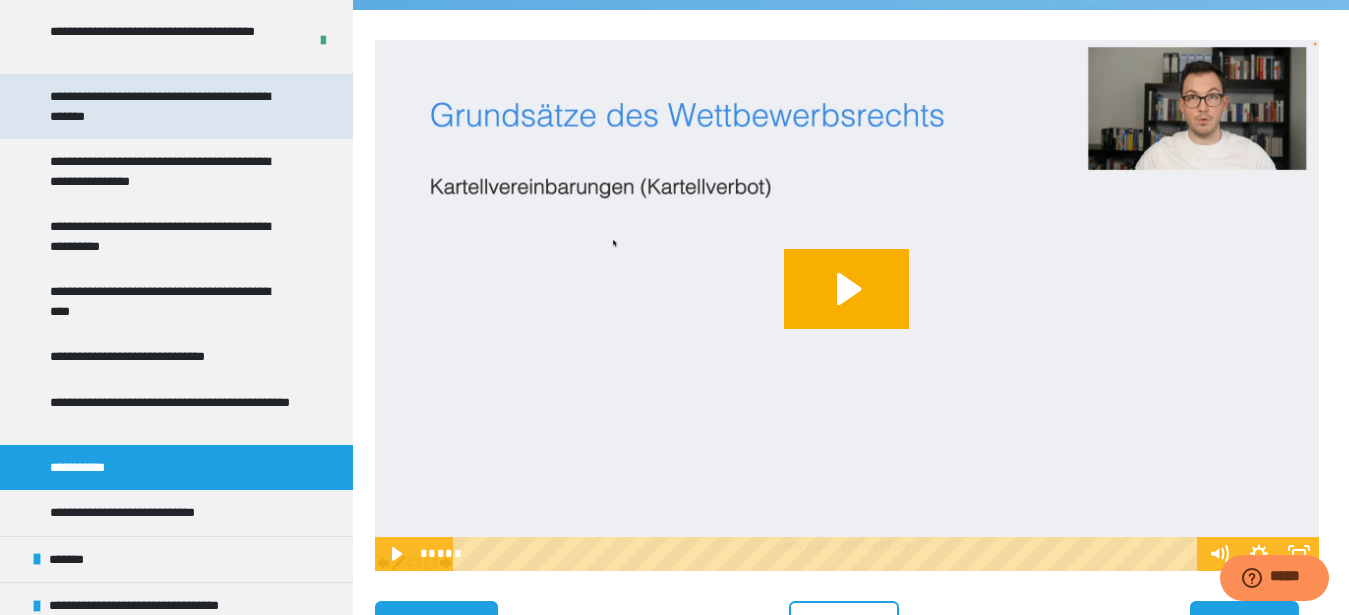 click on "**********" at bounding box center [170, 106] 